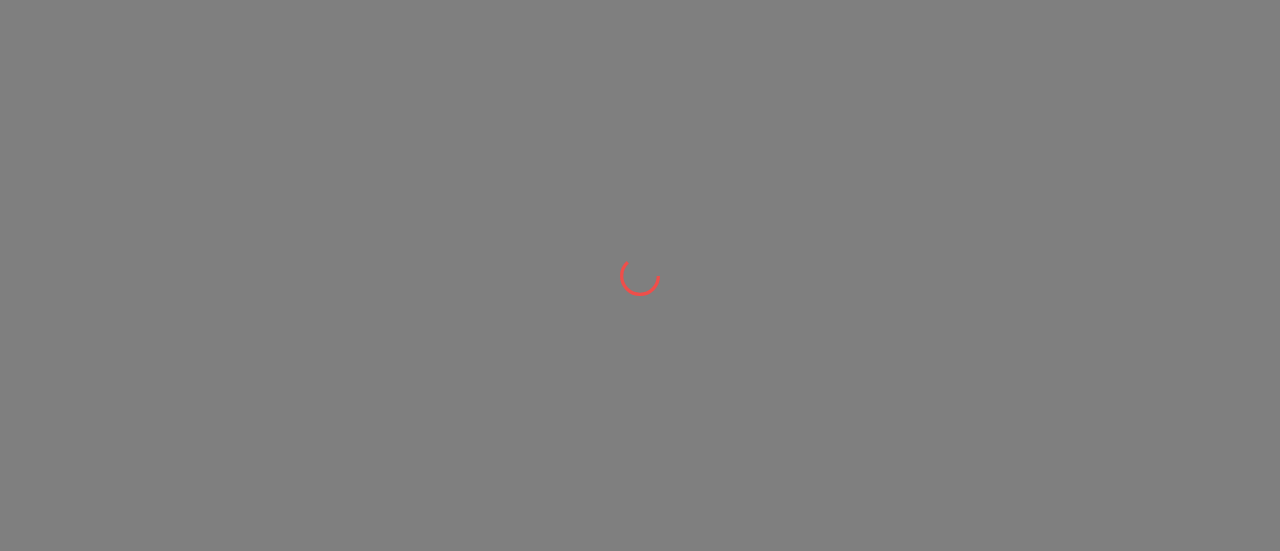 scroll, scrollTop: 0, scrollLeft: 0, axis: both 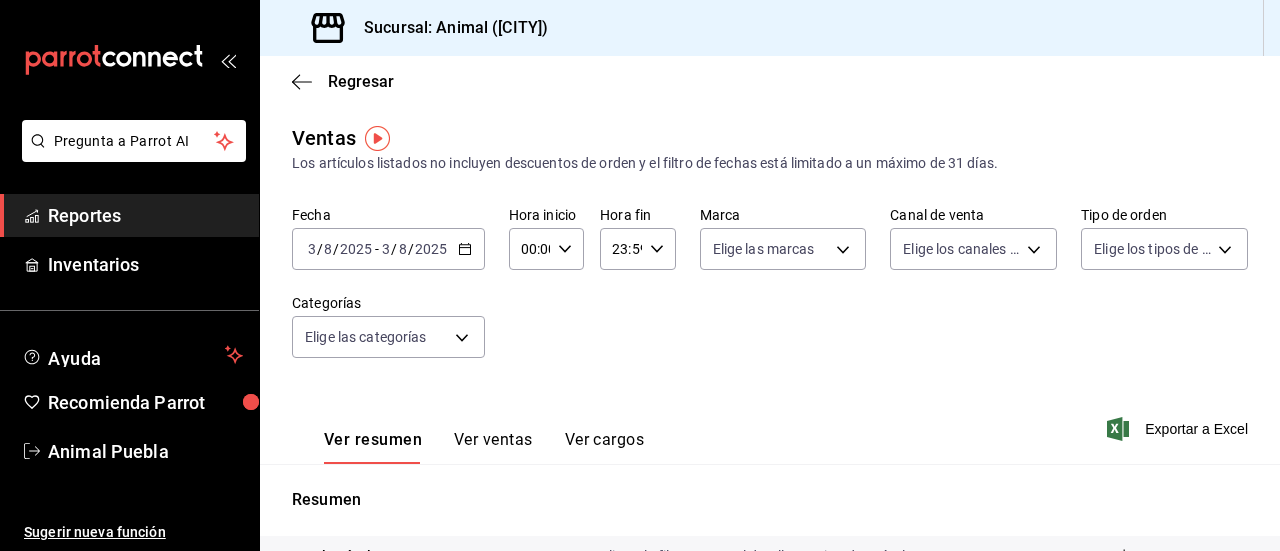 click 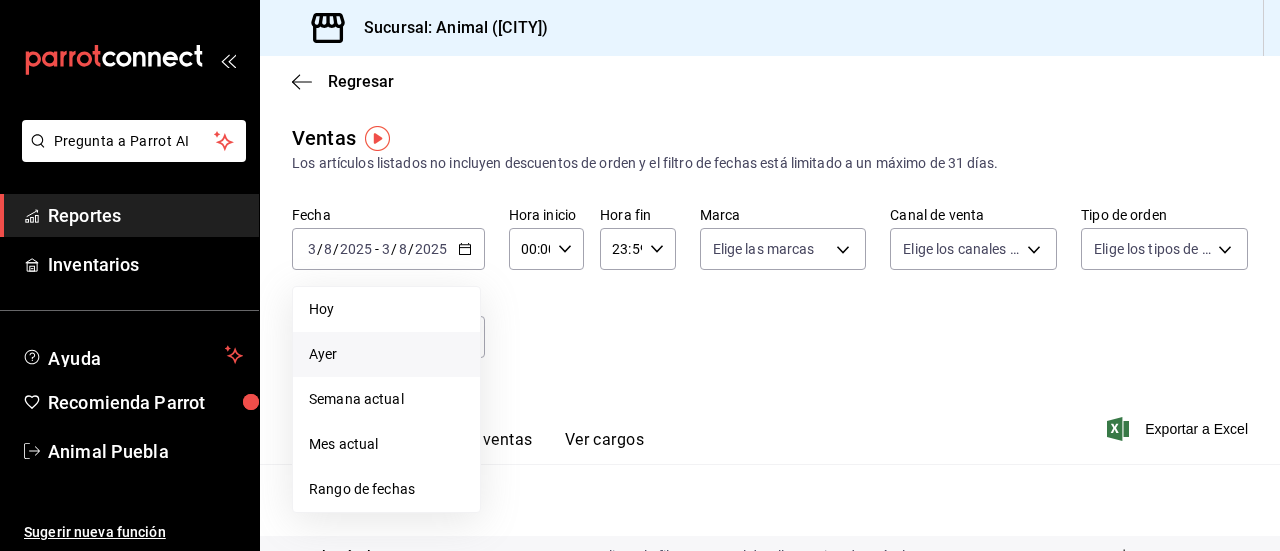 click on "Ayer" at bounding box center [386, 354] 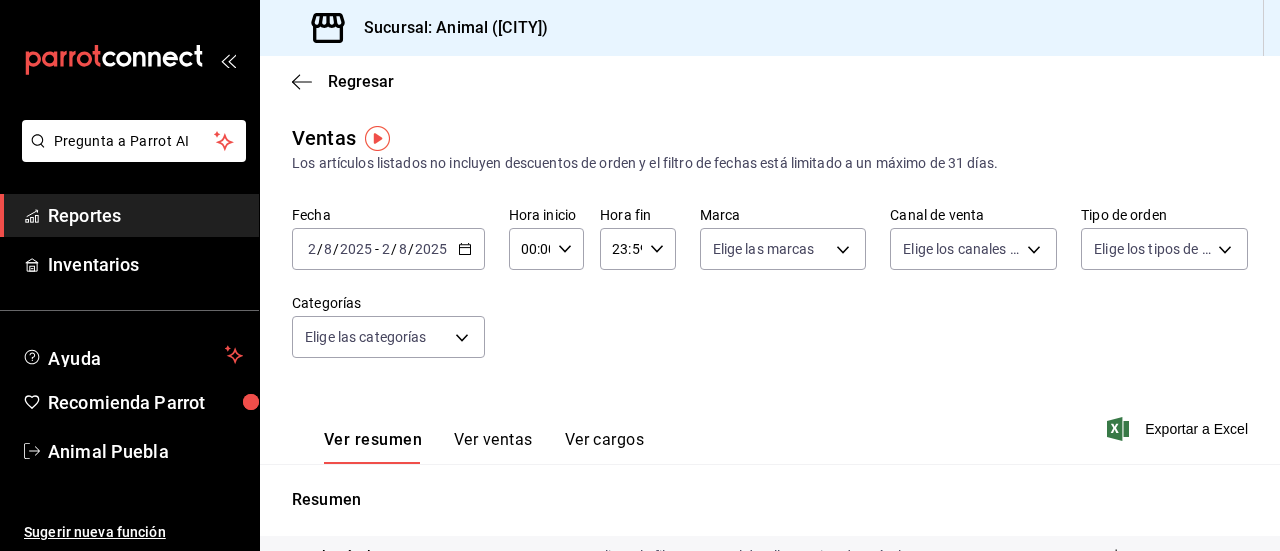 click 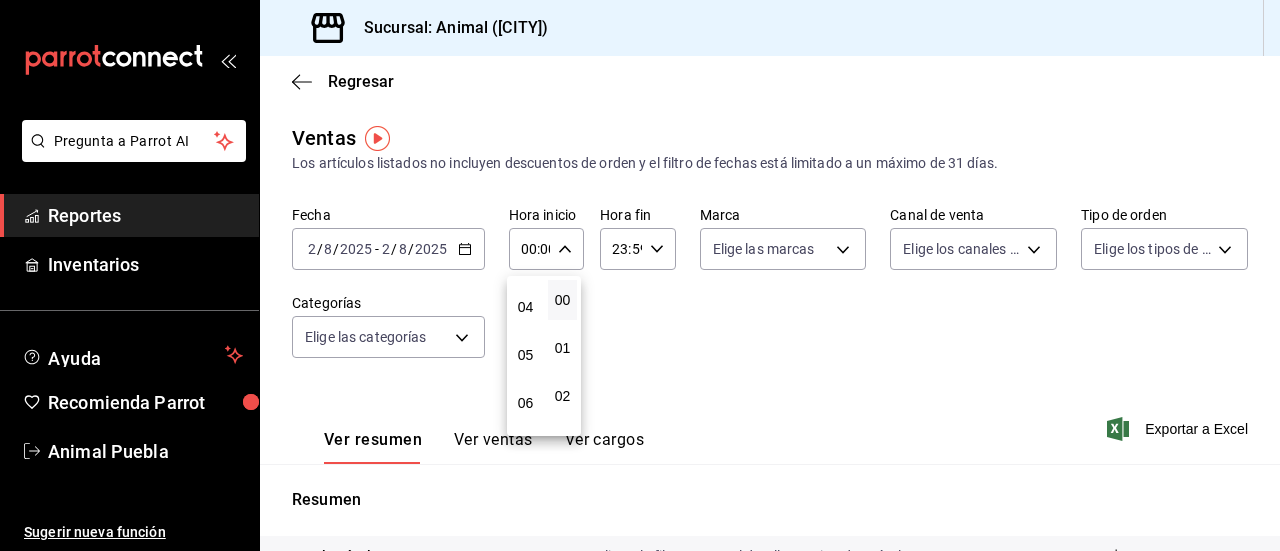 scroll, scrollTop: 200, scrollLeft: 0, axis: vertical 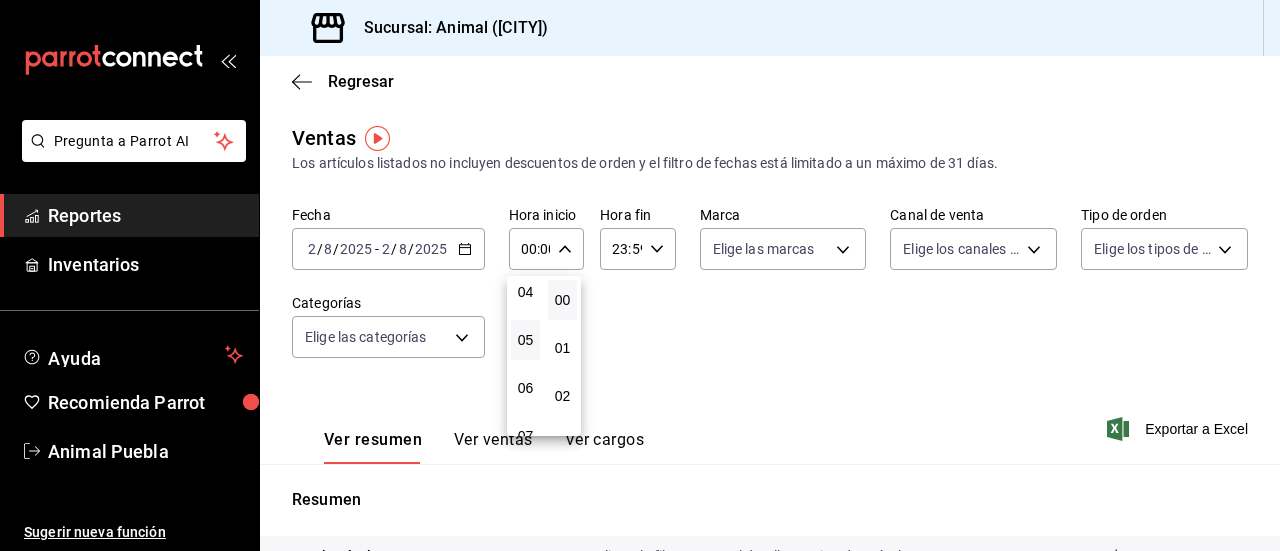 click on "05" at bounding box center [525, 340] 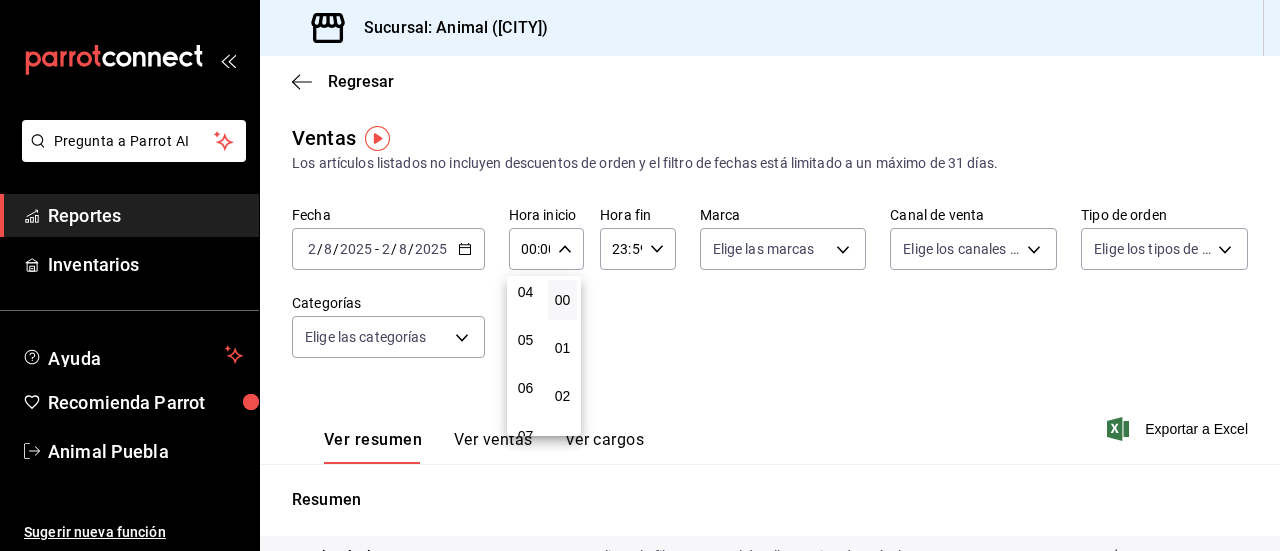 type on "05:00" 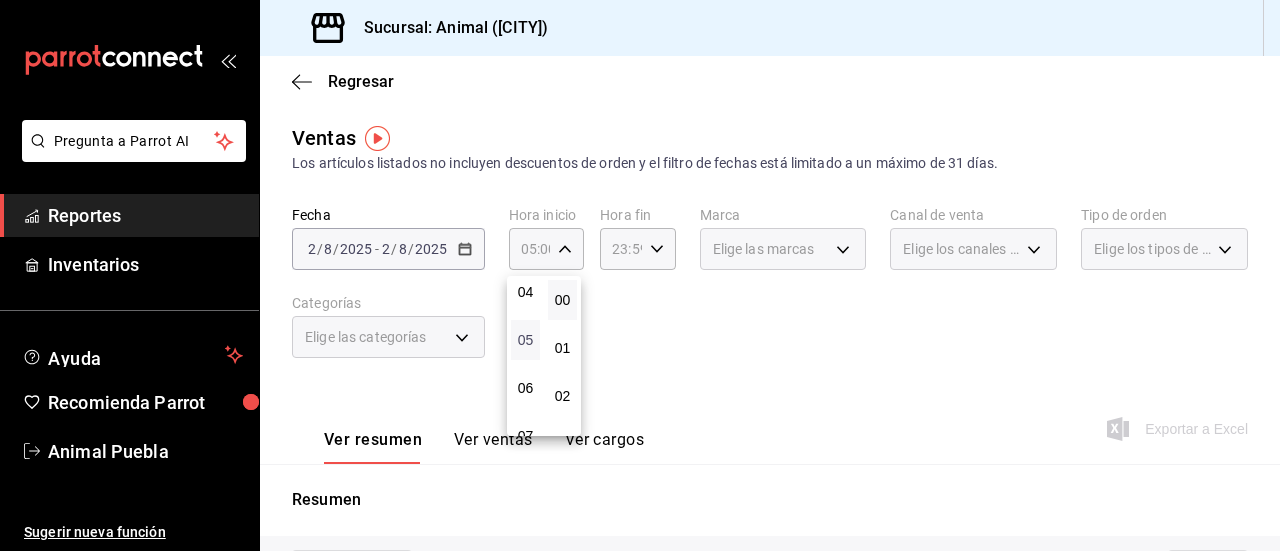 click on "05" at bounding box center [525, 340] 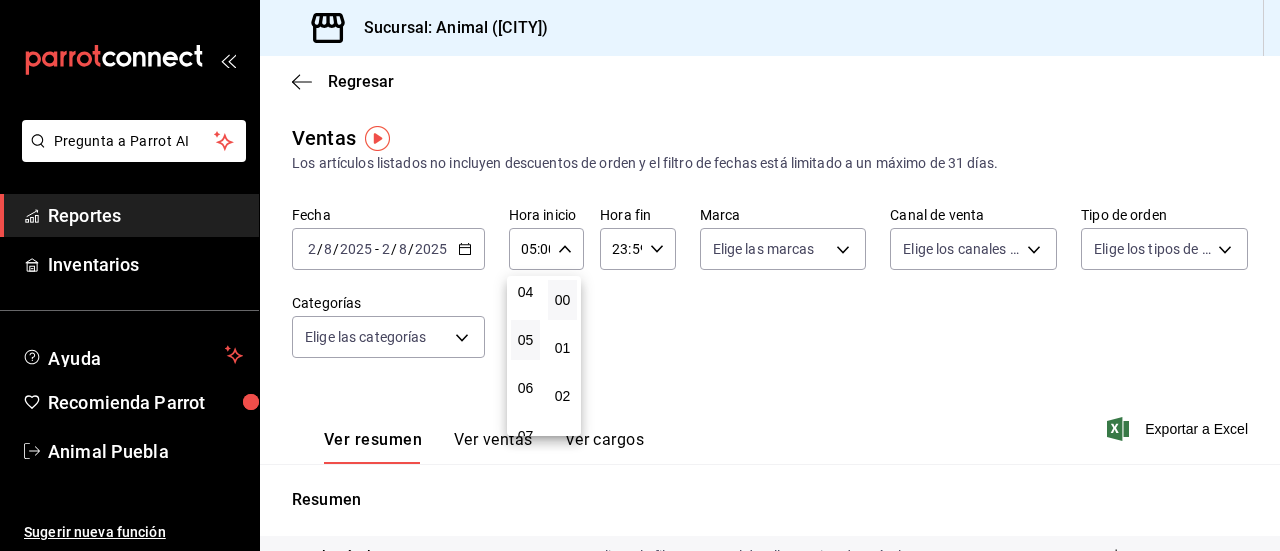 click on "00" at bounding box center (562, 300) 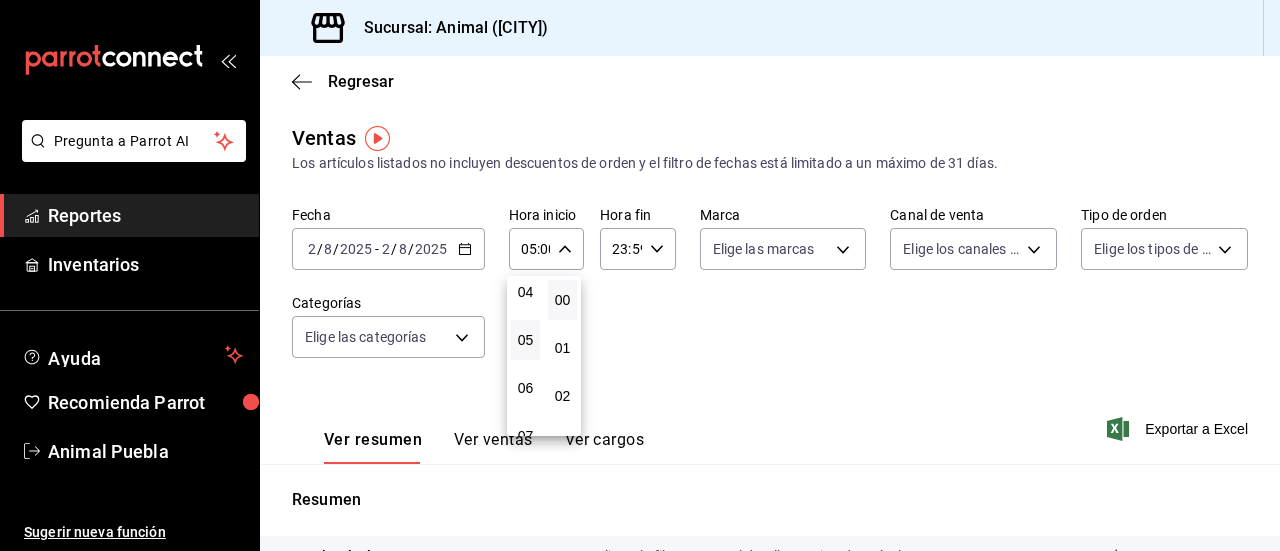 click at bounding box center [640, 275] 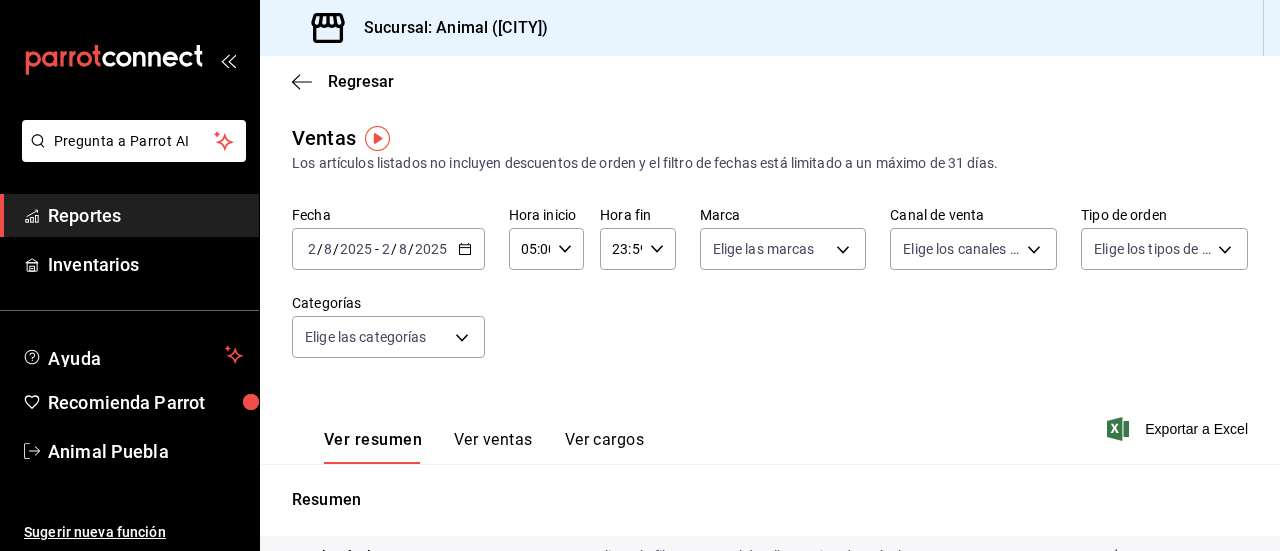click on "23:59" at bounding box center (620, 249) 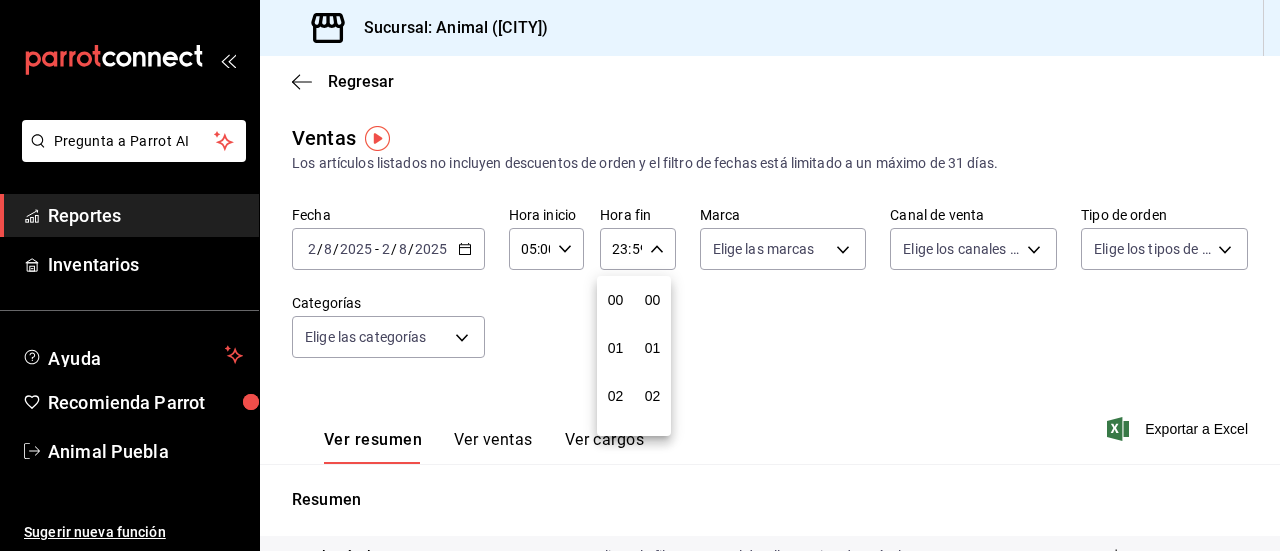 scroll, scrollTop: 992, scrollLeft: 0, axis: vertical 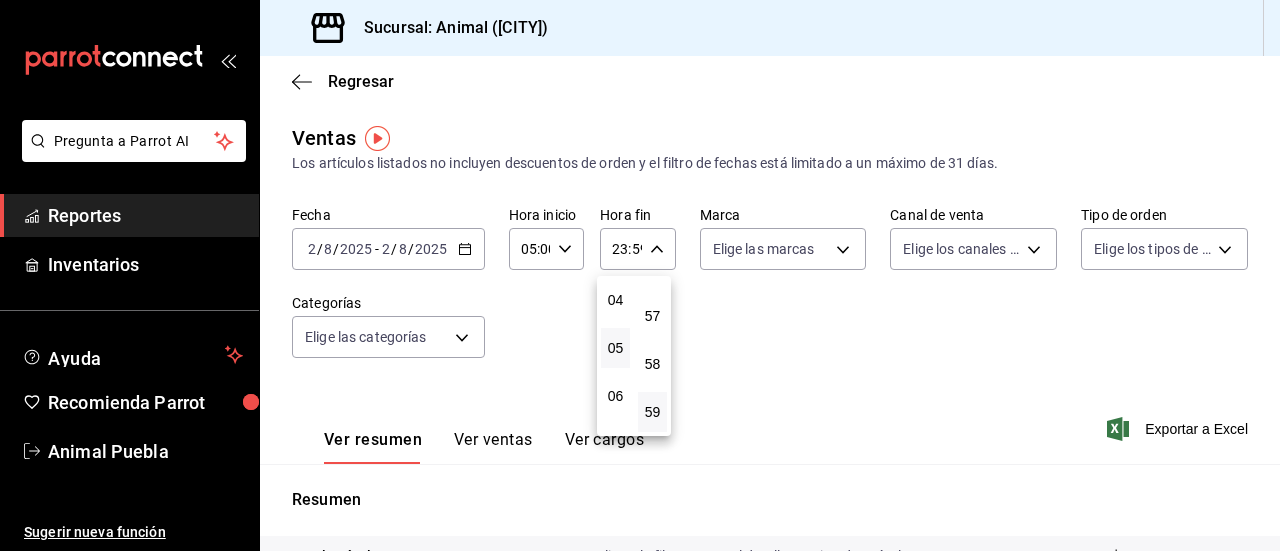 click on "05" at bounding box center (615, 348) 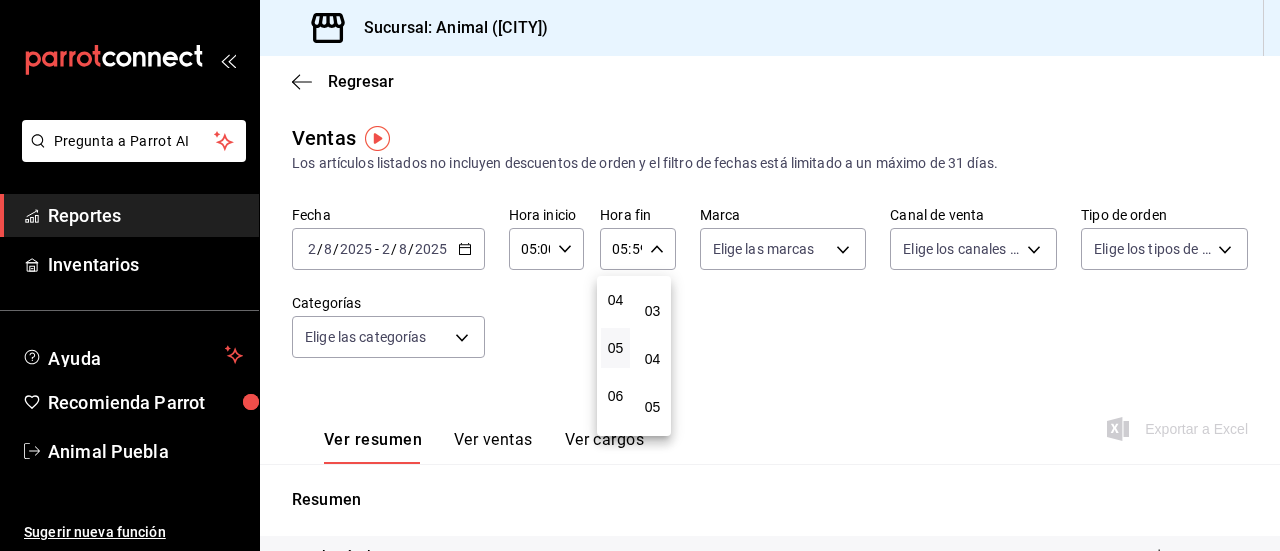 scroll, scrollTop: 0, scrollLeft: 0, axis: both 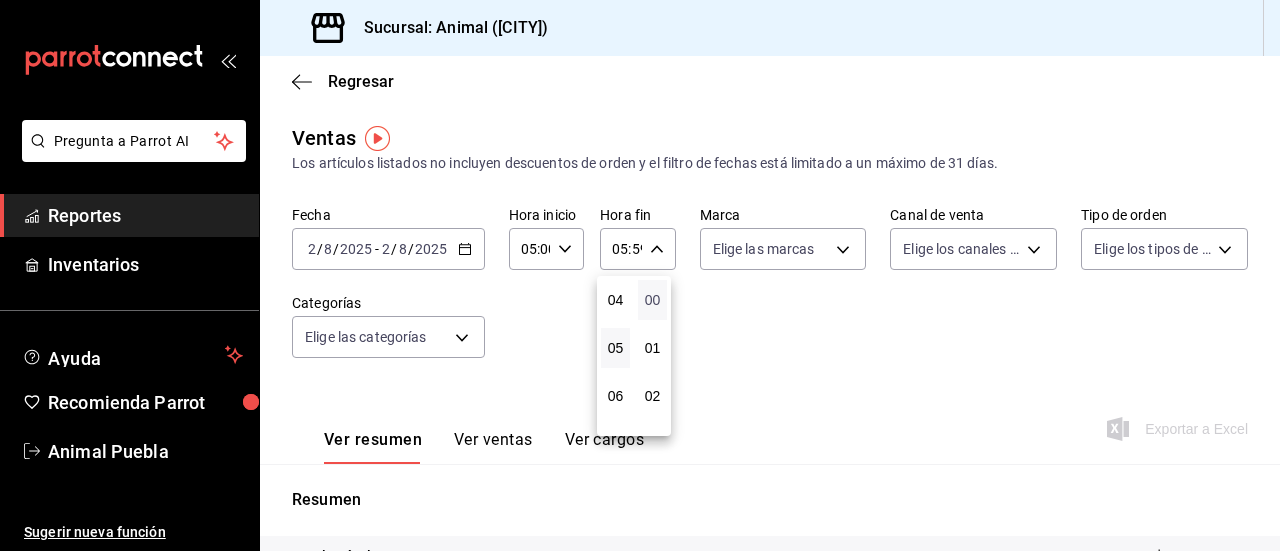 click on "00" at bounding box center [652, 300] 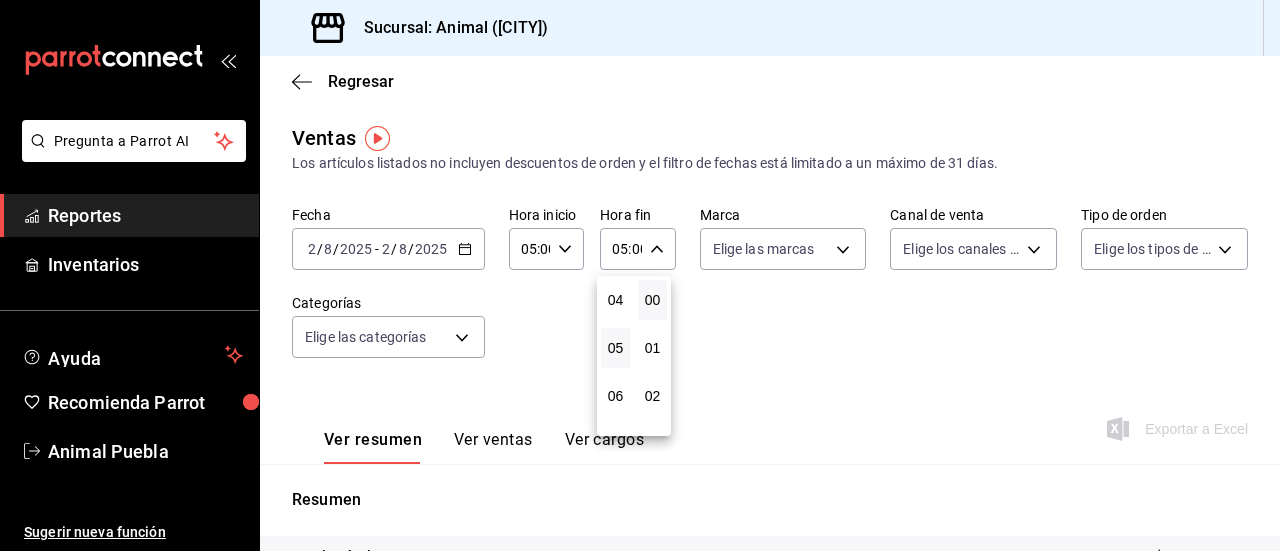 click at bounding box center (640, 275) 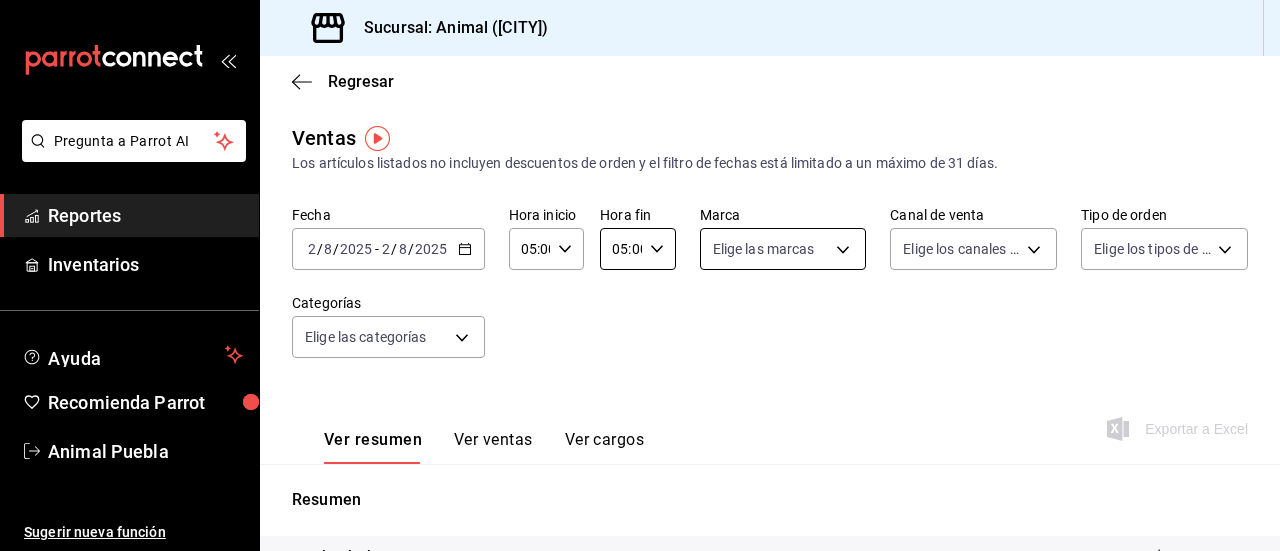 click on "Pregunta a Parrot AI Reportes   Inventarios   Ayuda Recomienda Parrot   Animal [CITY]   Sugerir nueva función   Sucursal: Animal ([CITY]) Regresar Ventas Los artículos listados no incluyen descuentos de orden y el filtro de fechas está limitado a un máximo de 31 días. Fecha 2025-08-02 2 / 8 / 2025 - 2025-08-02 2 / 8 / 2025 Hora inicio 05:00 Hora inicio Hora fin 05:00 Hora fin Marca Elige las marcas Canal de venta Elige los canales de venta Tipo de orden Elige los tipos de orden Categorías Elige las categorías Ver resumen Ver ventas Ver cargos Exportar a Excel Resumen Total artículos + $0.00 Cargos por servicio + $0.00 Venta bruta = $0.00 Descuentos totales - $0.00 Certificados de regalo - $0.00 Venta total = $0.00 Impuestos - $0.00 Venta neta = $0.00 Pregunta a Parrot AI Reportes   Inventarios   Ayuda Recomienda Parrot   Animal [CITY]   Sugerir nueva función   GANA 1 MES GRATIS EN TU SUSCRIPCIÓN AQUÍ Ver video tutorial Ir a video Visitar centro de ayuda ([PHONE]) soporte@example.com" at bounding box center [640, 275] 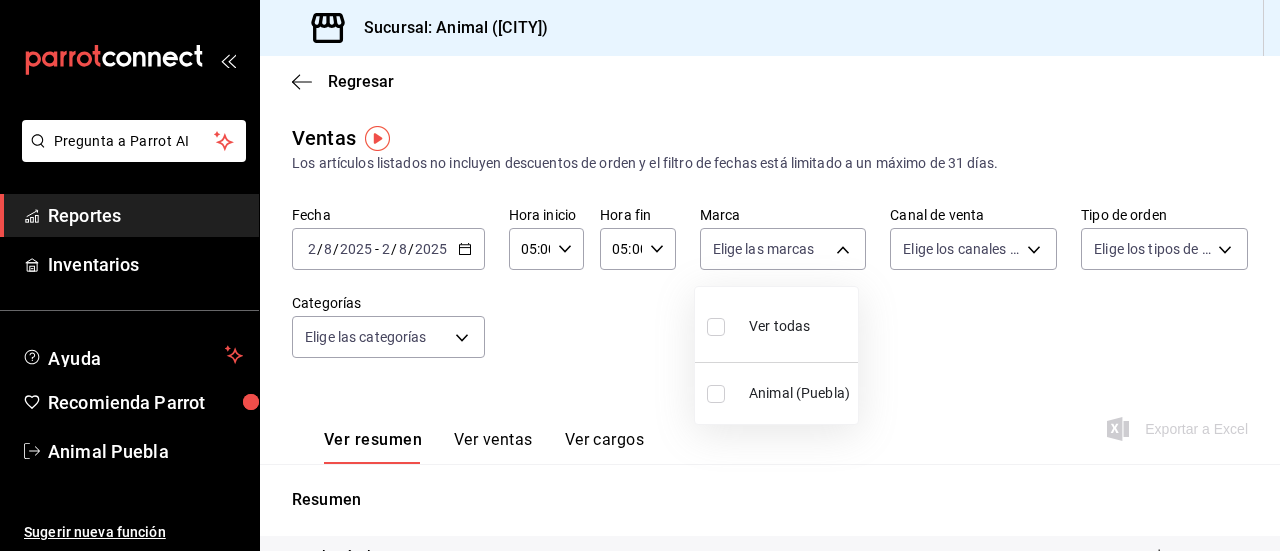 click at bounding box center [716, 327] 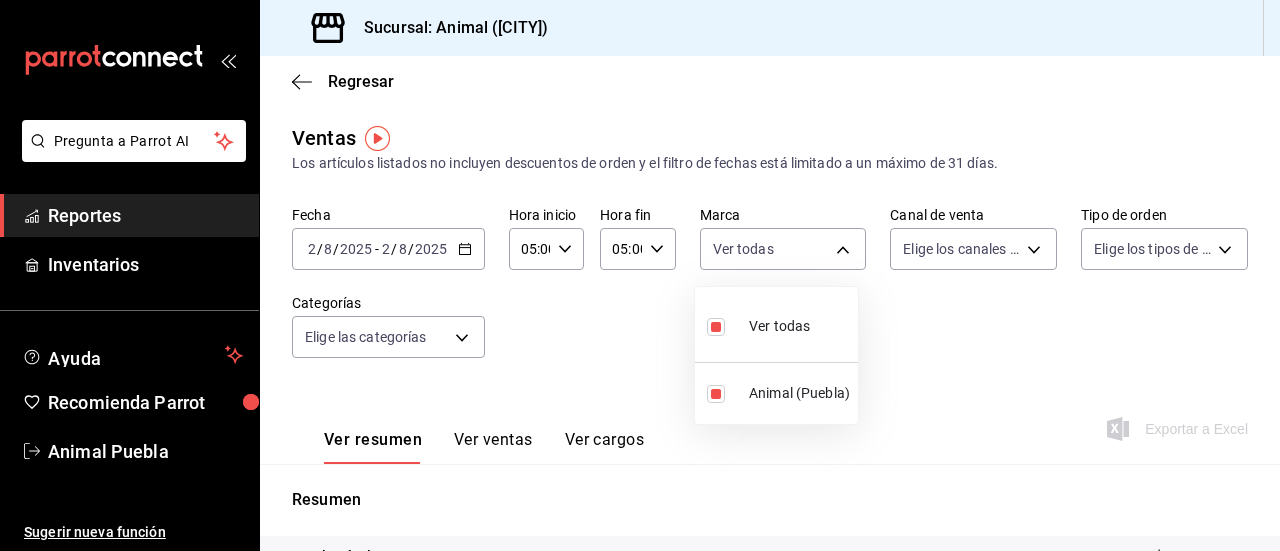 click at bounding box center (640, 275) 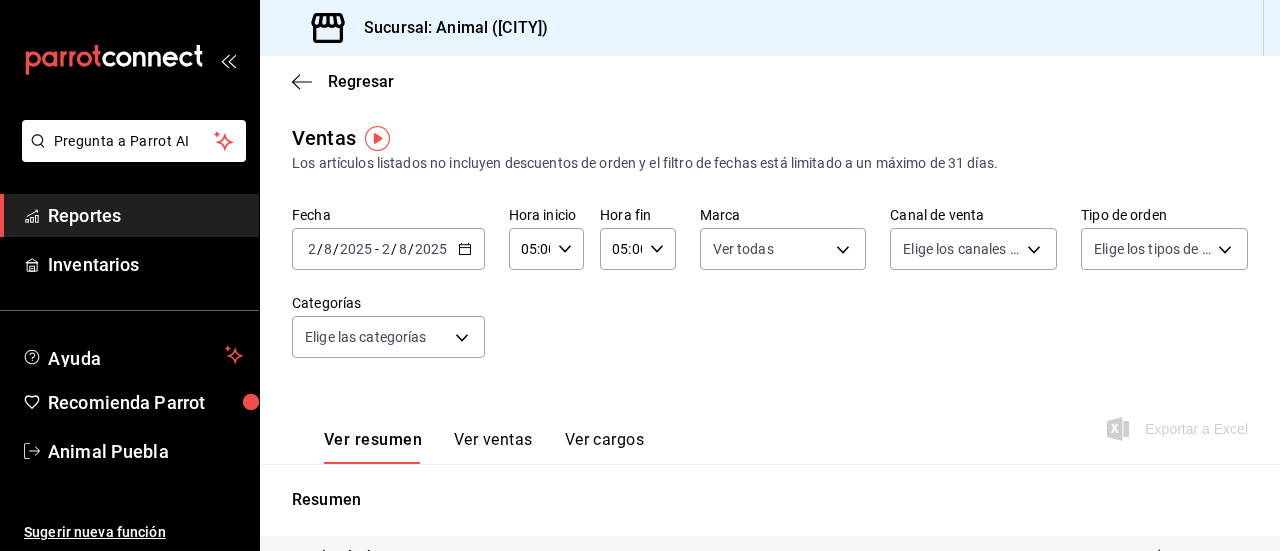 click on "Pregunta a Parrot AI Reportes   Inventarios   Ayuda Recomienda Parrot   Animal [CITY]   Sugerir nueva función   Sucursal: Animal ([CITY]) Regresar Ventas Los artículos listados no incluyen descuentos de orden y el filtro de fechas está limitado a un máximo de 31 días. Fecha 2025-08-02 2 / 8 / 2025 - 2025-08-02 2 / 8 / 2025 Hora inicio 05:00 Hora inicio Hora fin 05:00 Hora fin Marca Ver todas 96838179-8fbb-4073-aae3-1789726318c8 Canal de venta Elige los canales de venta Tipo de orden Elige los tipos de orden Categorías Elige las categorías Ver resumen Ver ventas Ver cargos Exportar a Excel Resumen Total artículos + $0.00 Cargos por servicio + $0.00 Venta bruta = $0.00 Descuentos totales - $0.00 Certificados de regalo - $0.00 Venta total = $0.00 Impuestos - $0.00 Venta neta = $0.00 Pregunta a Parrot AI Reportes   Inventarios   Ayuda Recomienda Parrot   Animal [CITY]   Sugerir nueva función   GANA 1 MES GRATIS EN TU SUSCRIPCIÓN AQUÍ Ver video tutorial Ir a video Visitar centro de ayuda ([PHONE])" at bounding box center (640, 275) 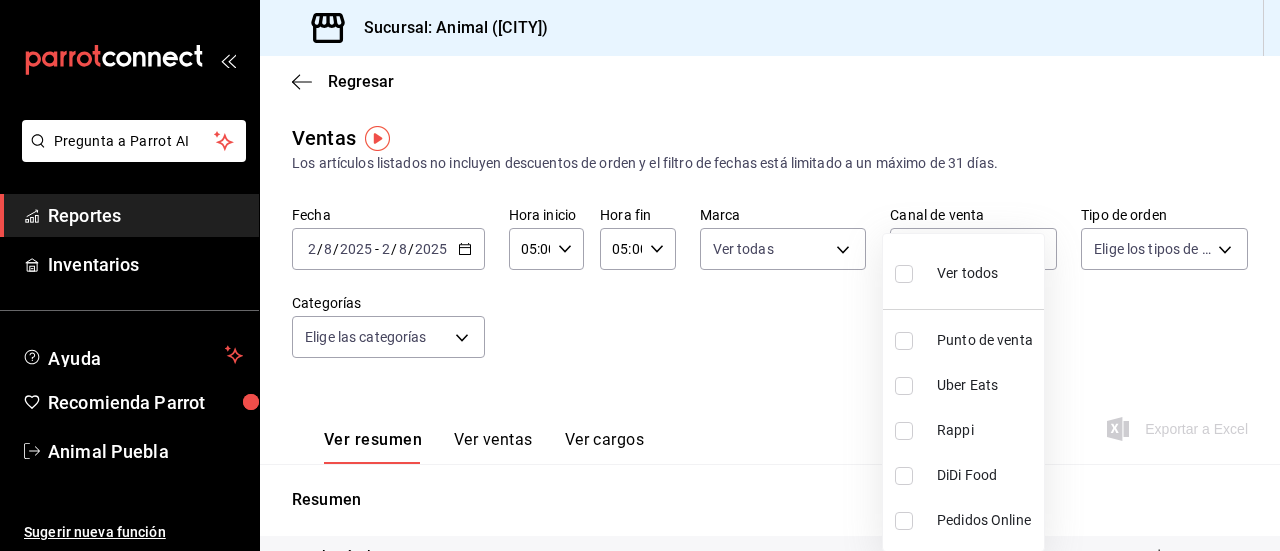 click at bounding box center (908, 273) 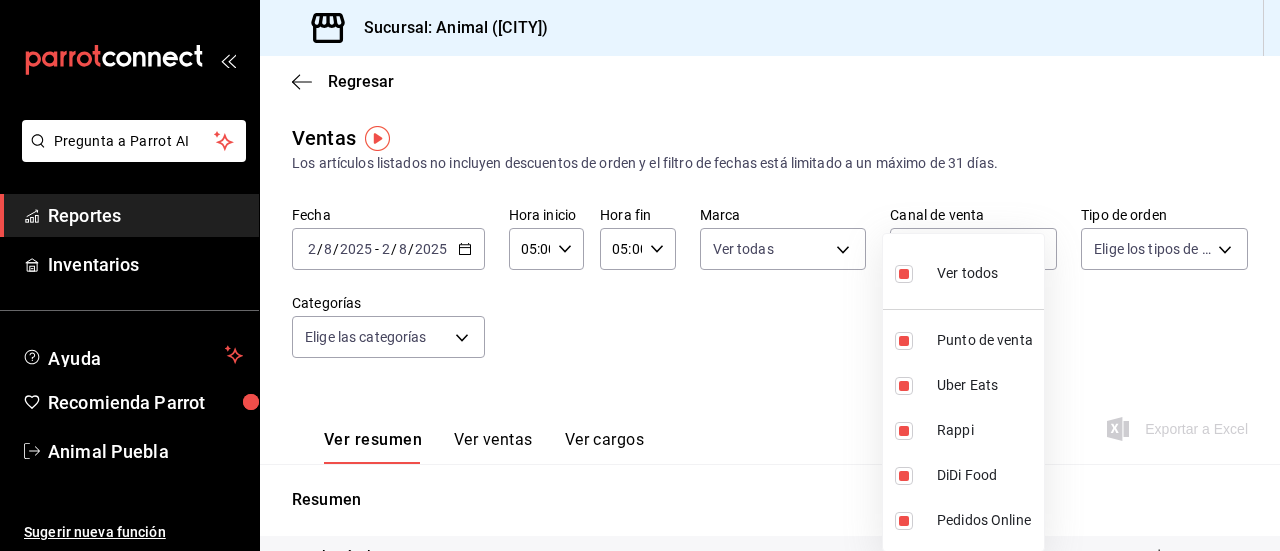 click at bounding box center (640, 275) 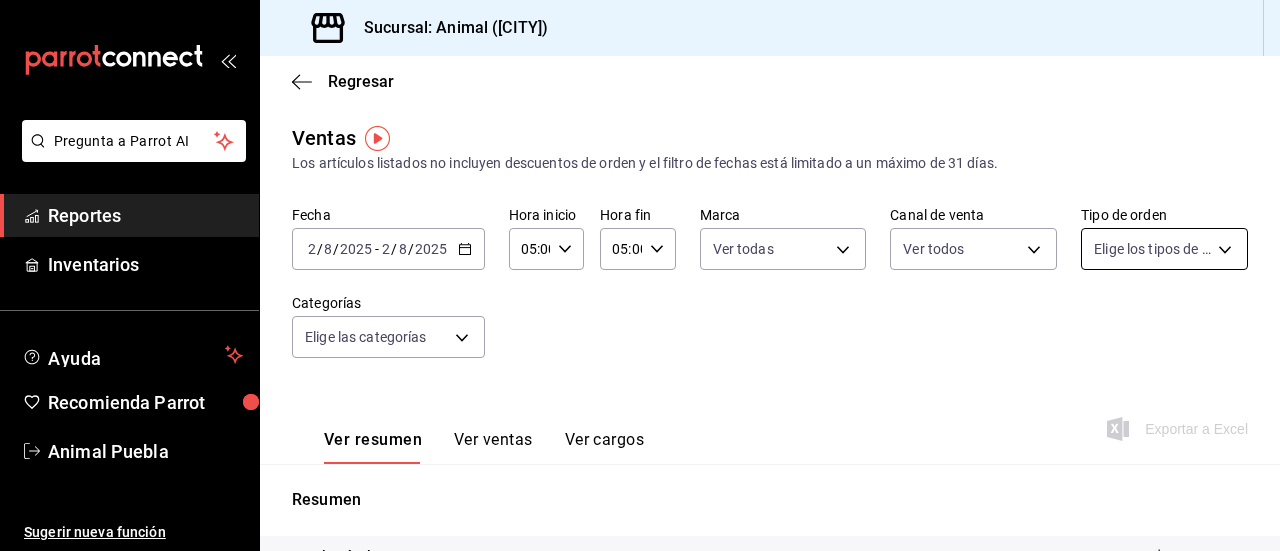 click on "Pregunta a Parrot AI Reportes   Inventarios   Ayuda Recomienda Parrot   Animal [CITY]   Sugerir nueva función   Sucursal: Animal ([CITY]) Regresar Ventas Los artículos listados no incluyen descuentos de orden y el filtro de fechas está limitado a un máximo de 31 días. Fecha 2025-08-02 2 / 8 / 2025 - 2025-08-02 2 / 8 / 2025 Hora inicio 05:00 Hora inicio Hora fin 05:00 Hora fin Marca Ver todas 96838179-8fbb-4073-aae3-1789726318c8 Canal de venta Ver todos PARROT,UBER_EATS,RAPPI,DIDI_FOOD,ONLINE Tipo de orden Elige los tipos de orden Categorías Elige las categorías Ver resumen Ver ventas Ver cargos Exportar a Excel Resumen Total artículos + $0.00 Cargos por servicio + $0.00 Venta bruta = $0.00 Descuentos totales - $0.00 Certificados de regalo - $0.00 Venta total = $0.00 Impuestos - $0.00 Venta neta = $0.00 Pregunta a Parrot AI Reportes   Inventarios   Ayuda Recomienda Parrot   Animal [CITY]   Sugerir nueva función   GANA 1 MES GRATIS EN TU SUSCRIPCIÓN AQUÍ Ver video tutorial Ir a video ([PHONE])" at bounding box center [640, 275] 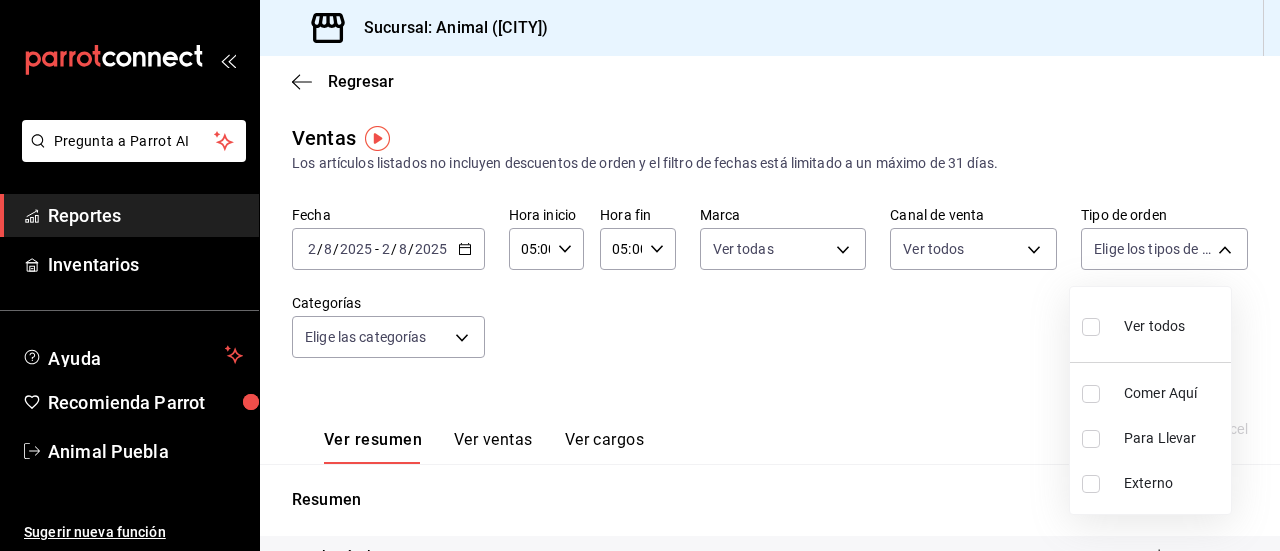 click at bounding box center [1091, 327] 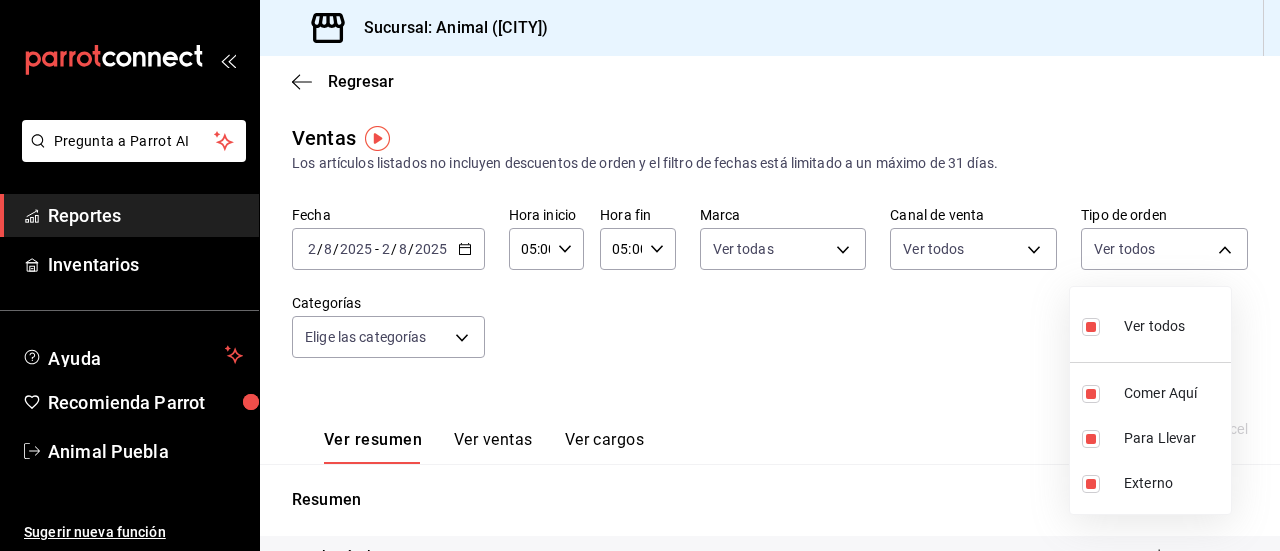 click at bounding box center (640, 275) 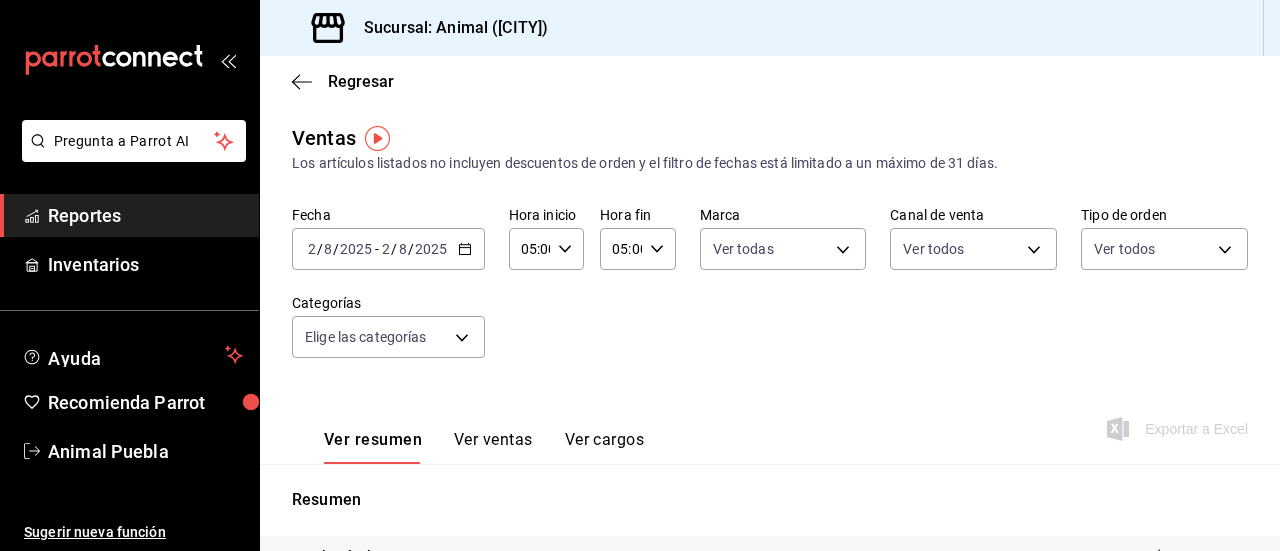 click on "Pregunta a Parrot AI Reportes   Inventarios   Ayuda Recomienda Parrot   Animal [CITY]   Sugerir nueva función   Sucursal: Animal ([CITY]) Regresar Ventas Los artículos listados no incluyen descuentos de orden y el filtro de fechas está limitado a un máximo de 31 días. Fecha 2025-08-02 2 / 8 / 2025 - 2025-08-02 2 / 8 / 2025 Hora inicio 05:00 Hora inicio Hora fin 05:00 Hora fin Marca Ver todas 96838179-8fbb-4073-aae3-1789726318c8 Canal de venta Ver todos PARROT,UBER_EATS,RAPPI,DIDI_FOOD,ONLINE Tipo de orden Ver todos 89cc3392-1a89-49ed-91c4-e66ea58282e1,025cf6ae-25b7-4698-bb98-3d77af74a196,EXTERNAL Categorías Elige las categorías Ver resumen Ver ventas Ver cargos Exportar a Excel Resumen Total artículos + $0.00 Cargos por servicio + $0.00 Venta bruta = $0.00 Descuentos totales - $0.00 Certificados de regalo - $0.00 Venta total = $0.00 Impuestos - $0.00 Venta neta = $0.00 Pregunta a Parrot AI Reportes   Inventarios   Ayuda Recomienda Parrot   Animal [CITY]   Sugerir nueva función   Ver video tutorial" at bounding box center [640, 275] 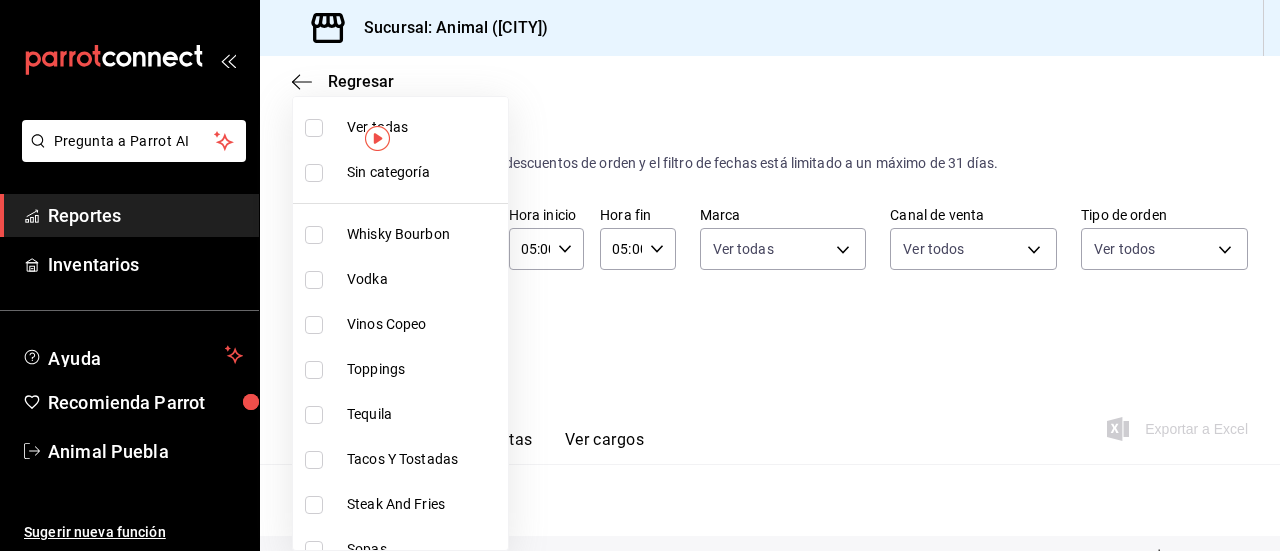 click on "Ver todas" at bounding box center (400, 127) 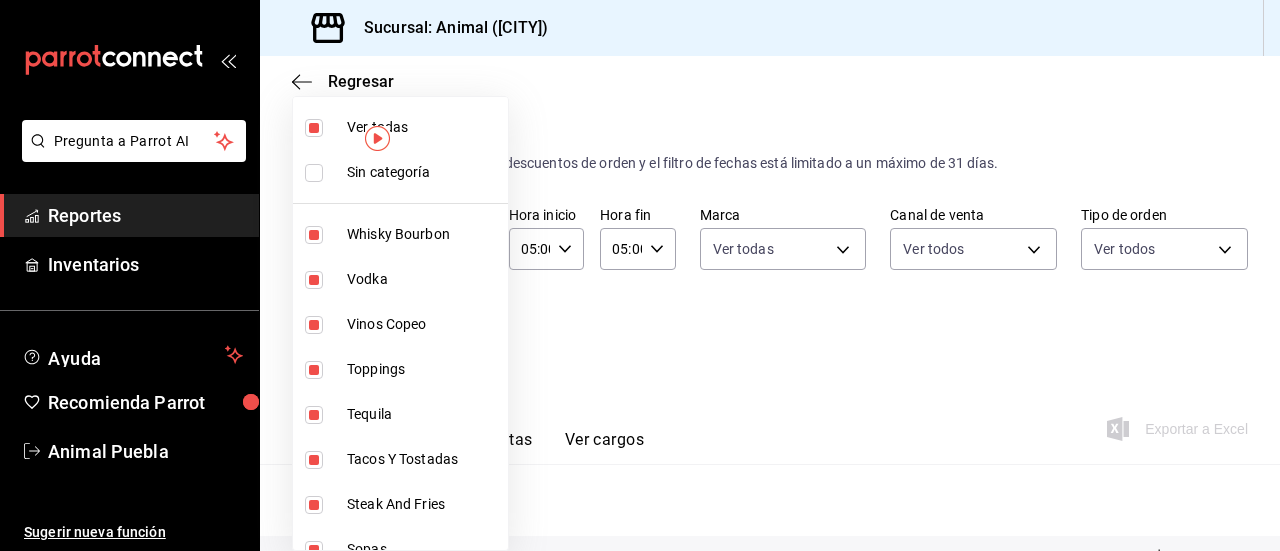 click at bounding box center [314, 173] 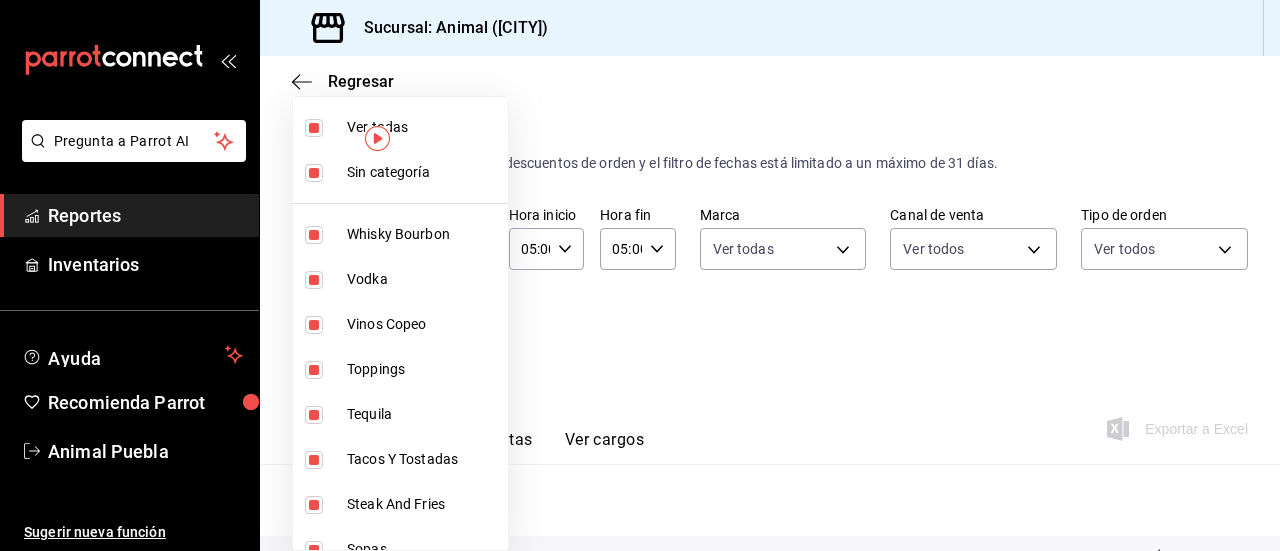 click at bounding box center [640, 275] 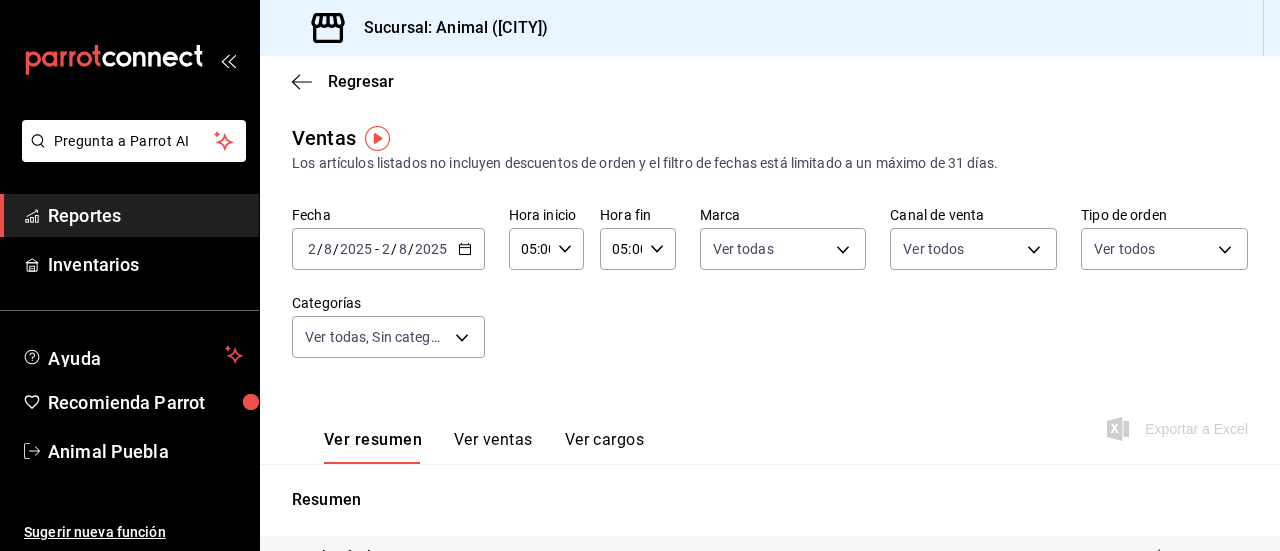 click on "Ver ventas" at bounding box center [493, 447] 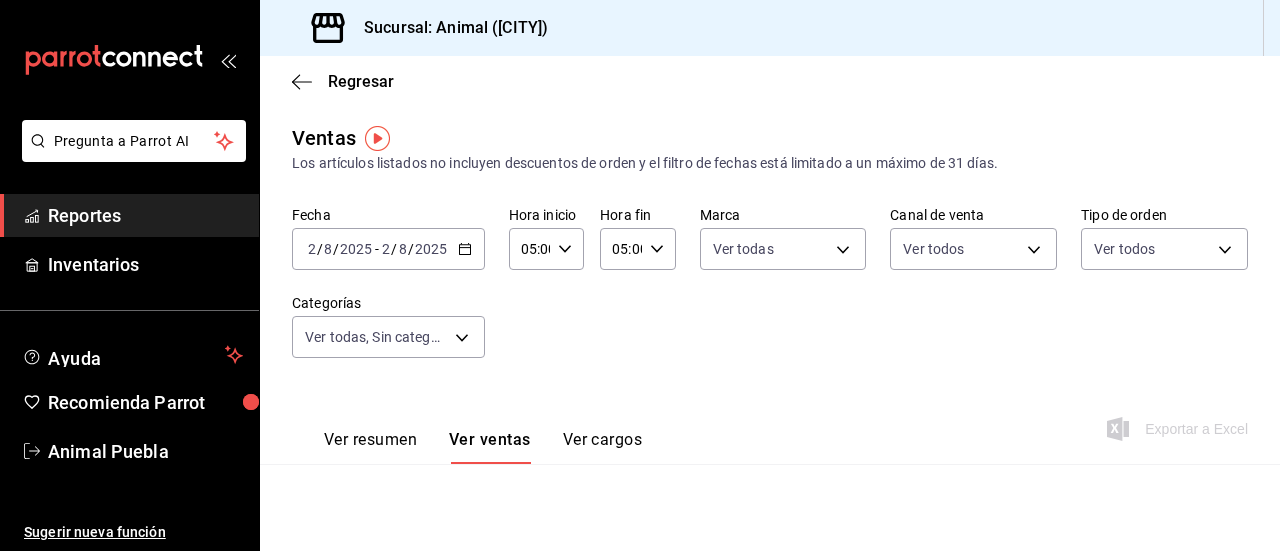 scroll, scrollTop: 100, scrollLeft: 0, axis: vertical 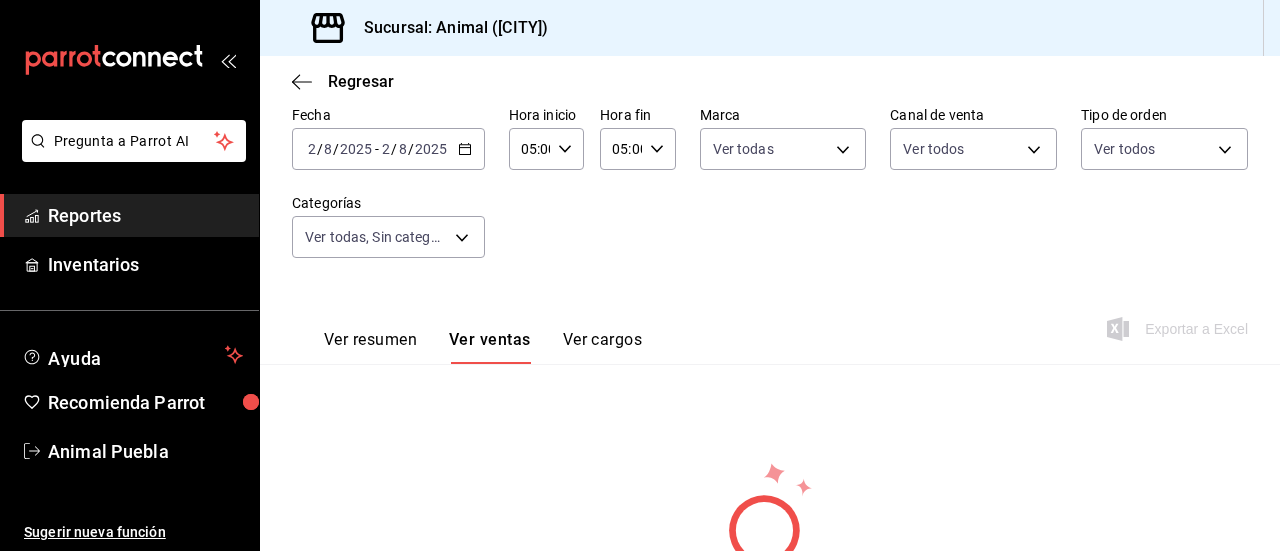 click 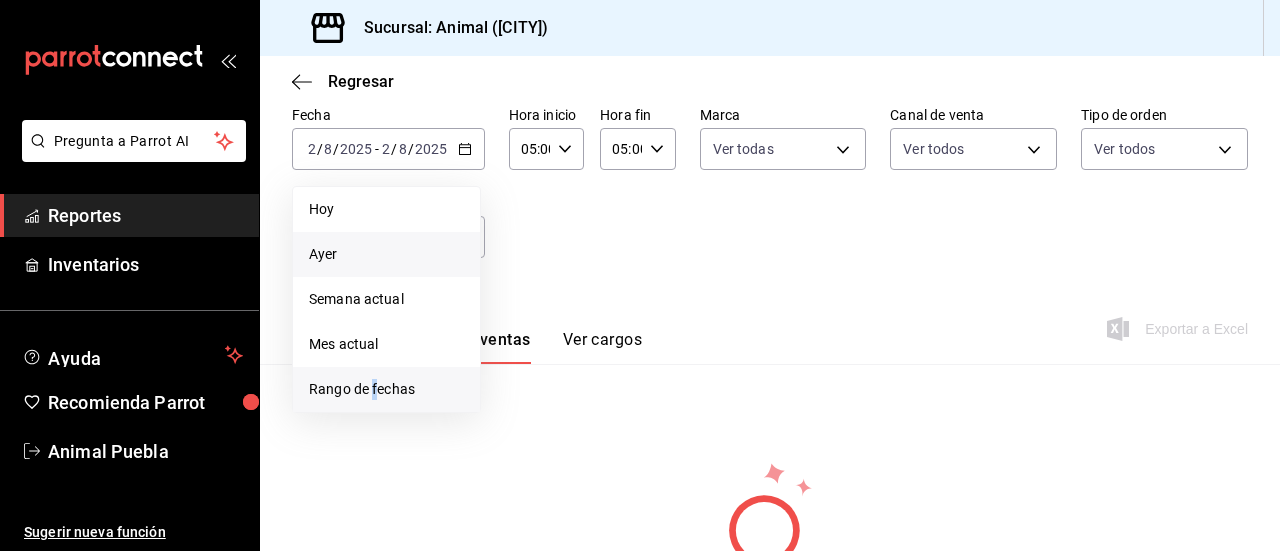 click on "Rango de fechas" at bounding box center (386, 389) 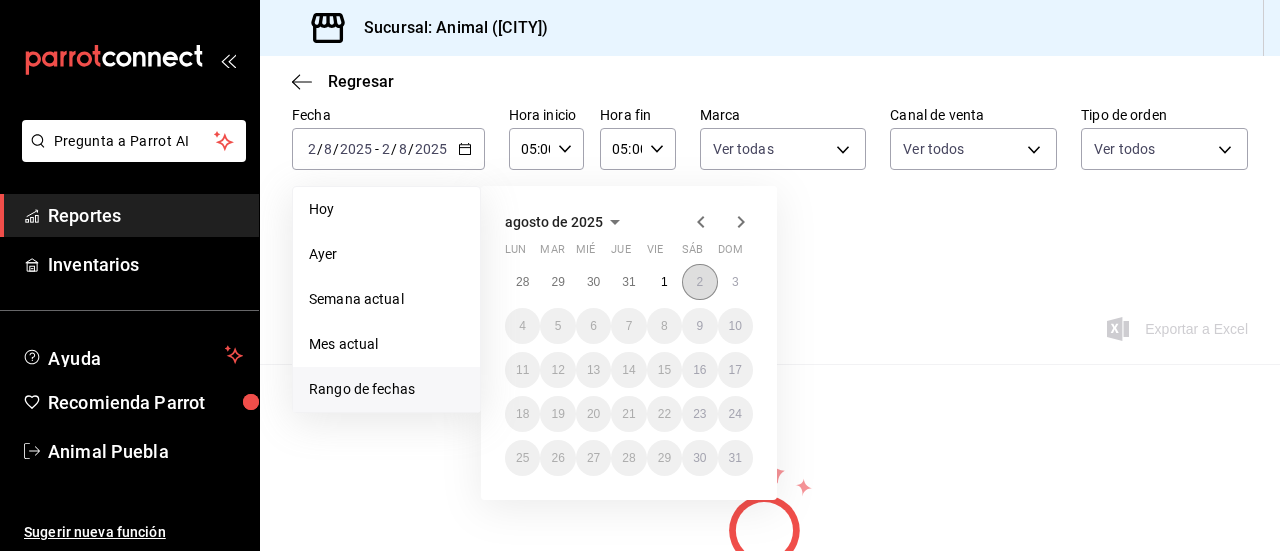 click on "2" at bounding box center (699, 282) 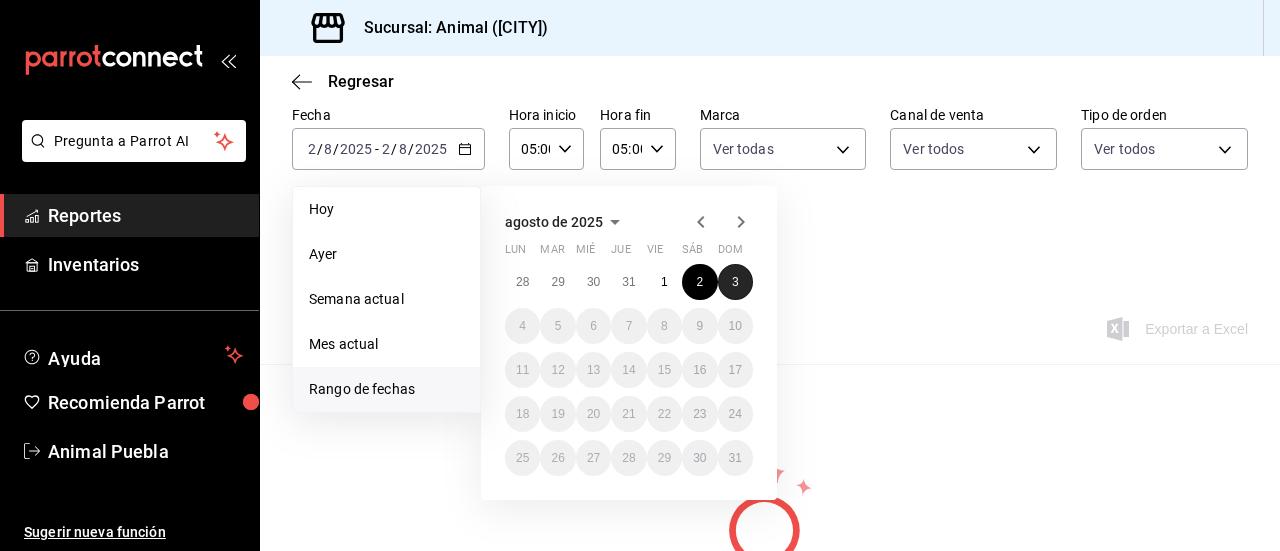click on "3" at bounding box center [735, 282] 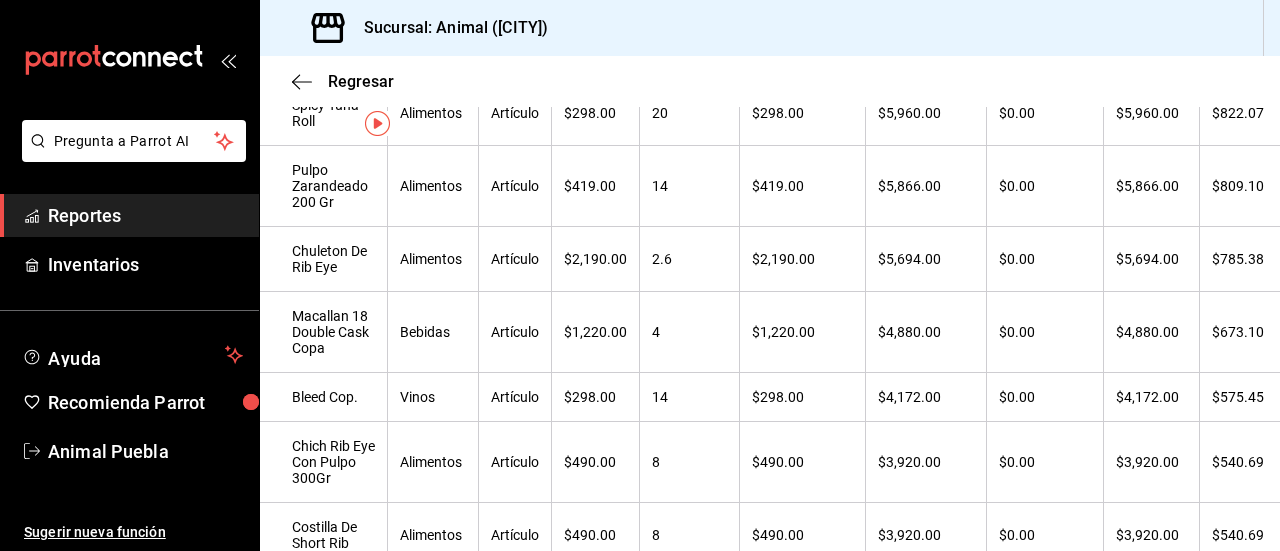 scroll, scrollTop: 0, scrollLeft: 0, axis: both 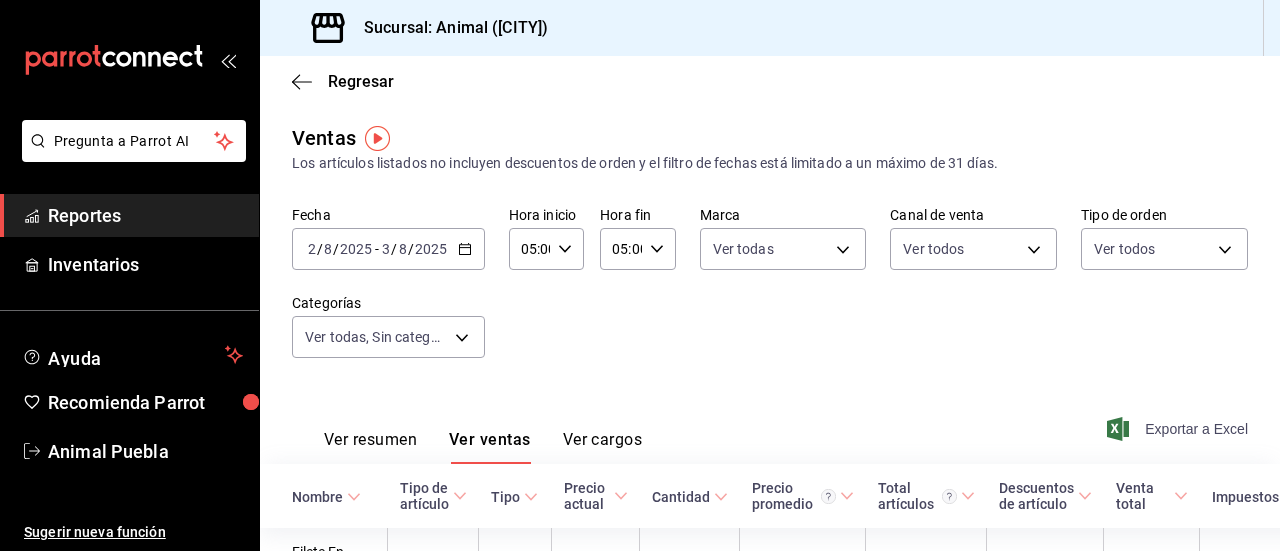 click on "Exportar a Excel" at bounding box center (1179, 429) 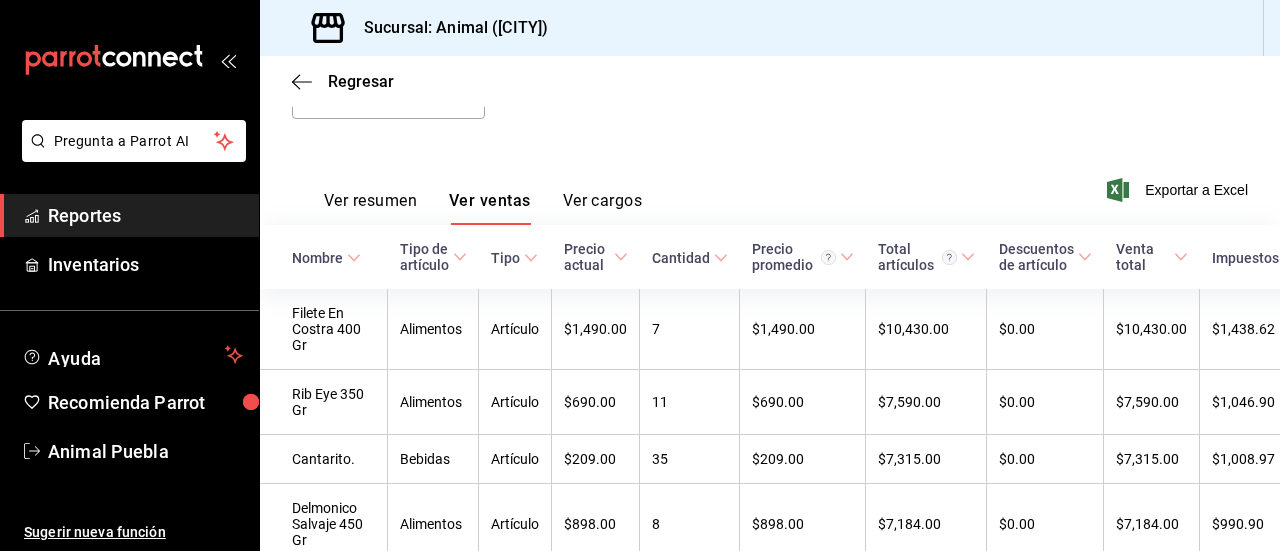 scroll, scrollTop: 0, scrollLeft: 0, axis: both 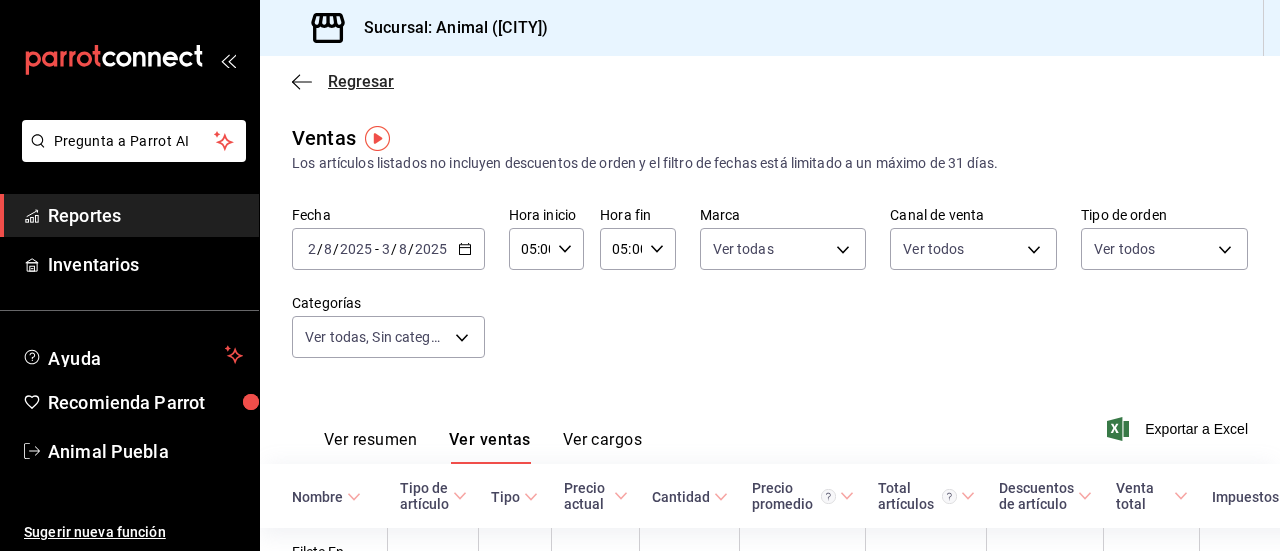 click on "Regresar" at bounding box center (343, 81) 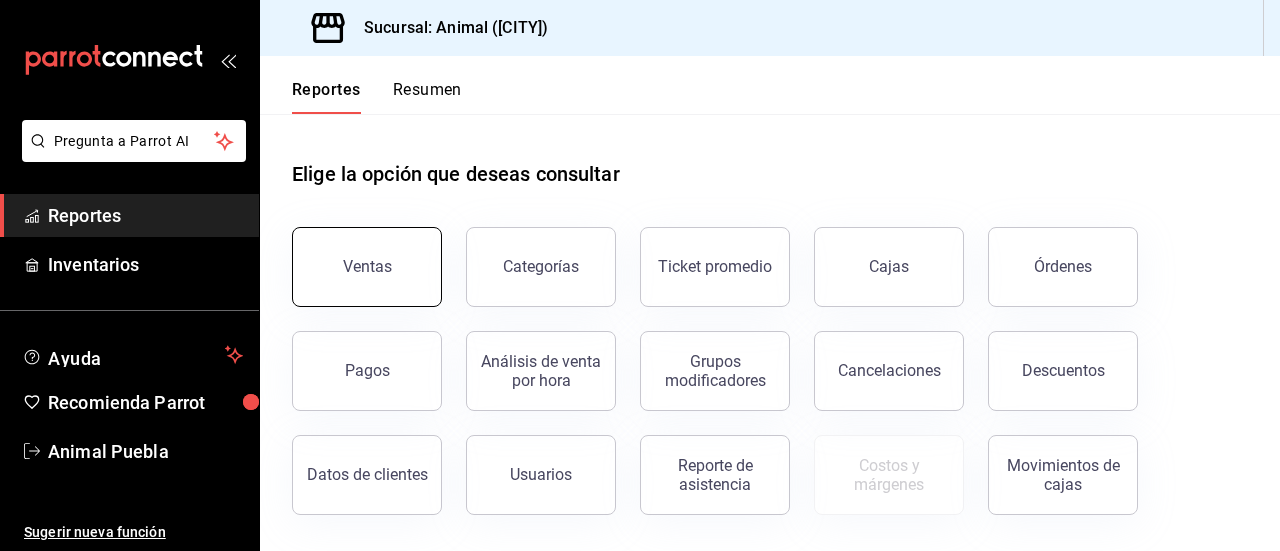 click on "Ventas" at bounding box center [367, 266] 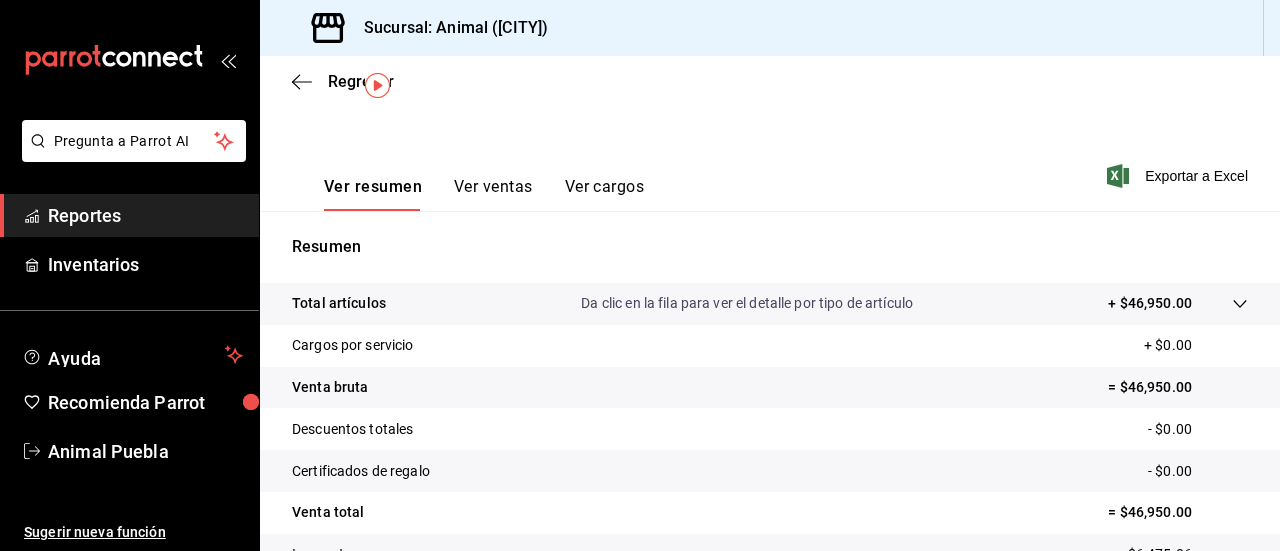scroll, scrollTop: 0, scrollLeft: 0, axis: both 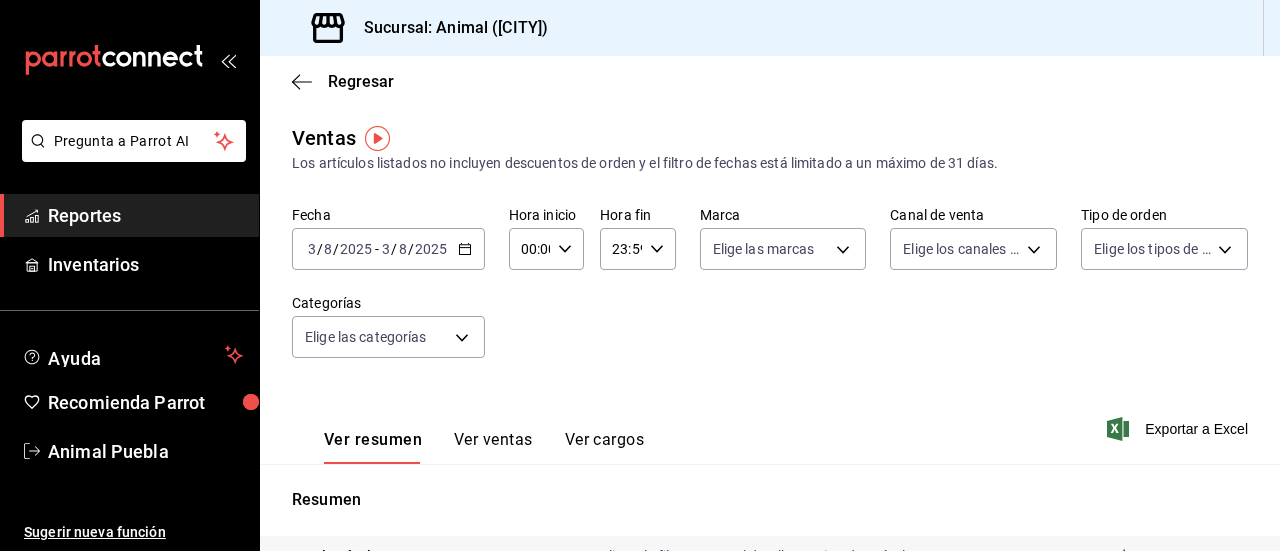 click 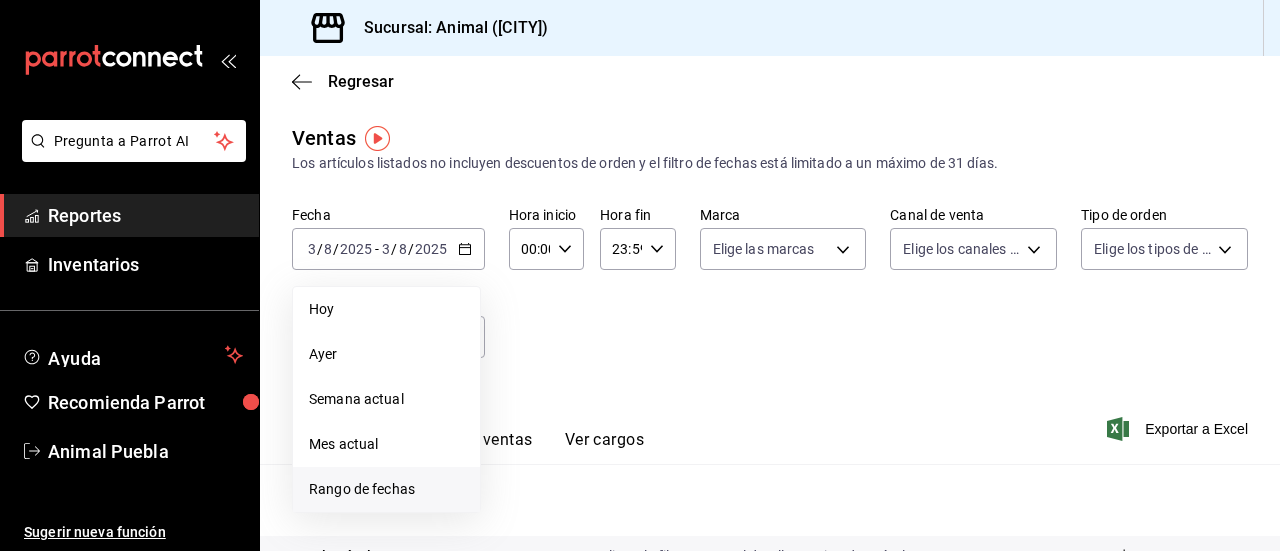 click on "Rango de fechas" at bounding box center [386, 489] 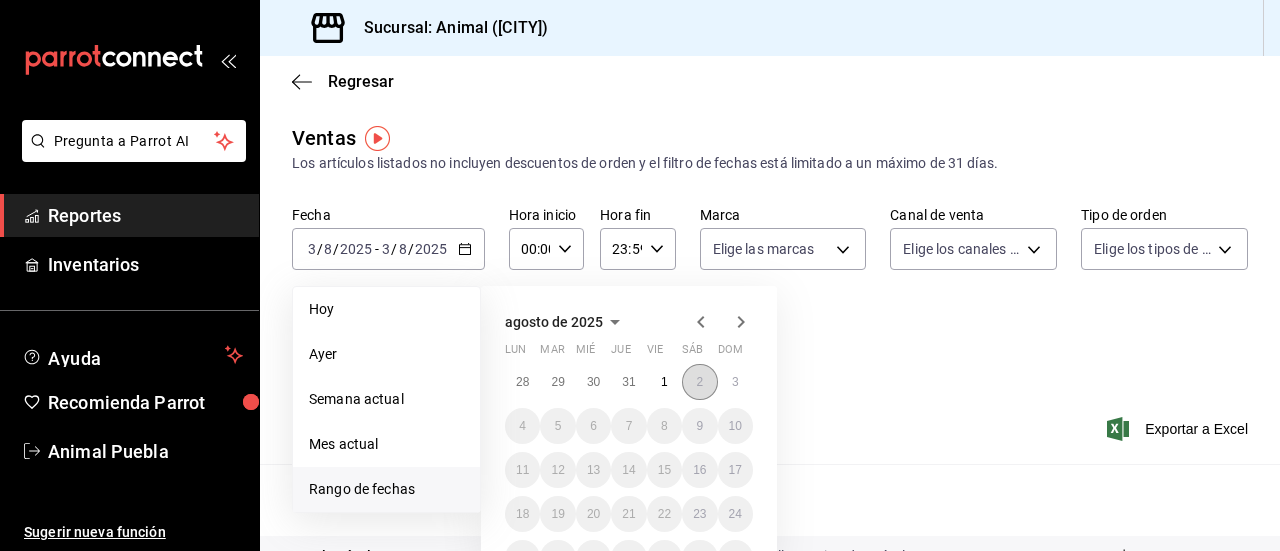 click on "2" at bounding box center [699, 382] 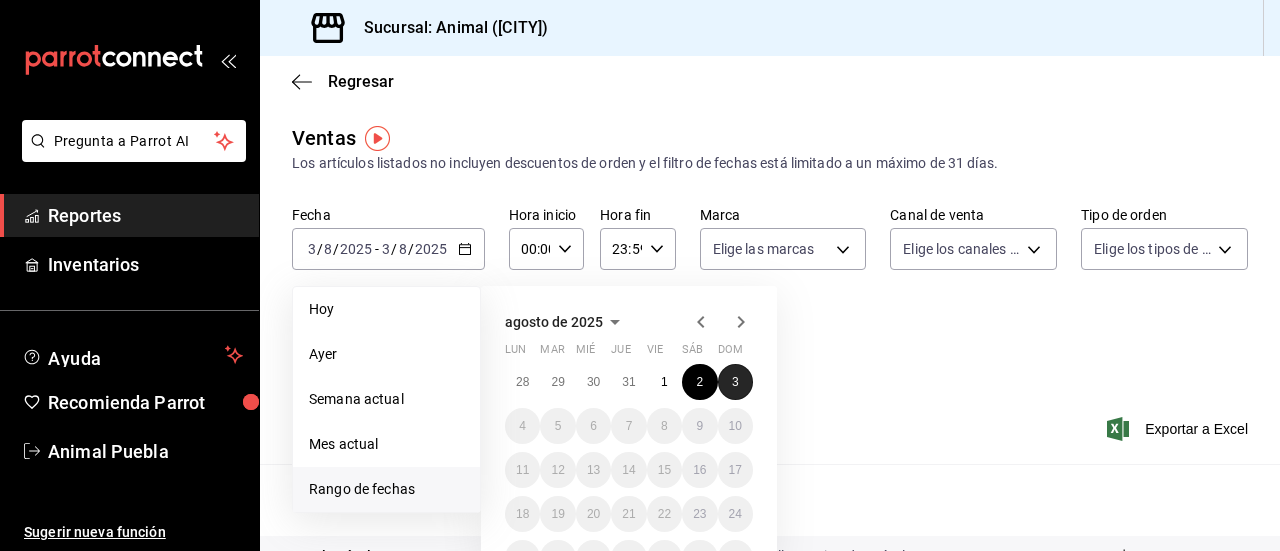 click on "3" at bounding box center [735, 382] 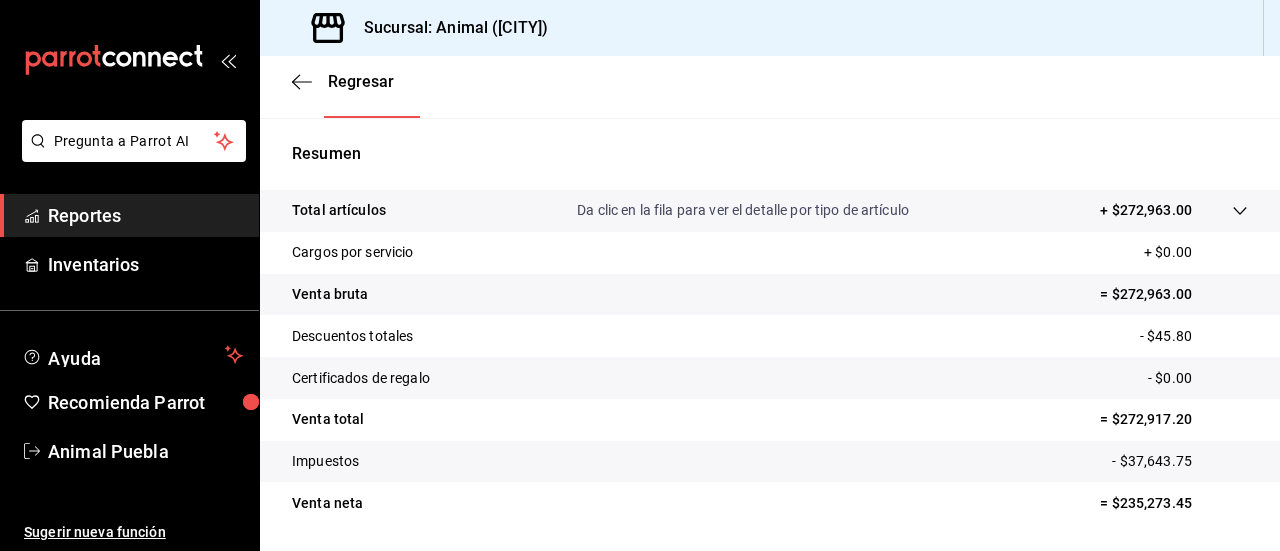 scroll, scrollTop: 407, scrollLeft: 0, axis: vertical 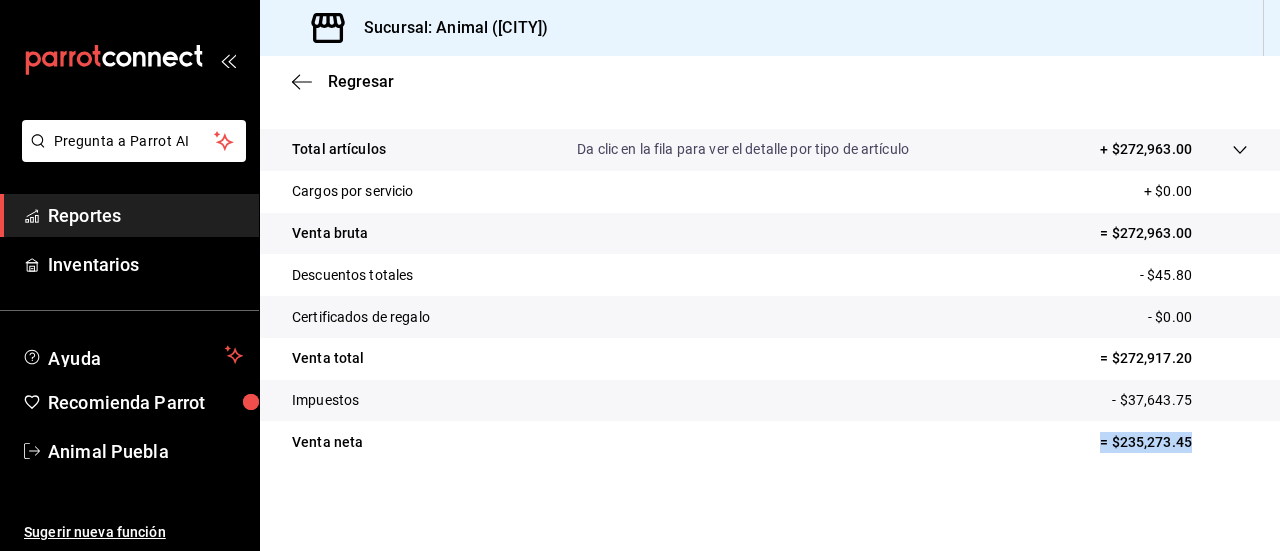 drag, startPoint x: 1072, startPoint y: 448, endPoint x: 1188, endPoint y: 435, distance: 116.72617 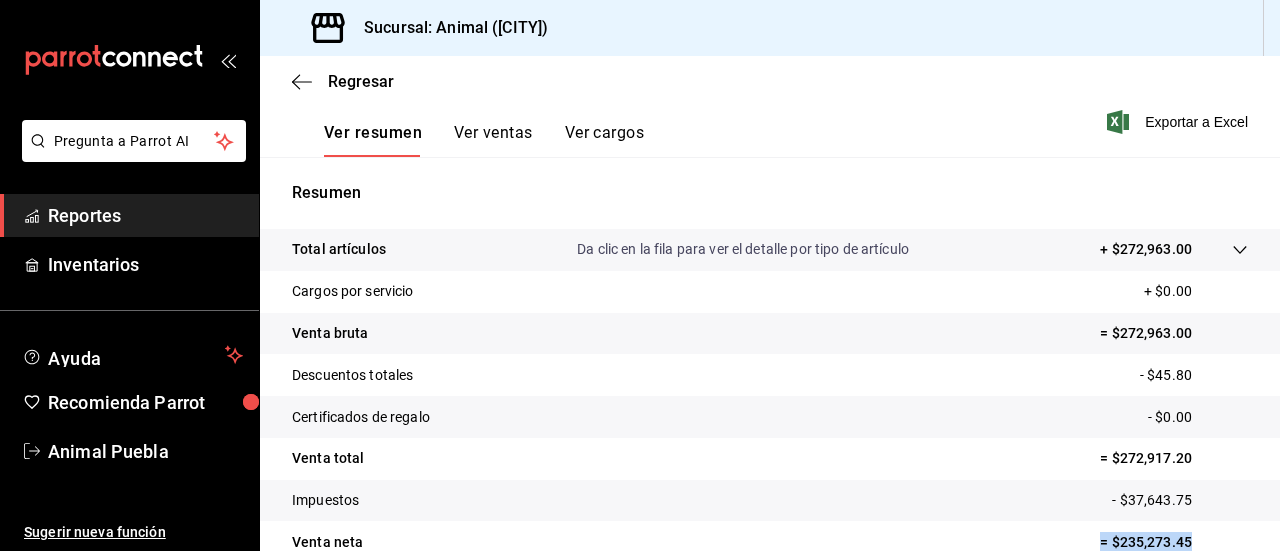 click on "Ver ventas" at bounding box center (493, 140) 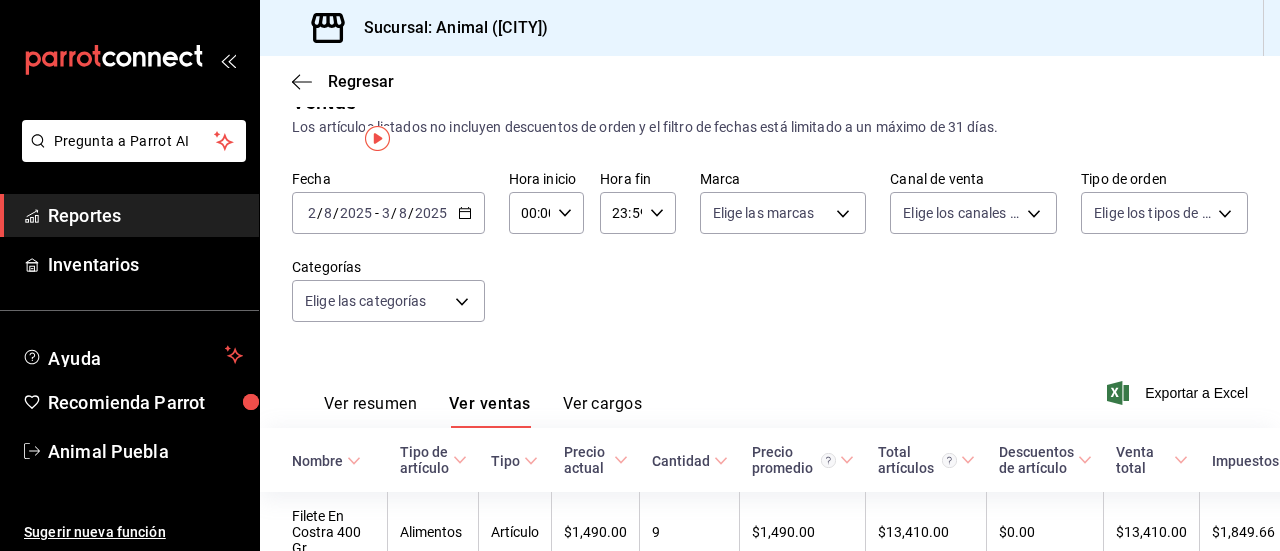scroll, scrollTop: 0, scrollLeft: 0, axis: both 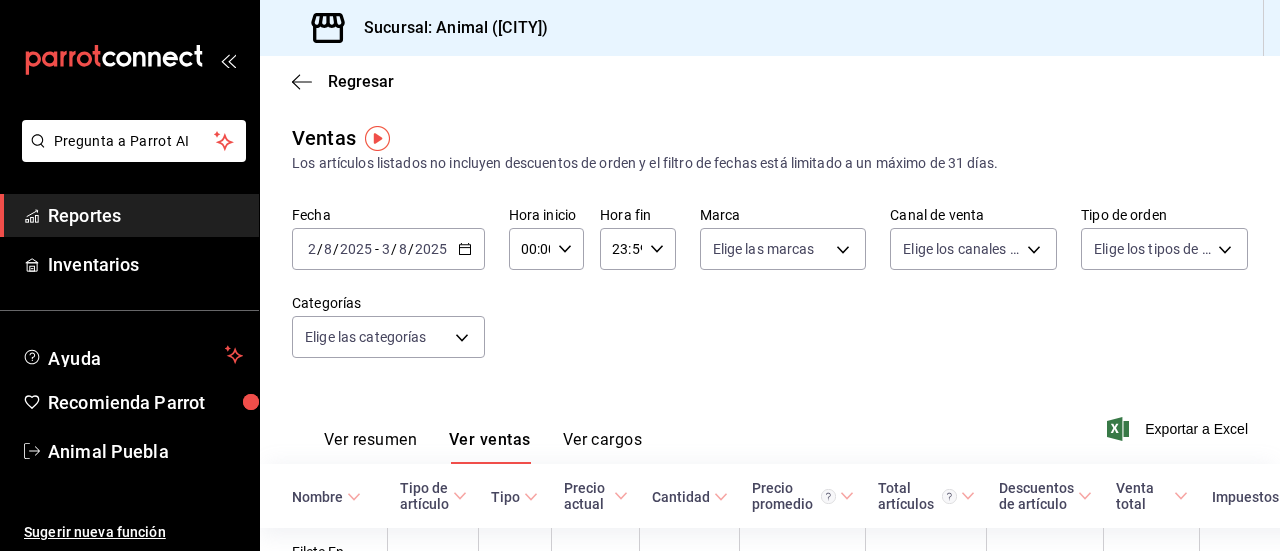click on "Ver cargos" at bounding box center (603, 447) 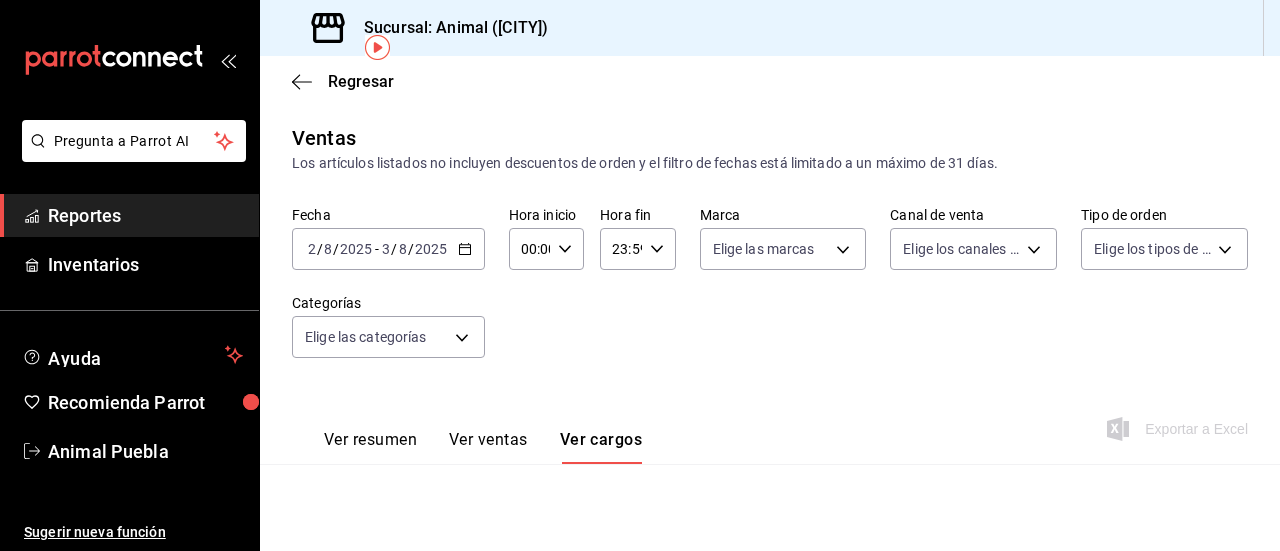scroll, scrollTop: 263, scrollLeft: 0, axis: vertical 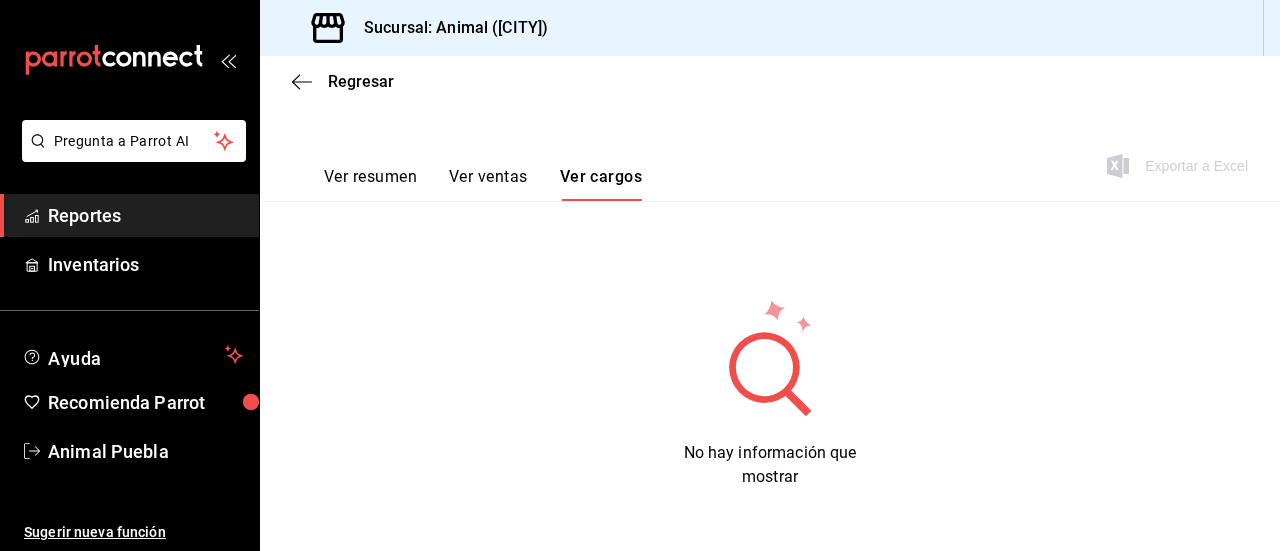 click on "Ver resumen" at bounding box center (370, 184) 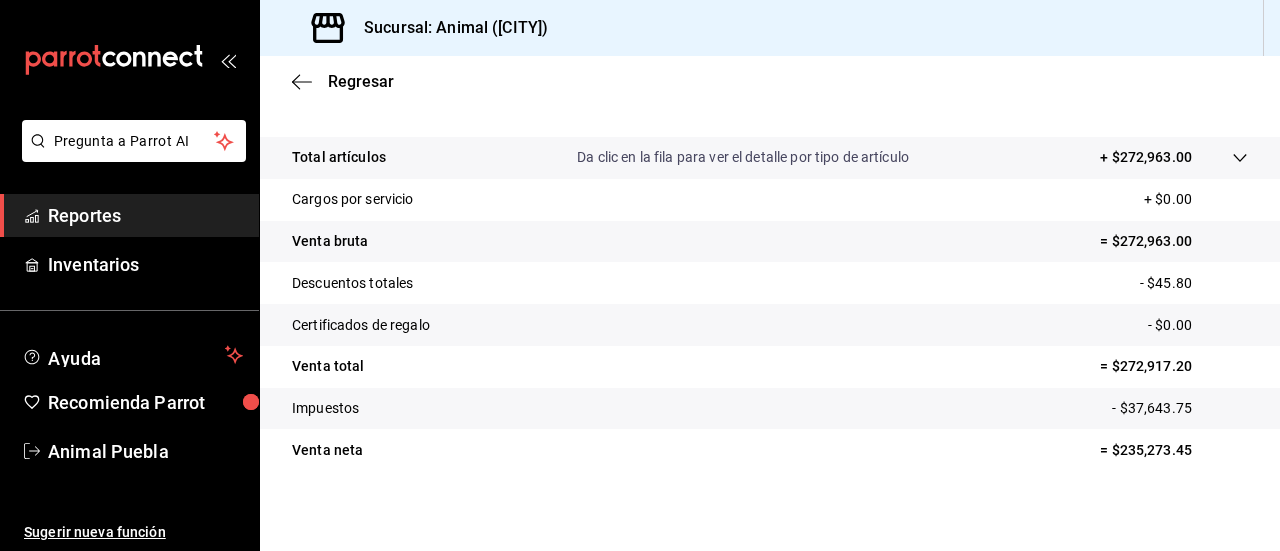 scroll, scrollTop: 407, scrollLeft: 0, axis: vertical 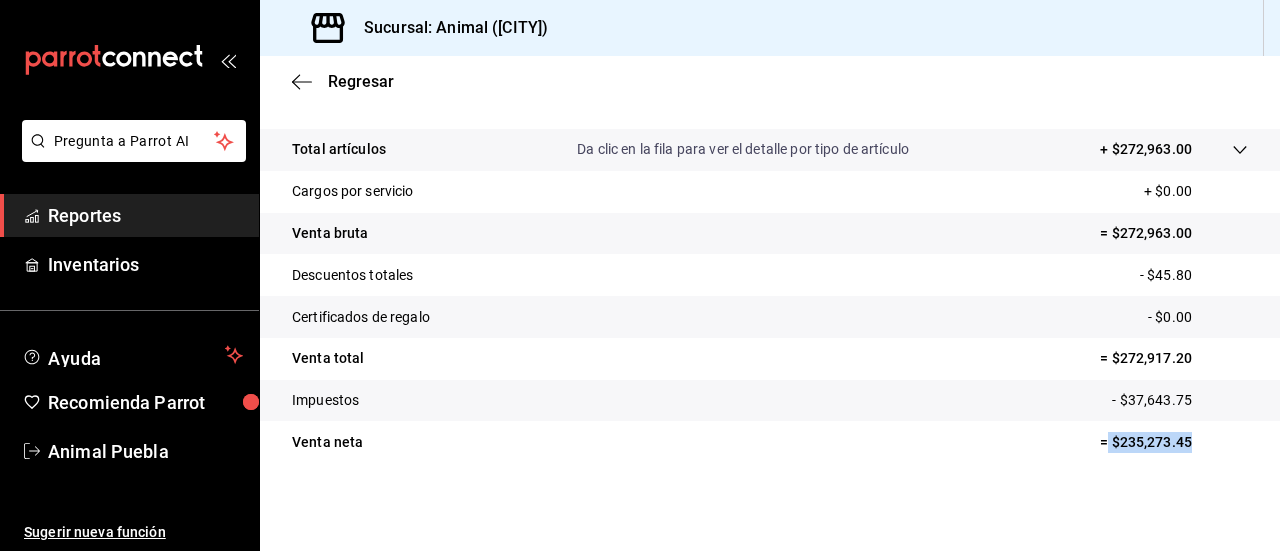 drag, startPoint x: 1090, startPoint y: 444, endPoint x: 1192, endPoint y: 426, distance: 103.57606 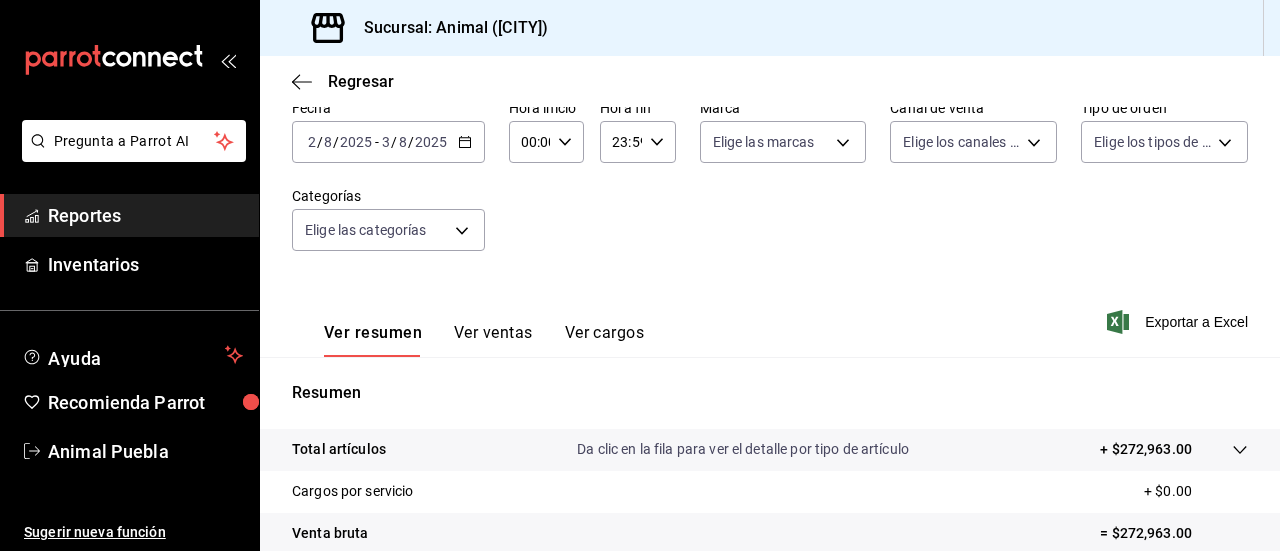 scroll, scrollTop: 207, scrollLeft: 0, axis: vertical 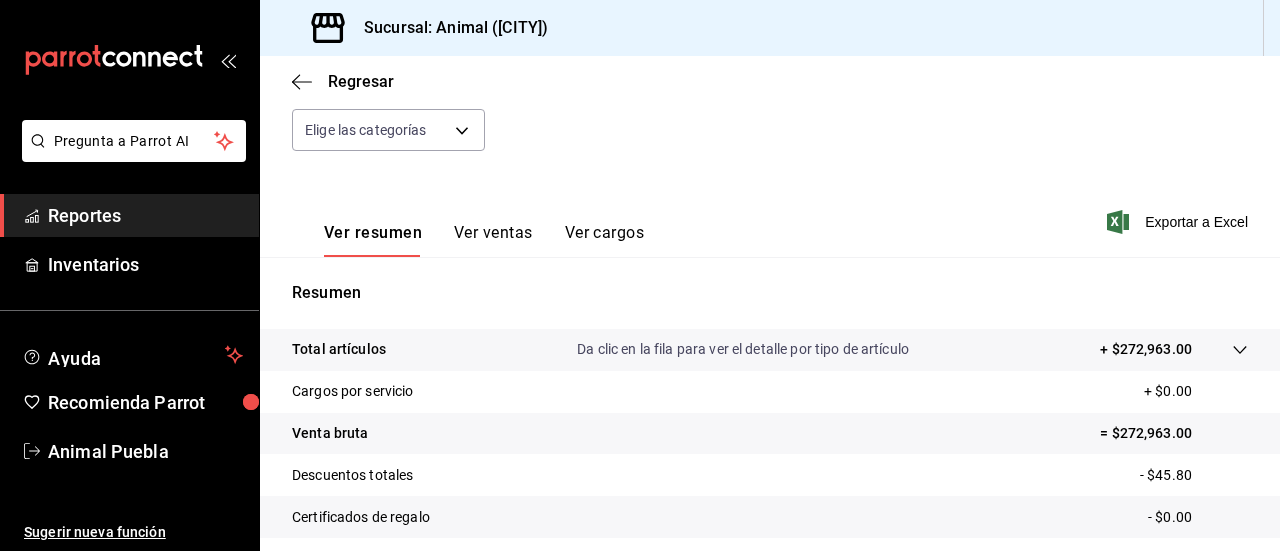 click on "Total artículos Da clic en la fila para ver el detalle por tipo de artículo + $272,963.00" at bounding box center [770, 350] 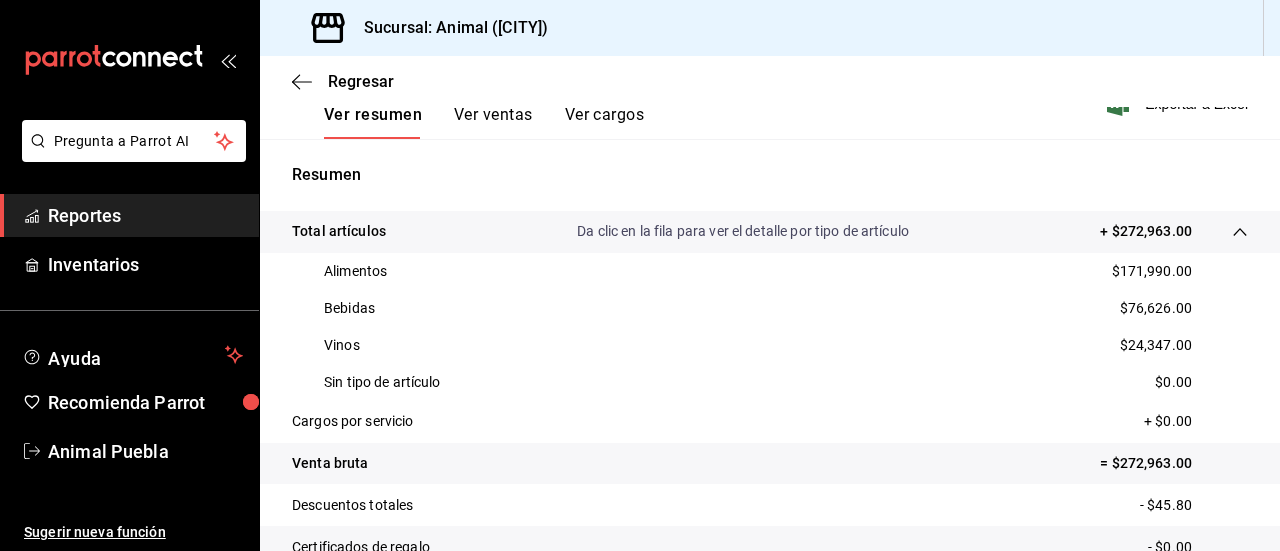 scroll, scrollTop: 355, scrollLeft: 0, axis: vertical 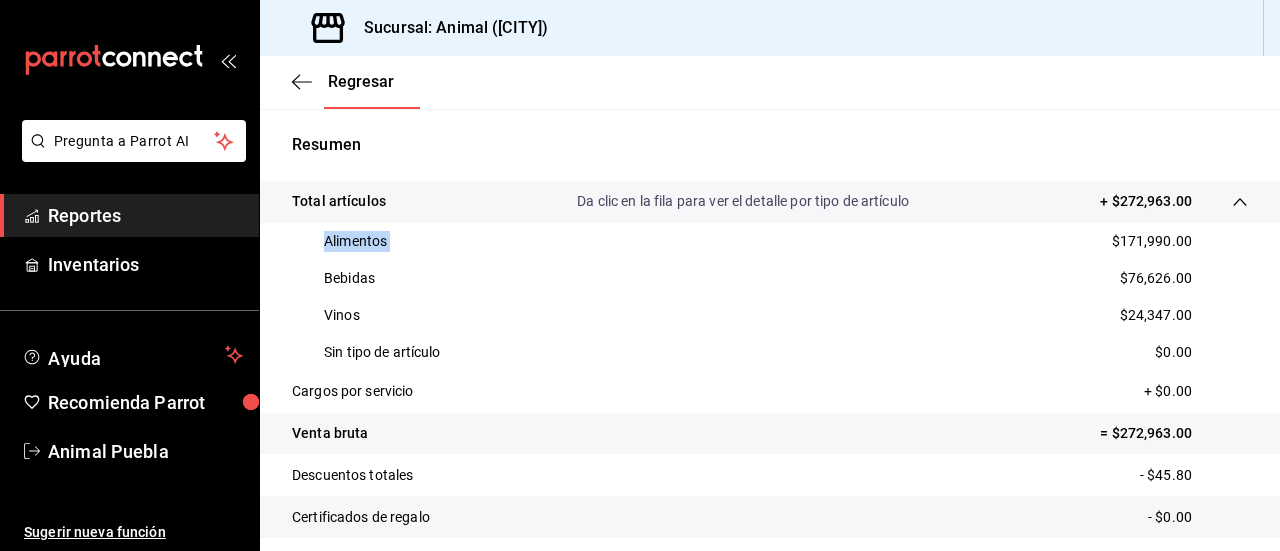 drag, startPoint x: 1092, startPoint y: 241, endPoint x: 1207, endPoint y: 217, distance: 117.47766 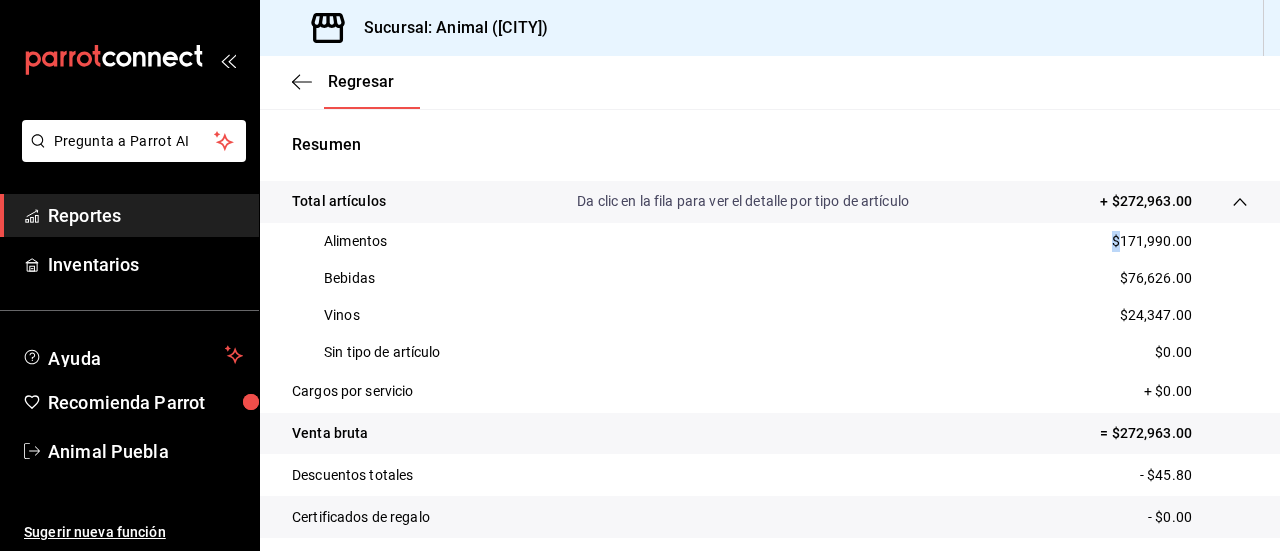 drag, startPoint x: 1096, startPoint y: 239, endPoint x: 1102, endPoint y: 248, distance: 10.816654 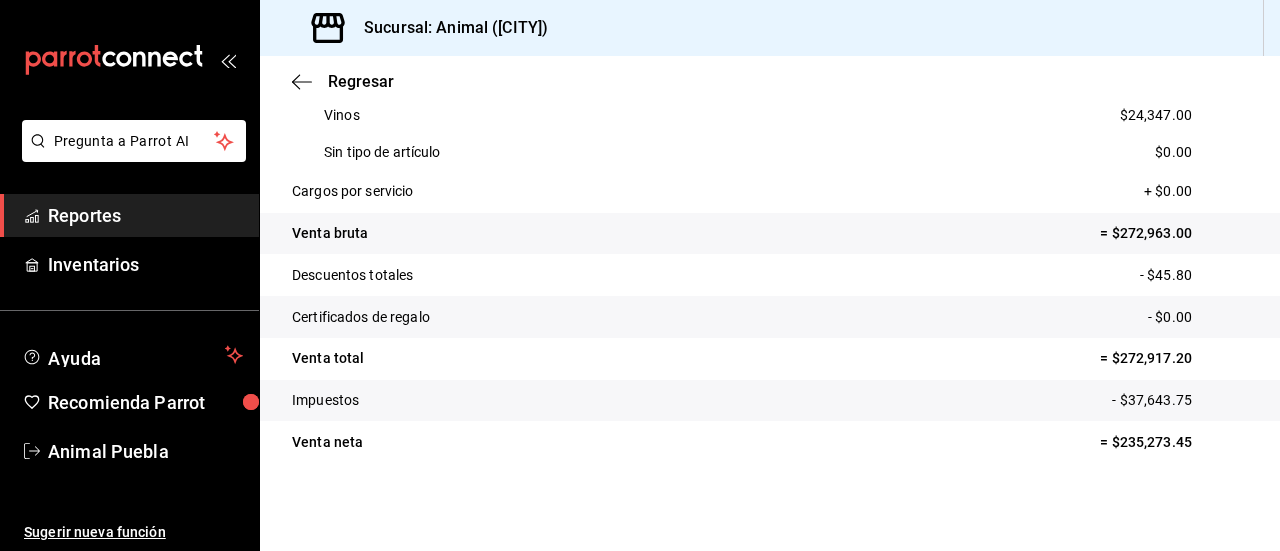 click on "= $235,273.45" at bounding box center (1174, 442) 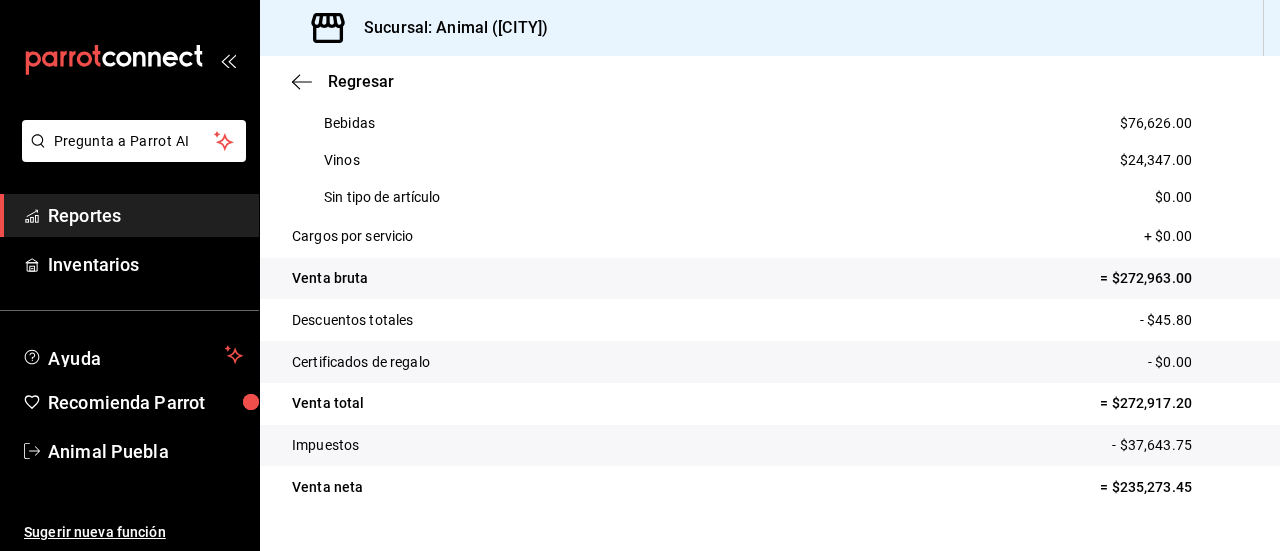 scroll, scrollTop: 555, scrollLeft: 0, axis: vertical 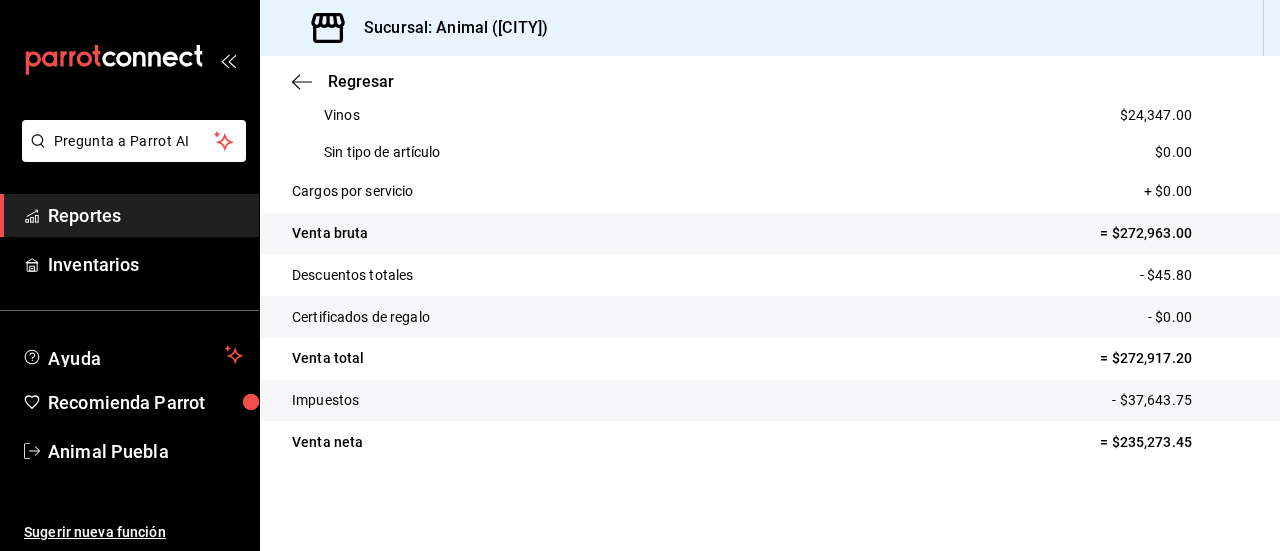 click on "Descuentos totales" at bounding box center (352, 275) 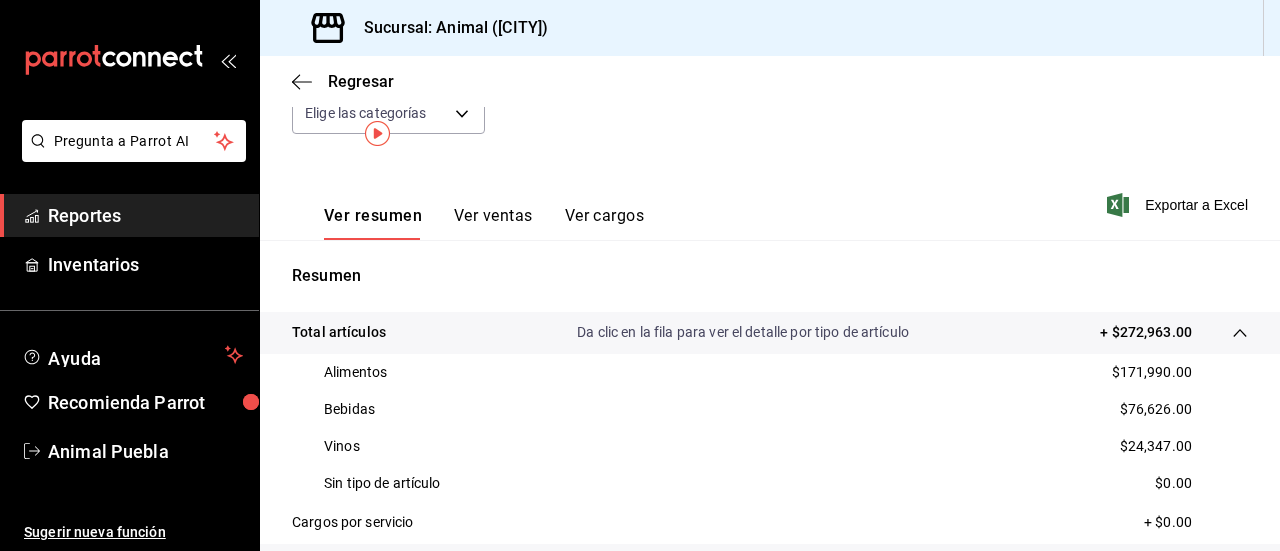 scroll, scrollTop: 0, scrollLeft: 0, axis: both 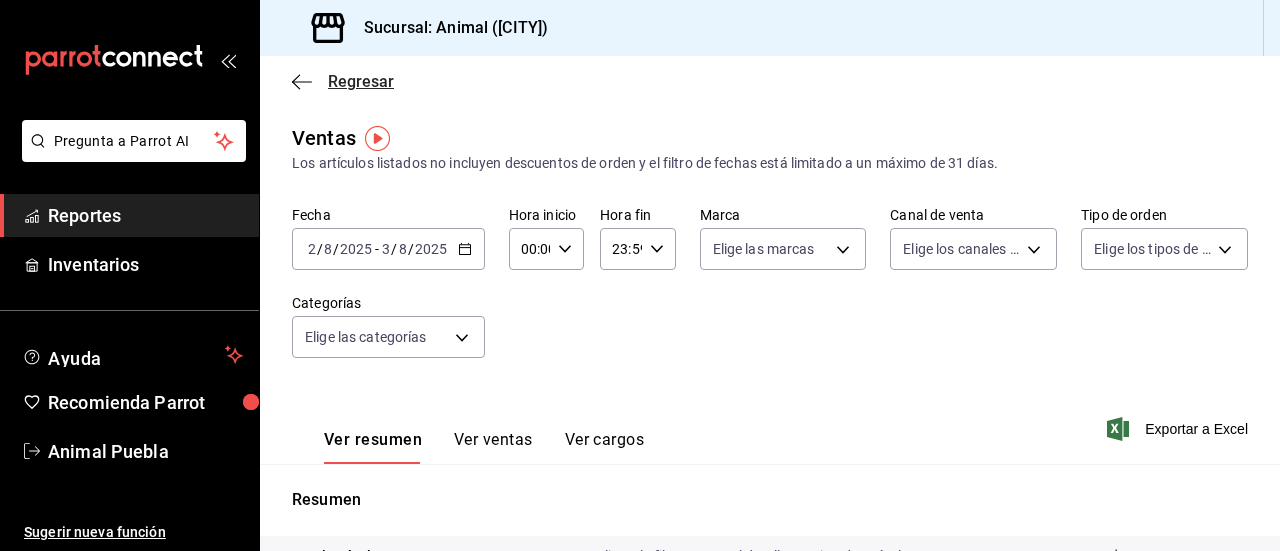 click on "Regresar" at bounding box center (361, 81) 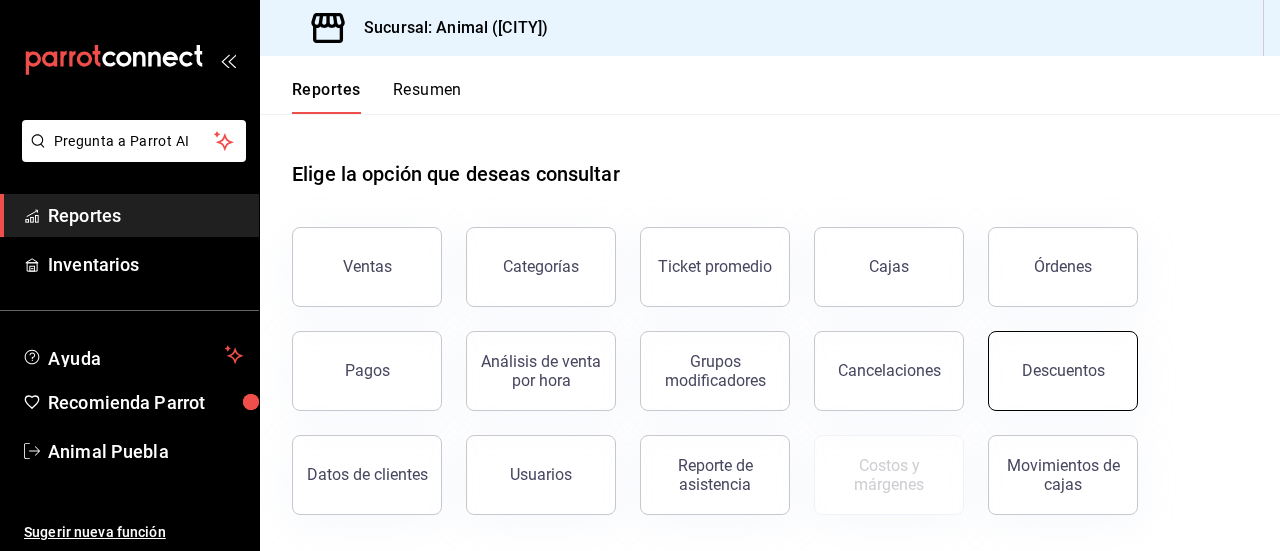 click on "Descuentos" at bounding box center [1063, 370] 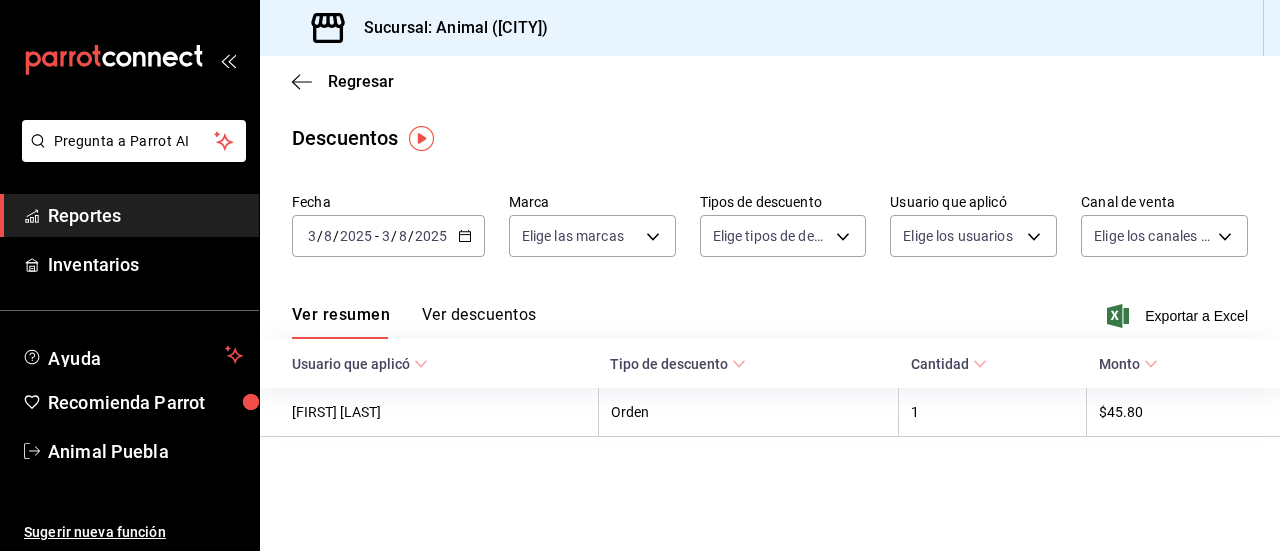 scroll, scrollTop: 0, scrollLeft: 0, axis: both 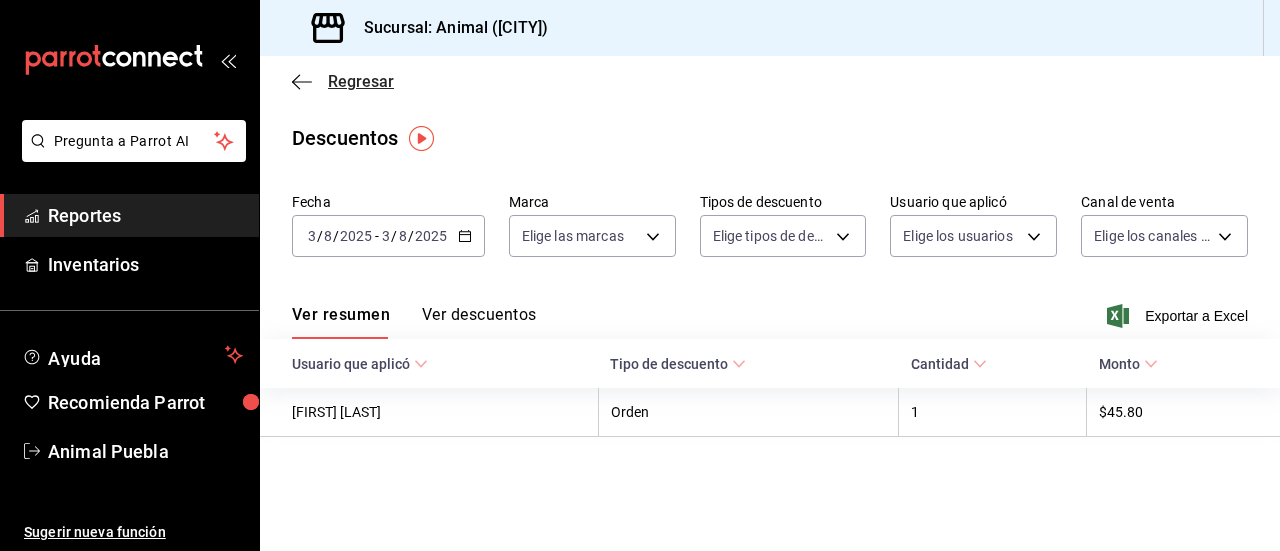 click on "Regresar" at bounding box center [361, 81] 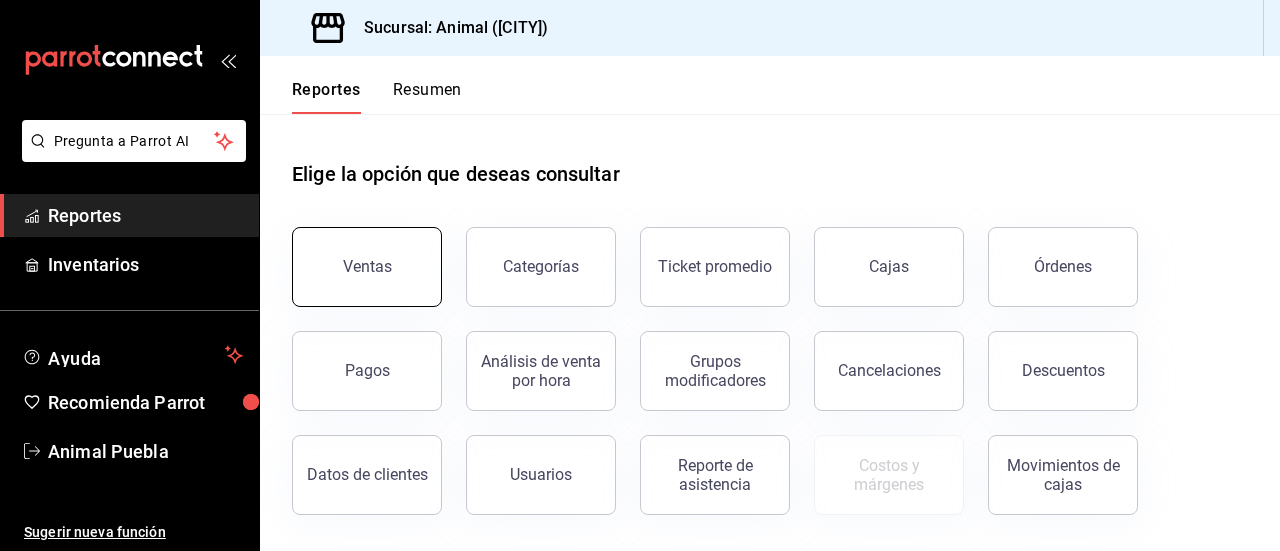 click on "Ventas" at bounding box center [367, 267] 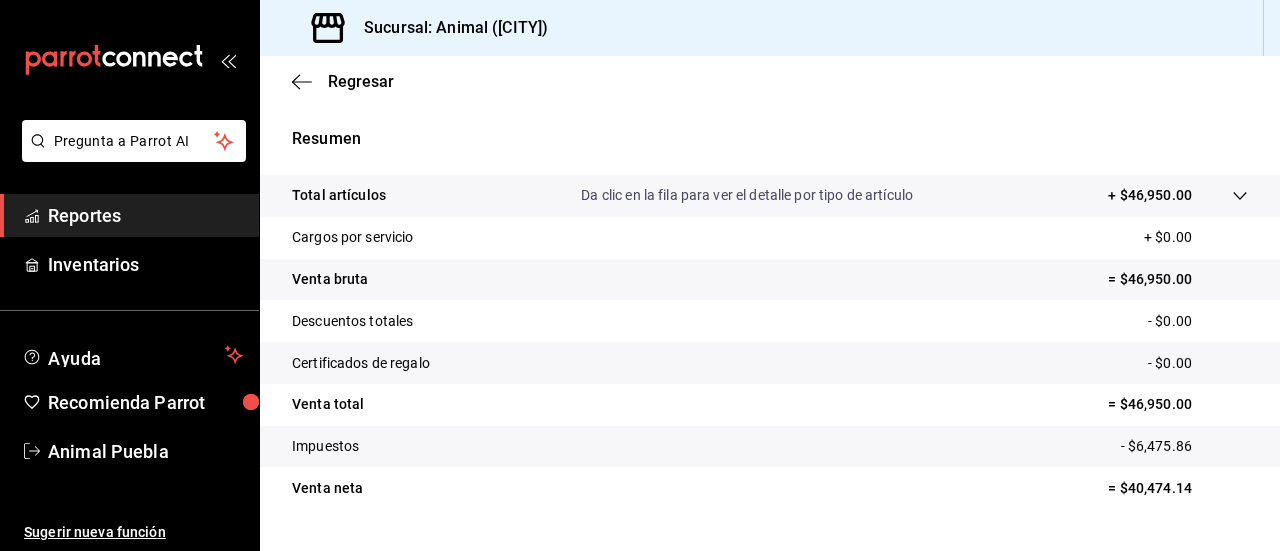 scroll, scrollTop: 407, scrollLeft: 0, axis: vertical 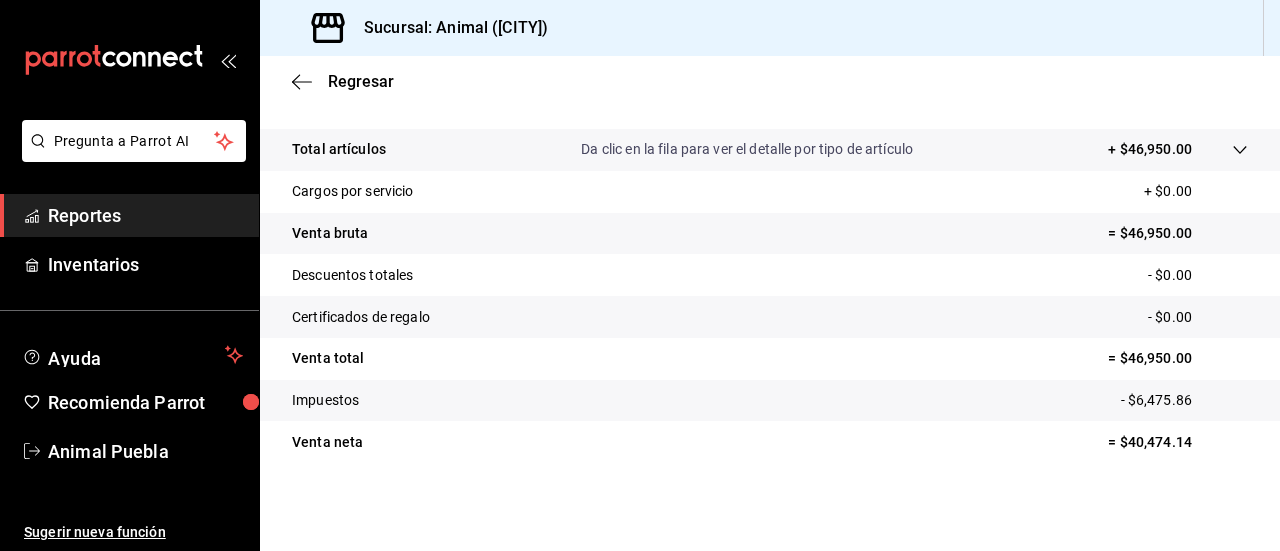 click on "- $0.00" at bounding box center (1198, 275) 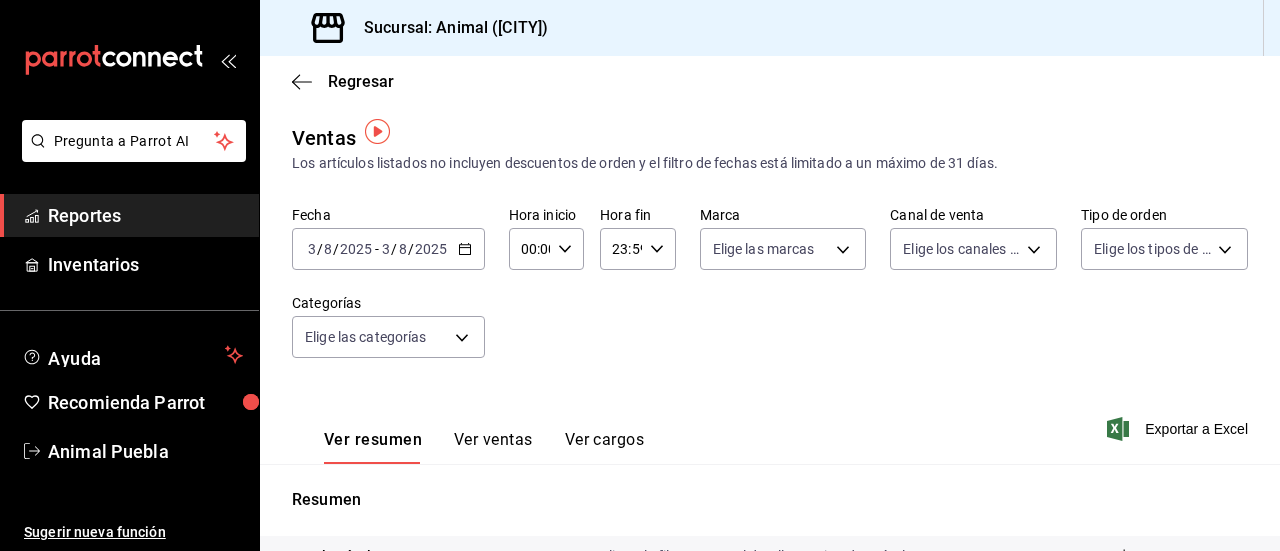 scroll, scrollTop: 0, scrollLeft: 0, axis: both 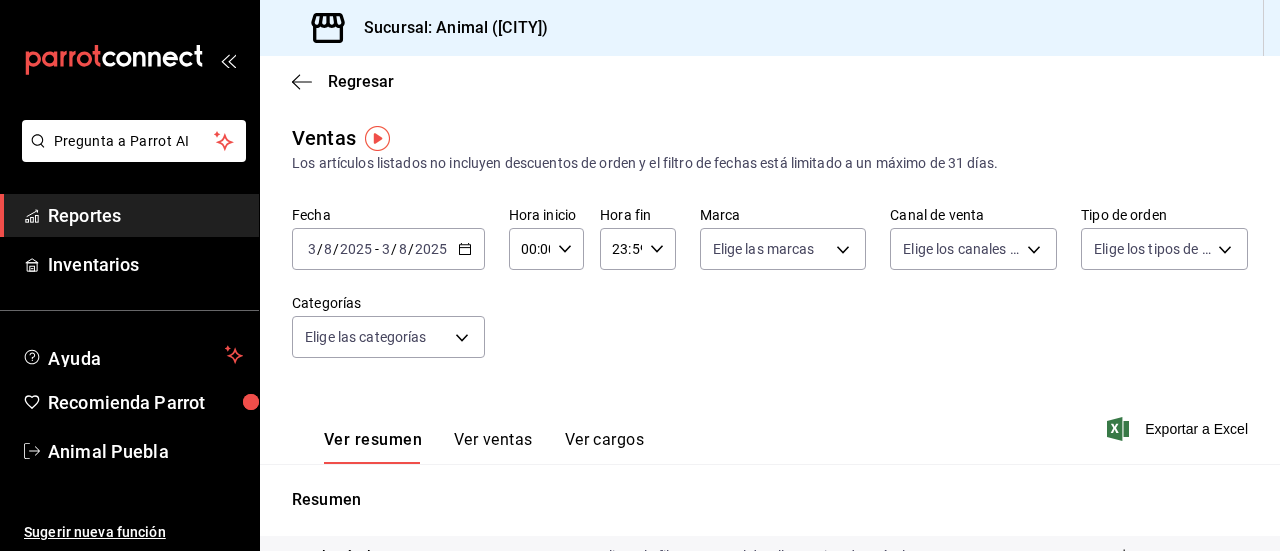 click 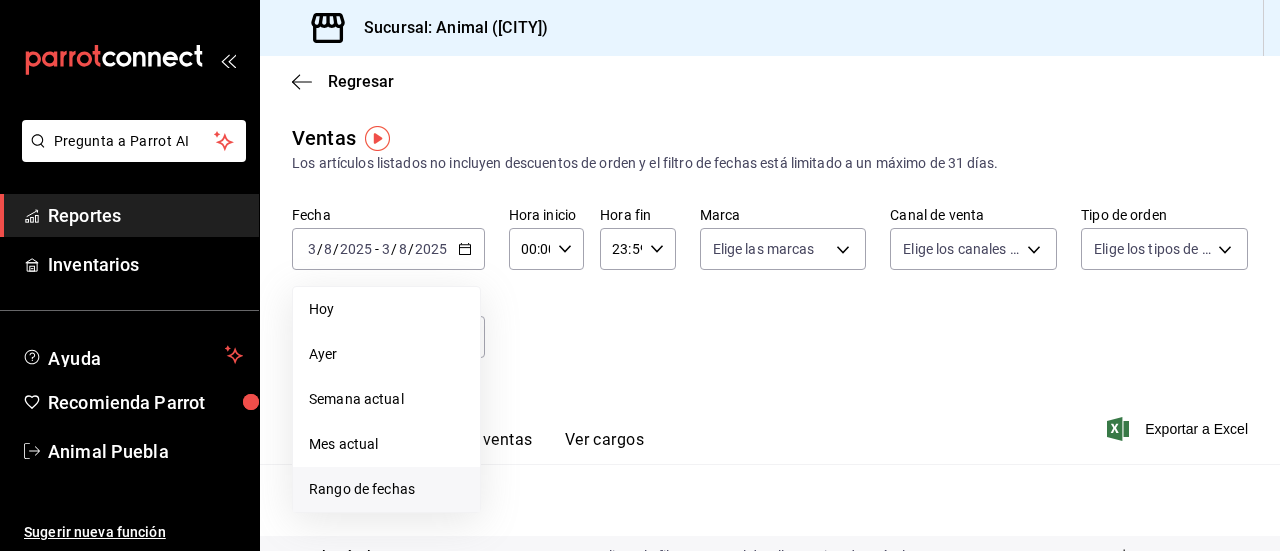 click on "Rango de fechas" at bounding box center [386, 489] 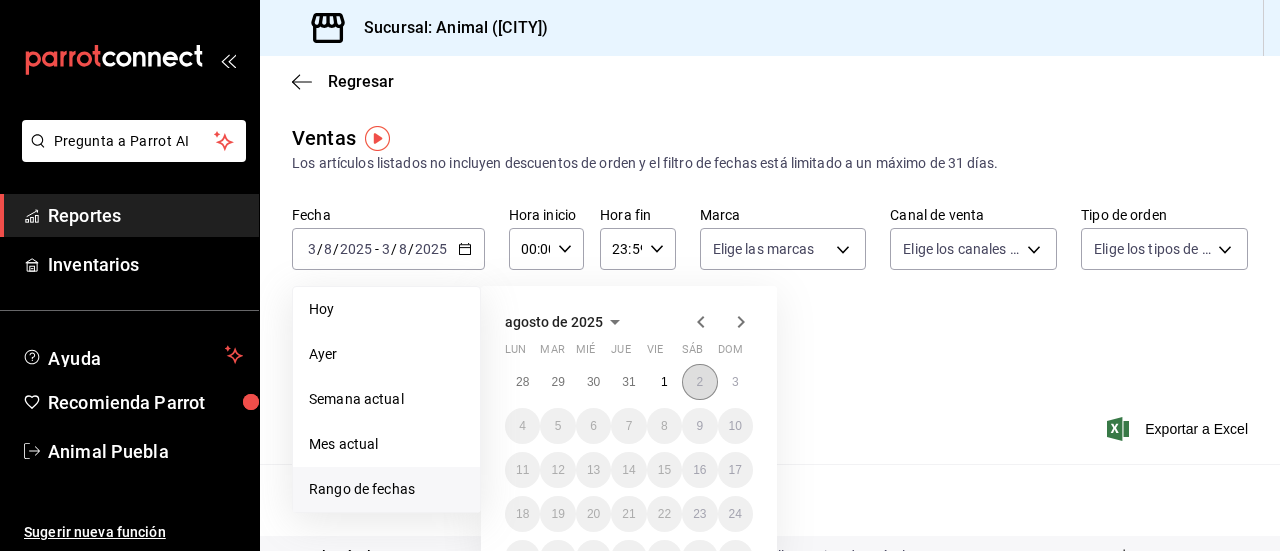 click on "2" at bounding box center [699, 382] 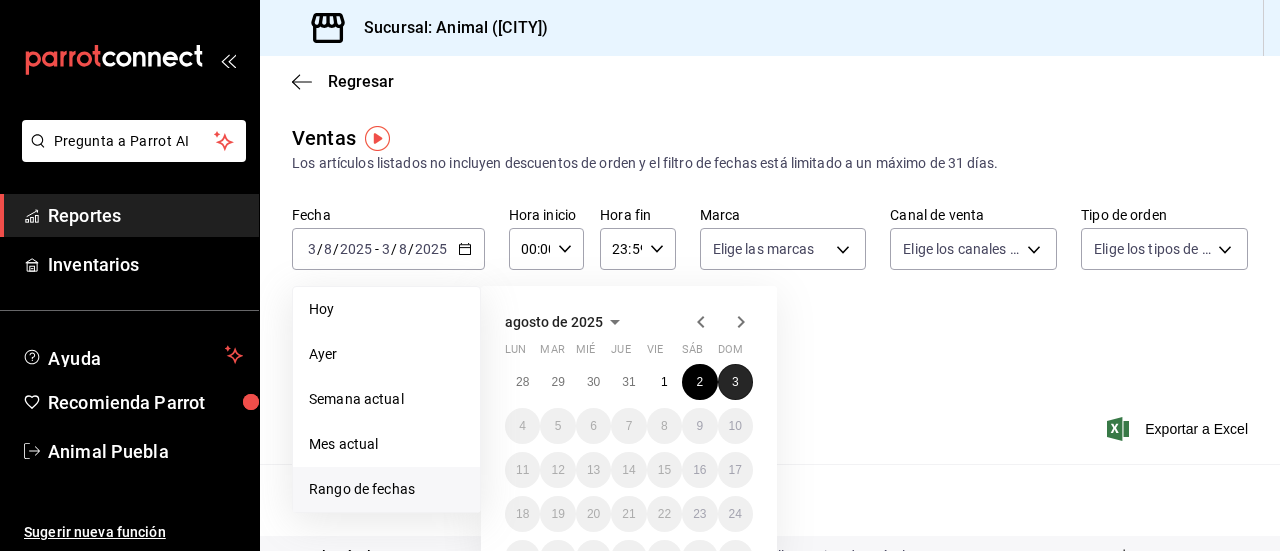 click on "3" at bounding box center [735, 382] 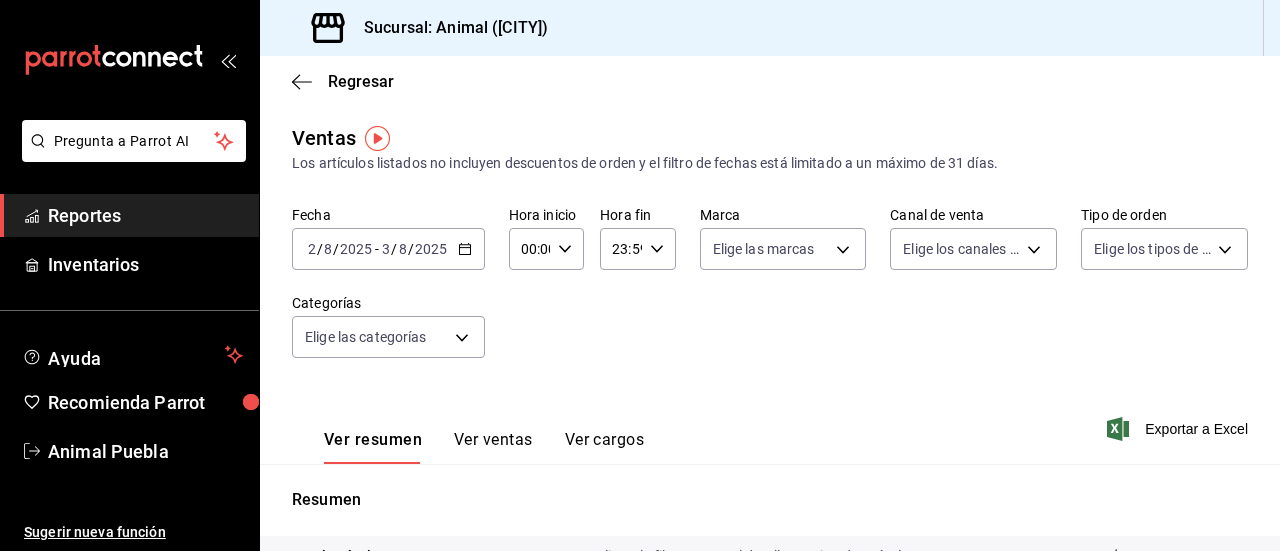 click on "23:59 Hora fin" at bounding box center (637, 249) 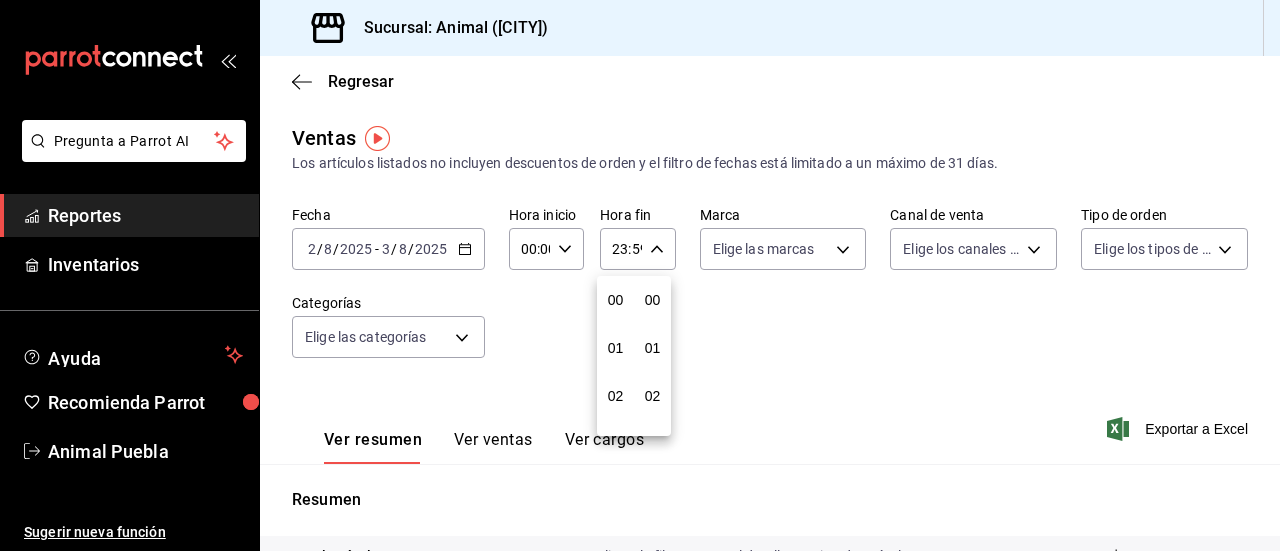 scroll, scrollTop: 992, scrollLeft: 0, axis: vertical 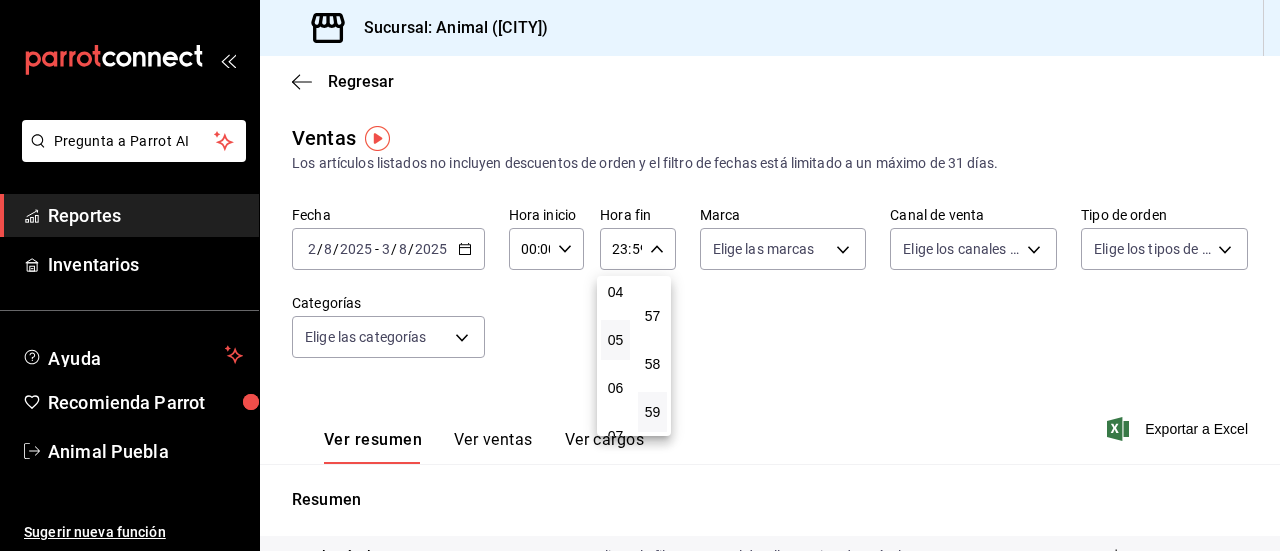 click on "05" at bounding box center (615, 340) 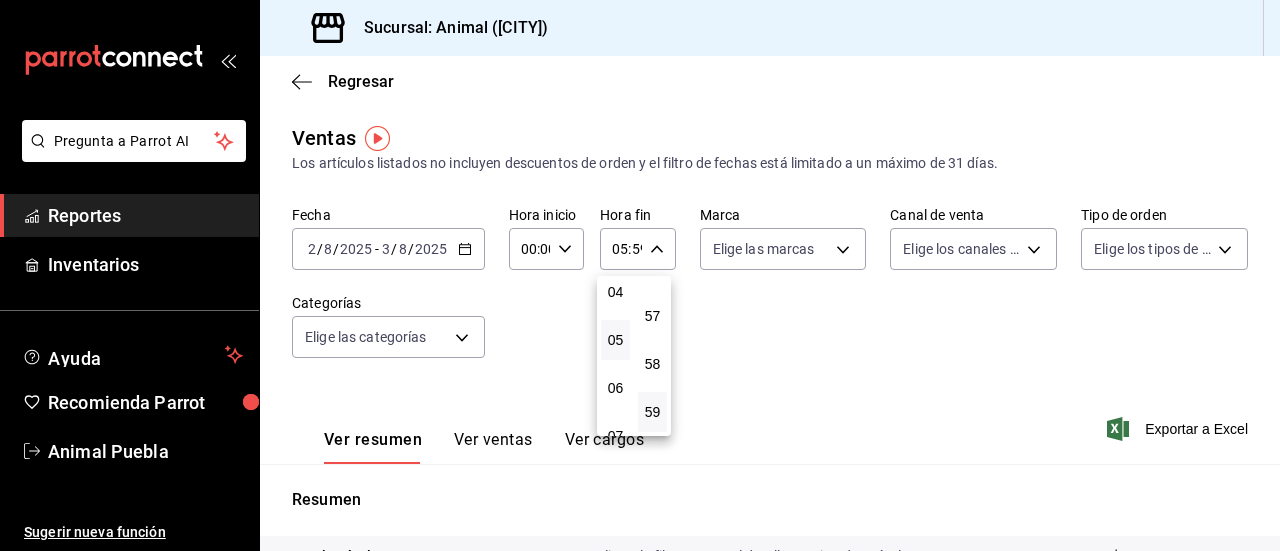 click at bounding box center [640, 275] 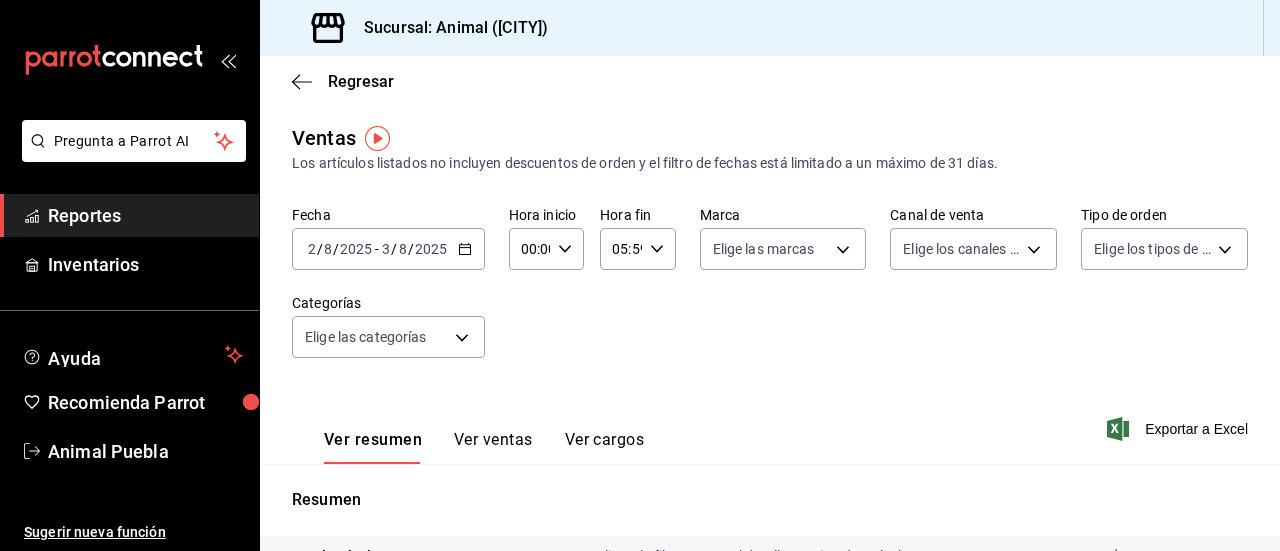 click 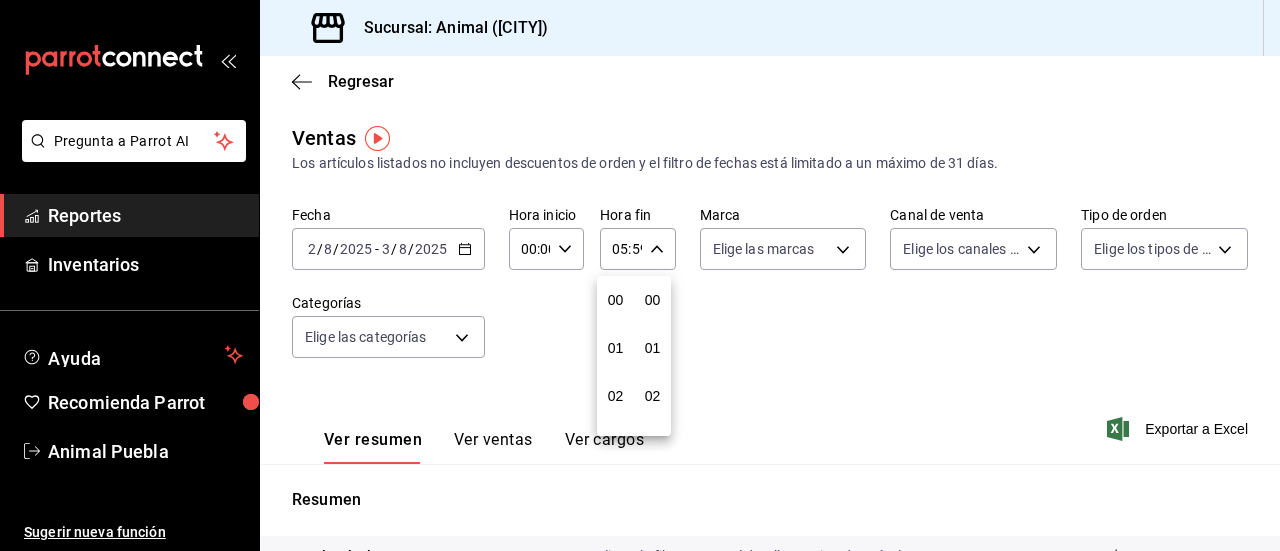 scroll, scrollTop: 240, scrollLeft: 0, axis: vertical 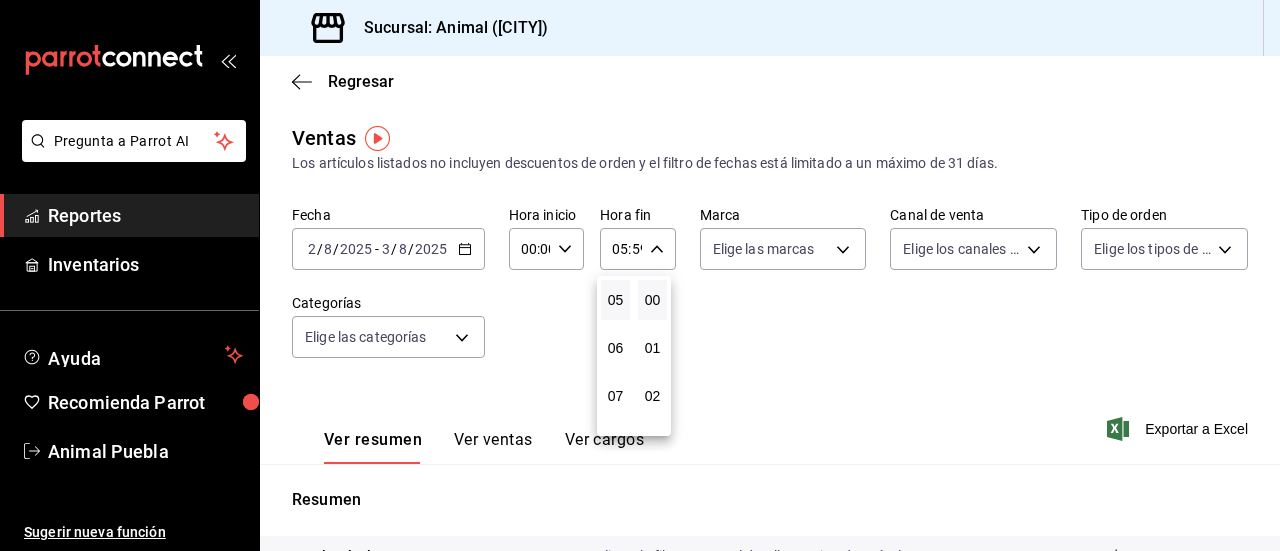 click on "00" at bounding box center (652, 300) 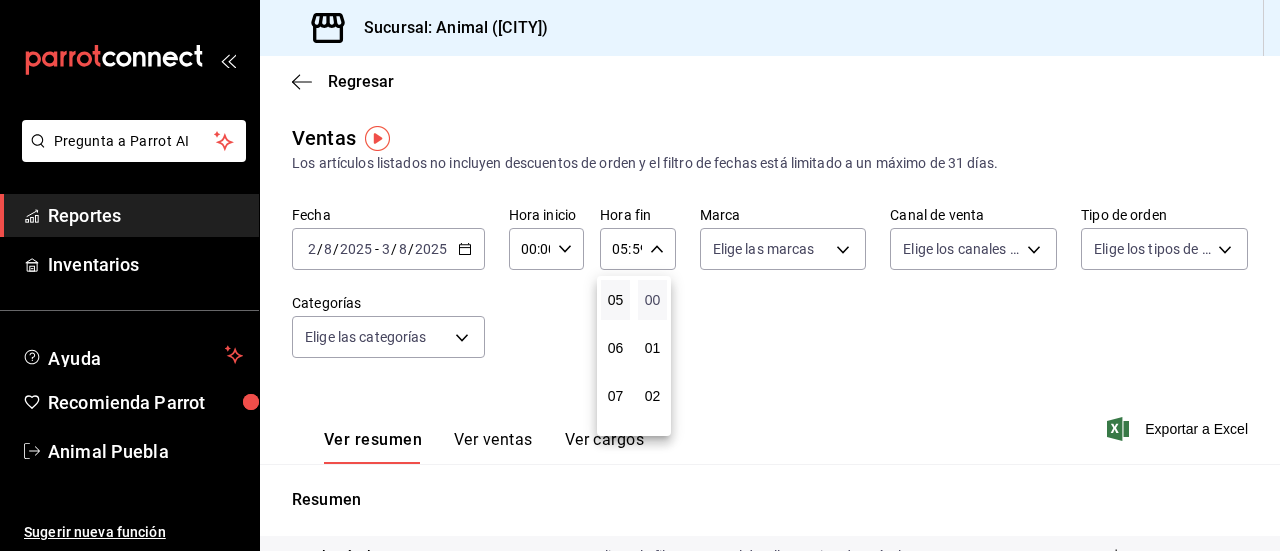 type on "05:00" 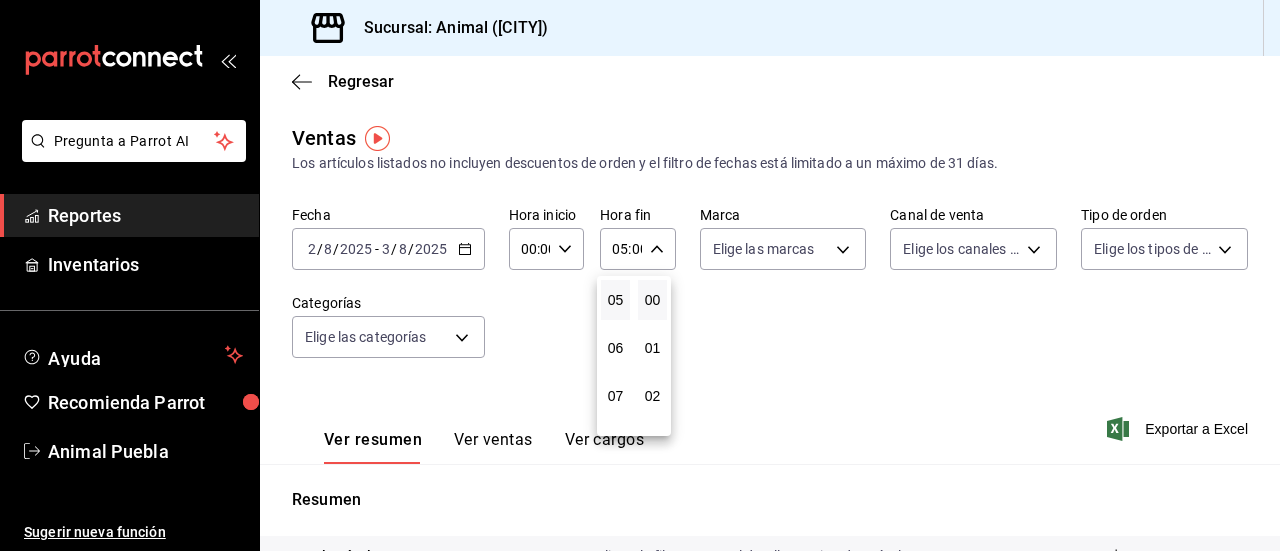 click at bounding box center (640, 275) 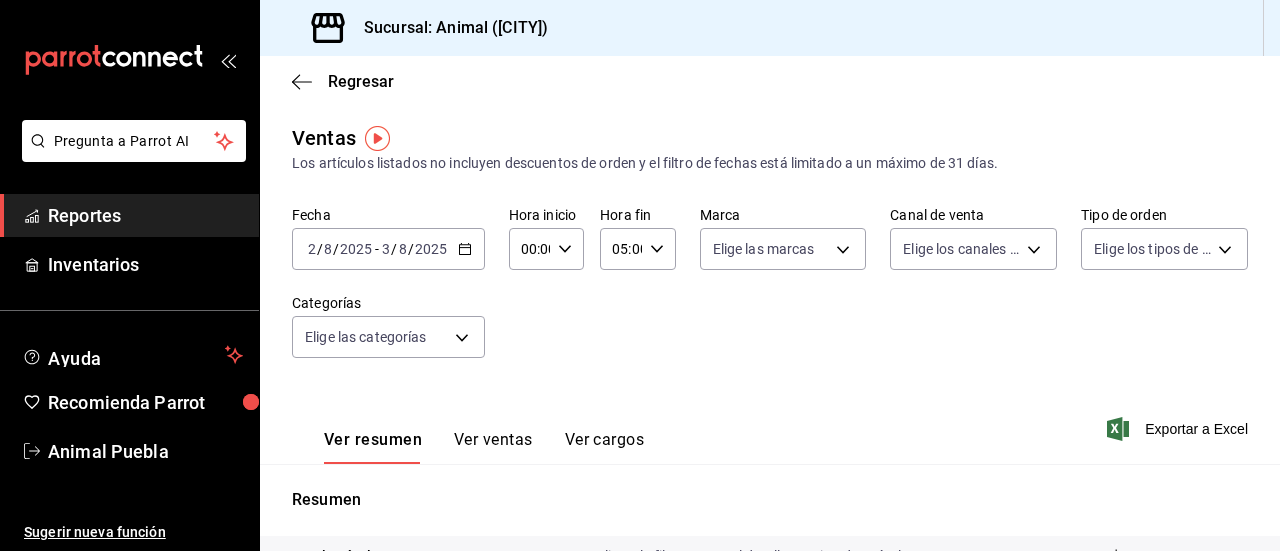 click on "00:00" at bounding box center [529, 249] 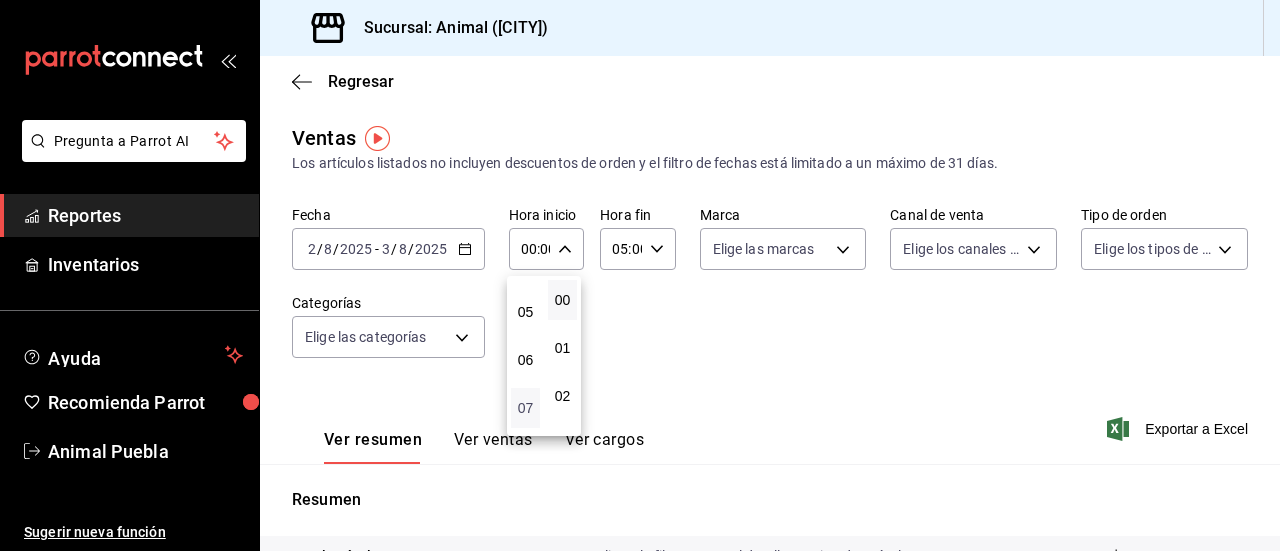 scroll, scrollTop: 200, scrollLeft: 0, axis: vertical 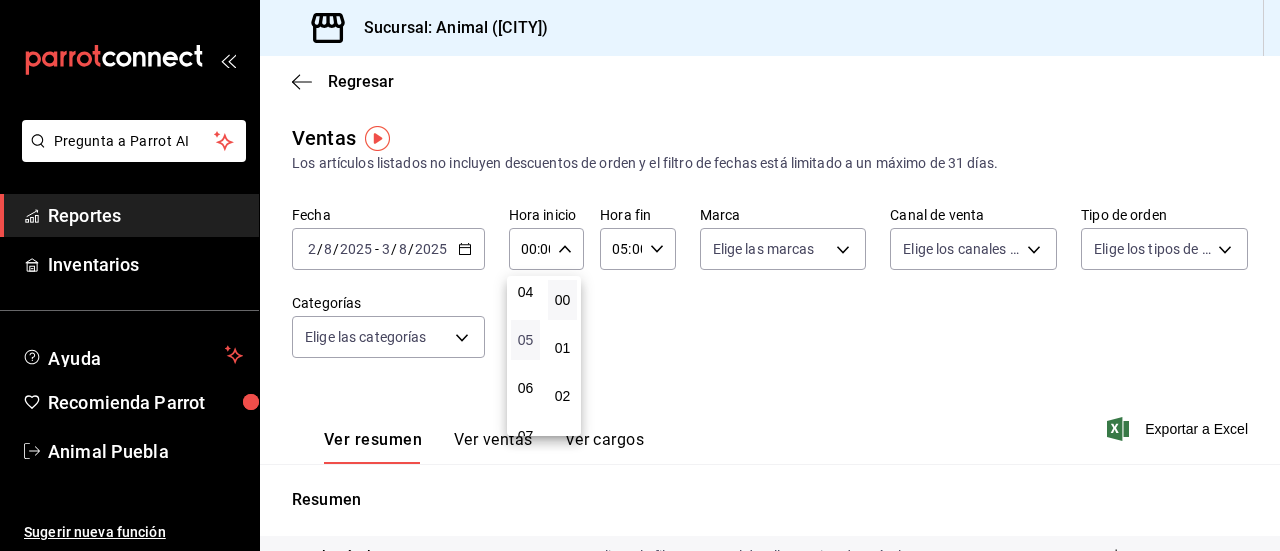 click on "05" at bounding box center (525, 340) 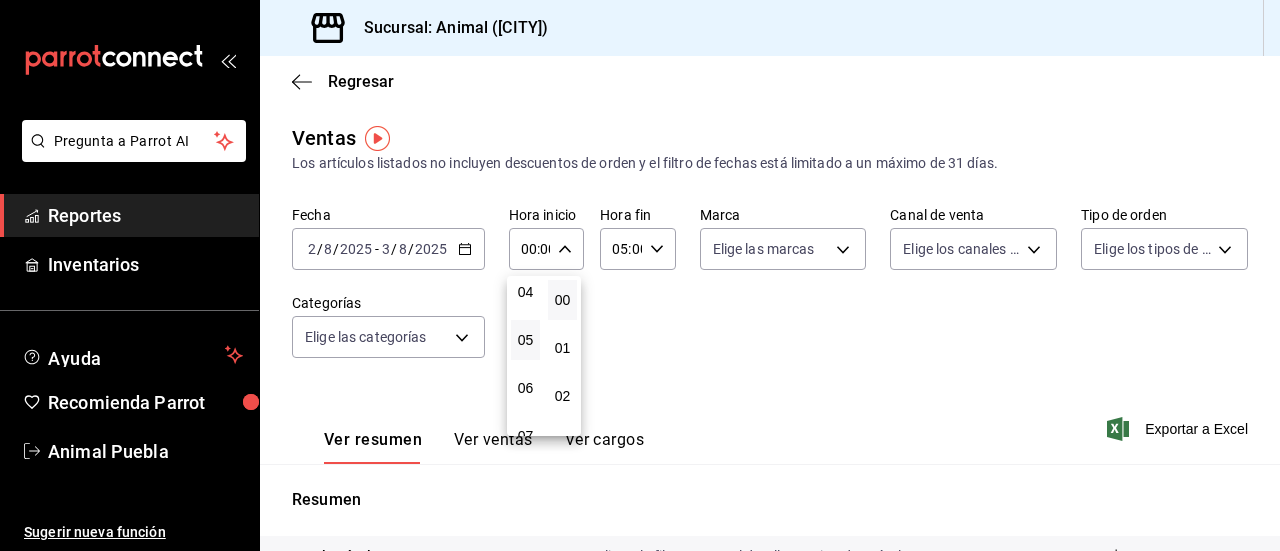 type on "05:00" 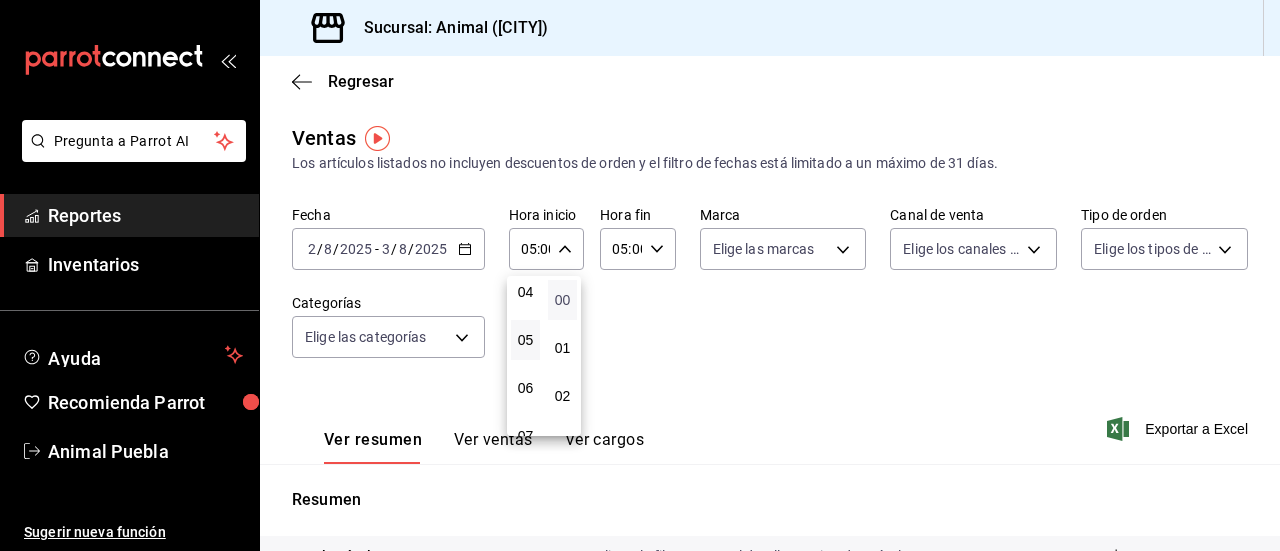 click on "00" at bounding box center [562, 300] 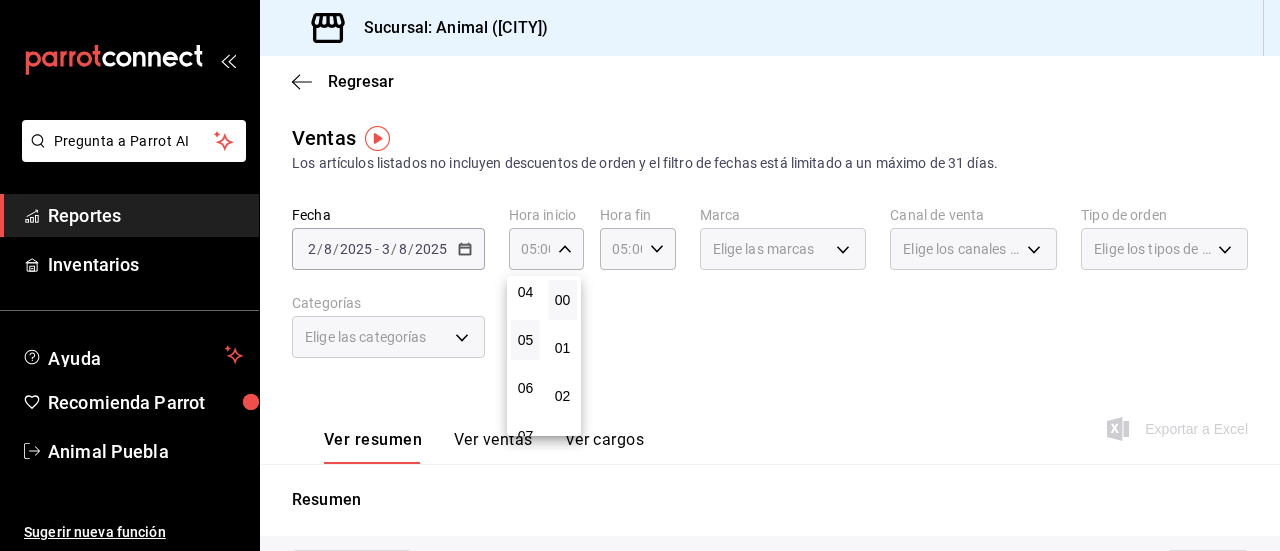 click at bounding box center [640, 275] 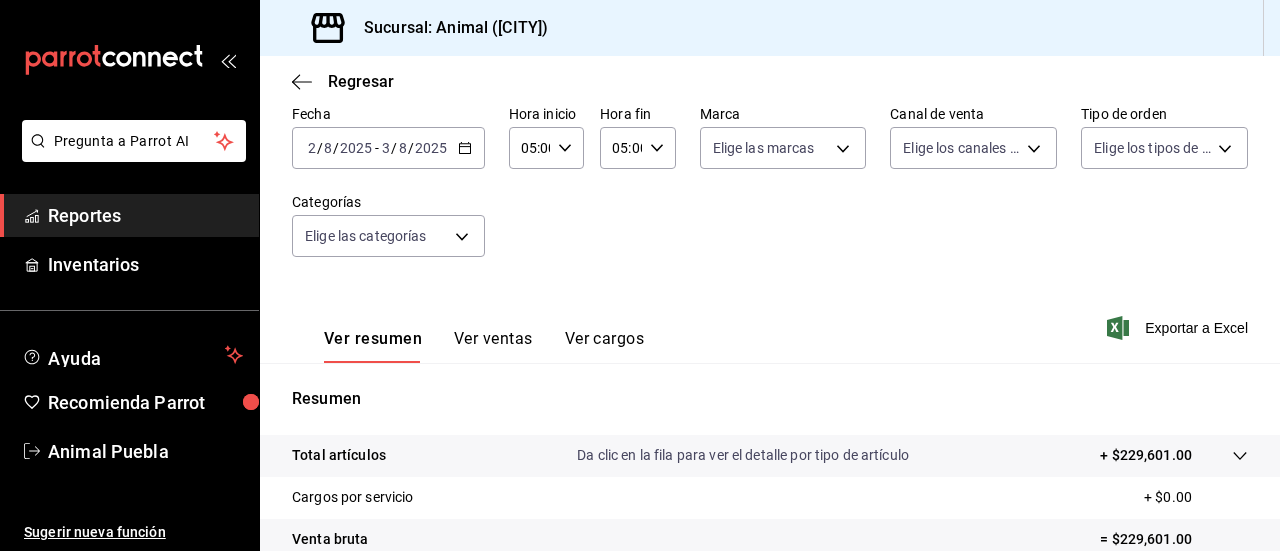 scroll, scrollTop: 100, scrollLeft: 0, axis: vertical 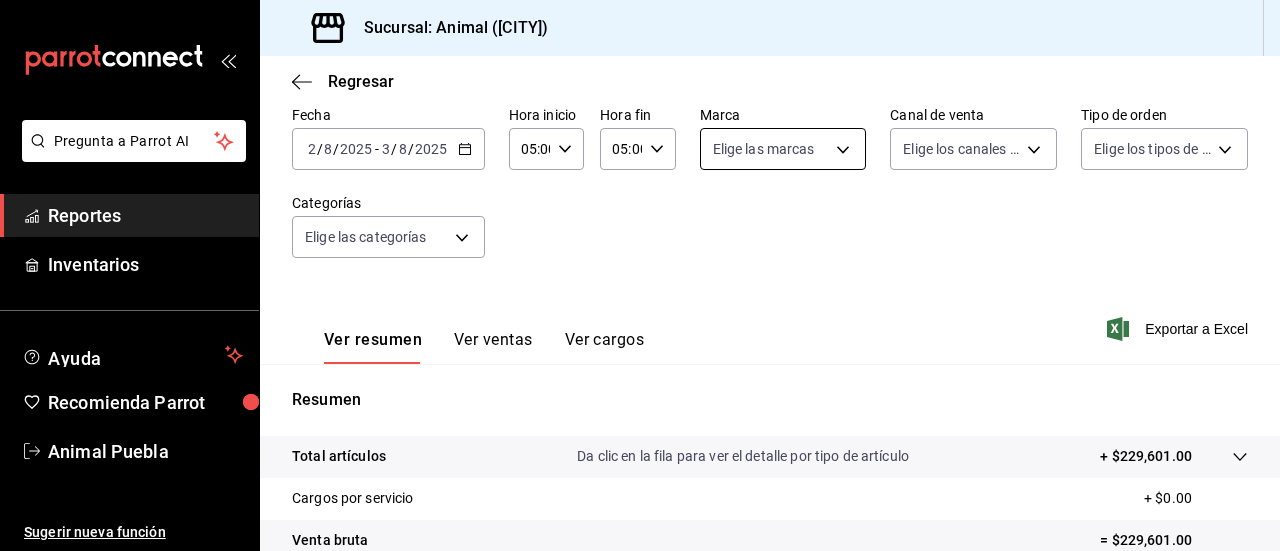 click on "Pregunta a Parrot AI Reportes   Inventarios   Ayuda Recomienda Parrot   Animal [CITY]   Sugerir nueva función   Sucursal: Animal ([CITY]) Regresar Ventas Los artículos listados no incluyen descuentos de orden y el filtro de fechas está limitado a un máximo de 31 días. Fecha 2025-08-02 2 / 8 / 2025 - 2025-08-03 3 / 8 / 2025 Hora inicio 05:00 Hora inicio Hora fin 05:00 Hora fin Marca Elige las marcas Canal de venta Elige los canales de venta Tipo de orden Elige los tipos de orden Categorías Elige las categorías Ver resumen Ver ventas Ver cargos Exportar a Excel Resumen Total artículos Da clic en la fila para ver el detalle por tipo de artículo + $229,601.00 Cargos por servicio + $0.00 Venta bruta = $229,601.00 Descuentos totales - $45.80 Certificados de regalo - $0.00 Venta total = $229,555.20 Impuestos - $31,662.79 Venta neta = $197,892.41 Pregunta a Parrot AI Reportes   Inventarios   Ayuda Recomienda Parrot   Animal [CITY]   Sugerir nueva función   GANA 1 MES GRATIS EN TU SUSCRIPCIÓN AQUÍ" at bounding box center [640, 275] 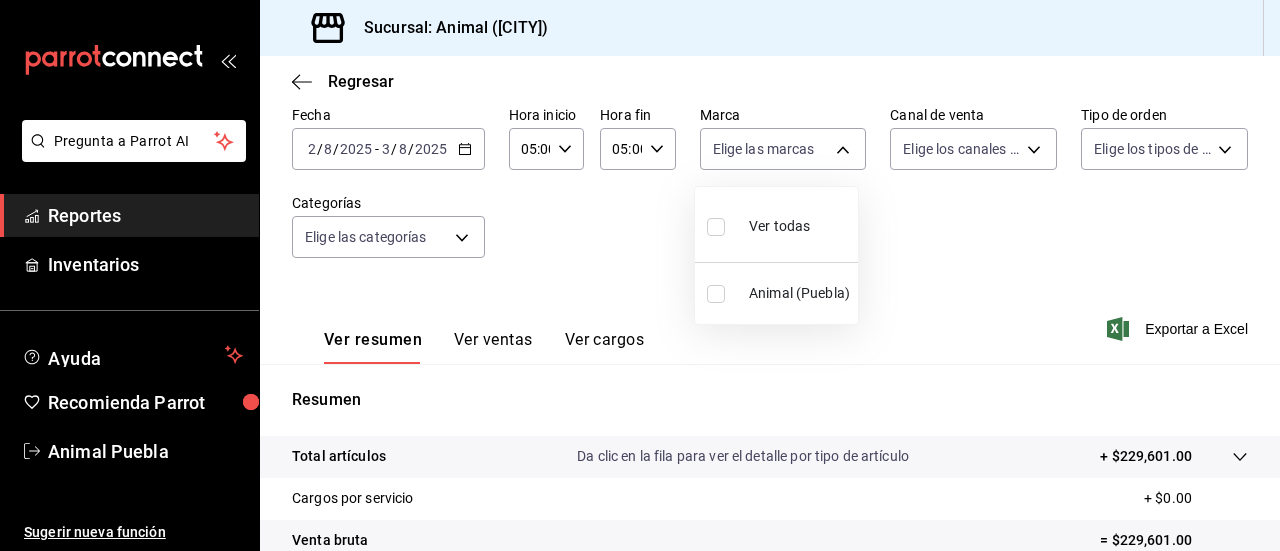 click at bounding box center [716, 227] 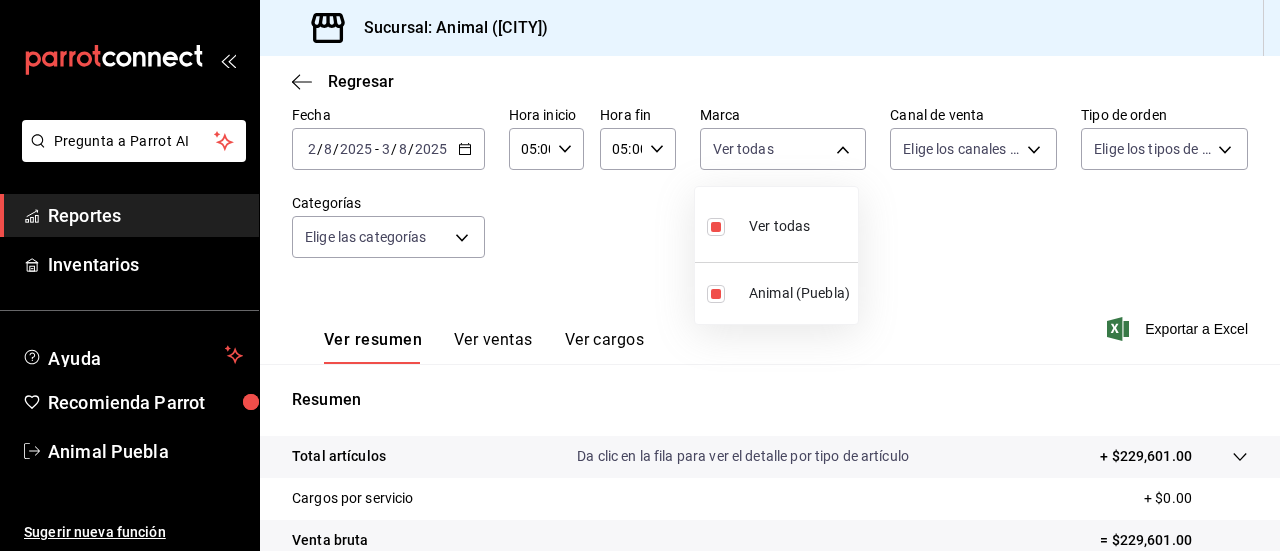 click at bounding box center [640, 275] 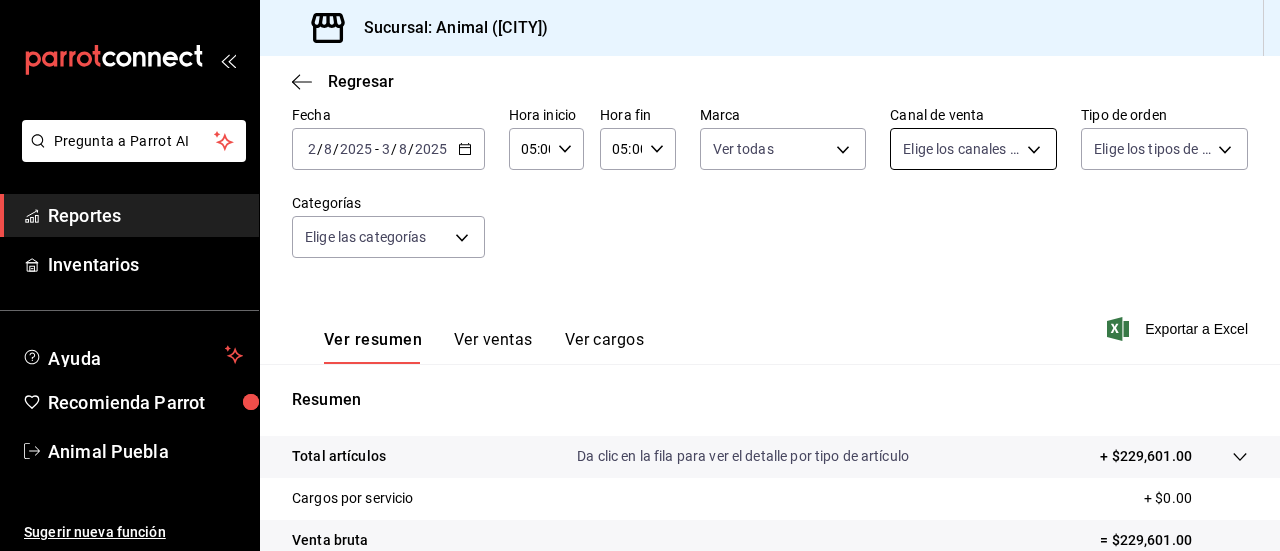click on "Pregunta a Parrot AI Reportes   Inventarios   Ayuda Recomienda Parrot   Animal [CITY]   Sugerir nueva función   Sucursal: Animal ([CITY]) Regresar Ventas Los artículos listados no incluyen descuentos de orden y el filtro de fechas está limitado a un máximo de 31 días. Fecha 2025-08-02 2 / 8 / 2025 - 2025-08-03 3 / 8 / 2025 Hora inicio 05:00 Hora inicio Hora fin 05:00 Hora fin Marca Ver todas 96838179-8fbb-4073-aae3-1789726318c8 Canal de venta Elige los canales de venta Tipo de orden Elige los tipos de orden Categorías Elige las categorías Ver resumen Ver ventas Ver cargos Exportar a Excel Resumen Total artículos Da clic en la fila para ver el detalle por tipo de artículo + $229,601.00 Cargos por servicio + $0.00 Venta bruta = $229,601.00 Descuentos totales - $45.80 Certificados de regalo - $0.00 Venta total = $229,555.20 Impuestos - $31,662.79 Venta neta = $197,892.41 Pregunta a Parrot AI Reportes   Inventarios   Ayuda Recomienda Parrot   Animal [CITY]   Sugerir nueva función   Ver video tutorial" at bounding box center [640, 275] 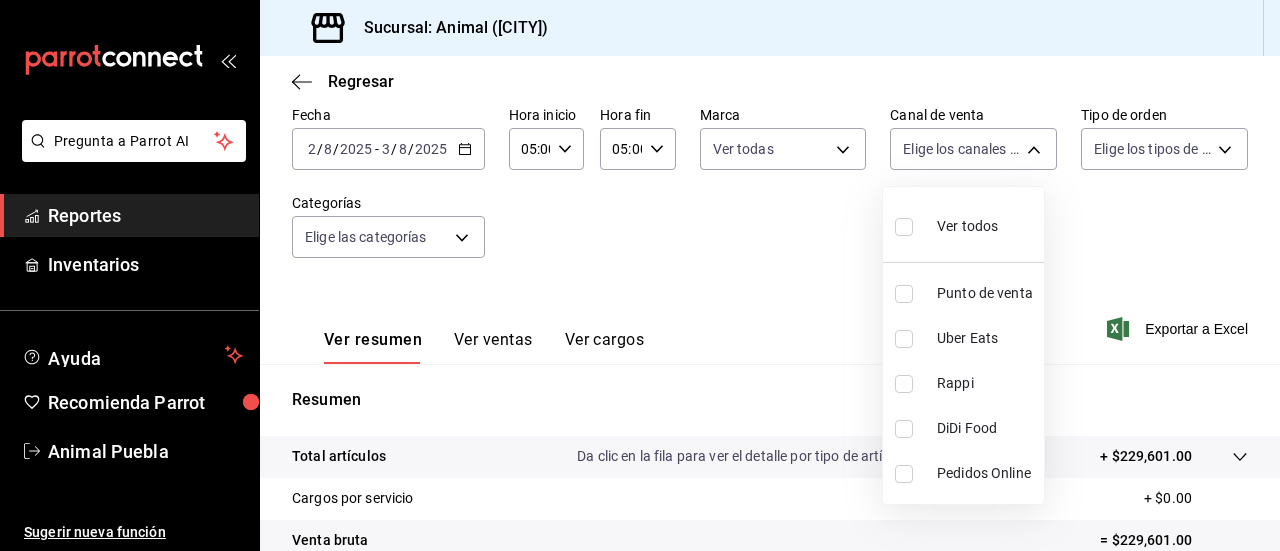 click at bounding box center [908, 226] 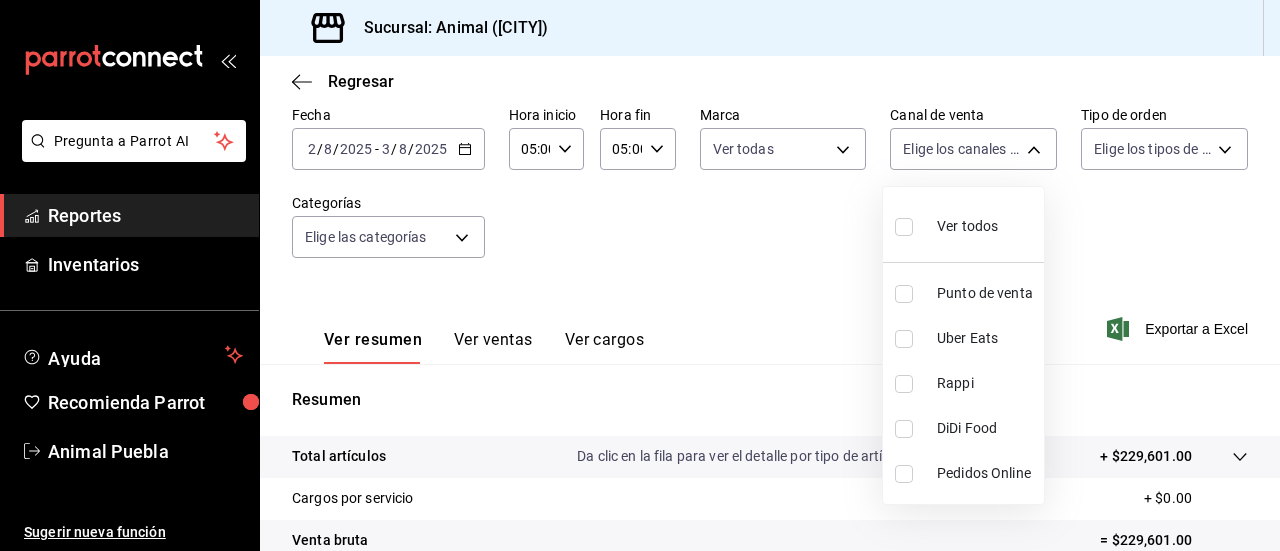 click at bounding box center [904, 227] 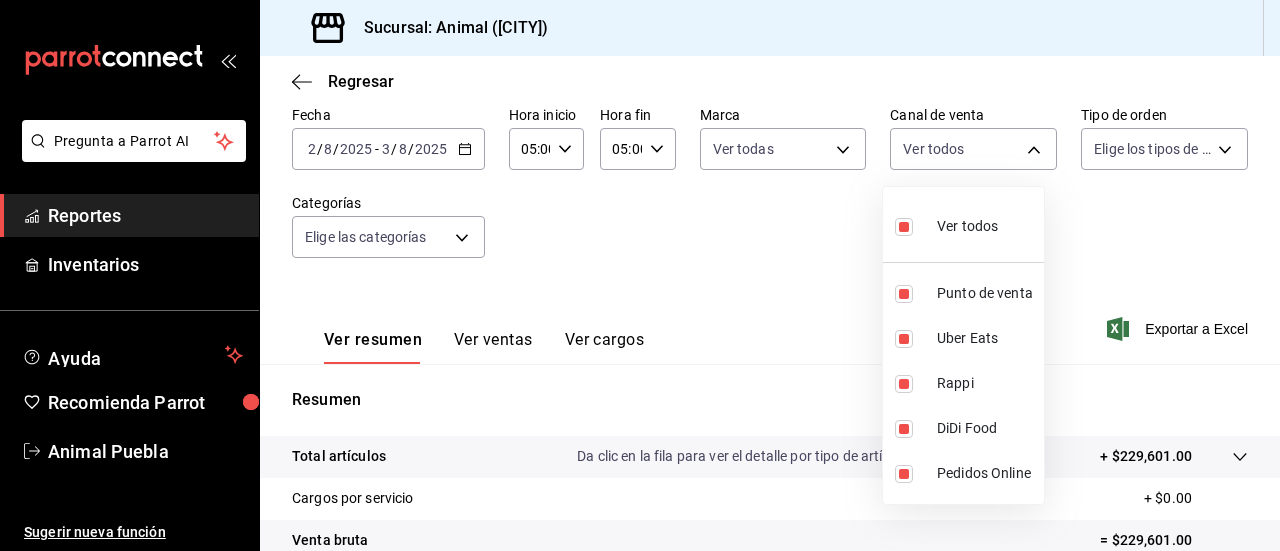 click at bounding box center (640, 275) 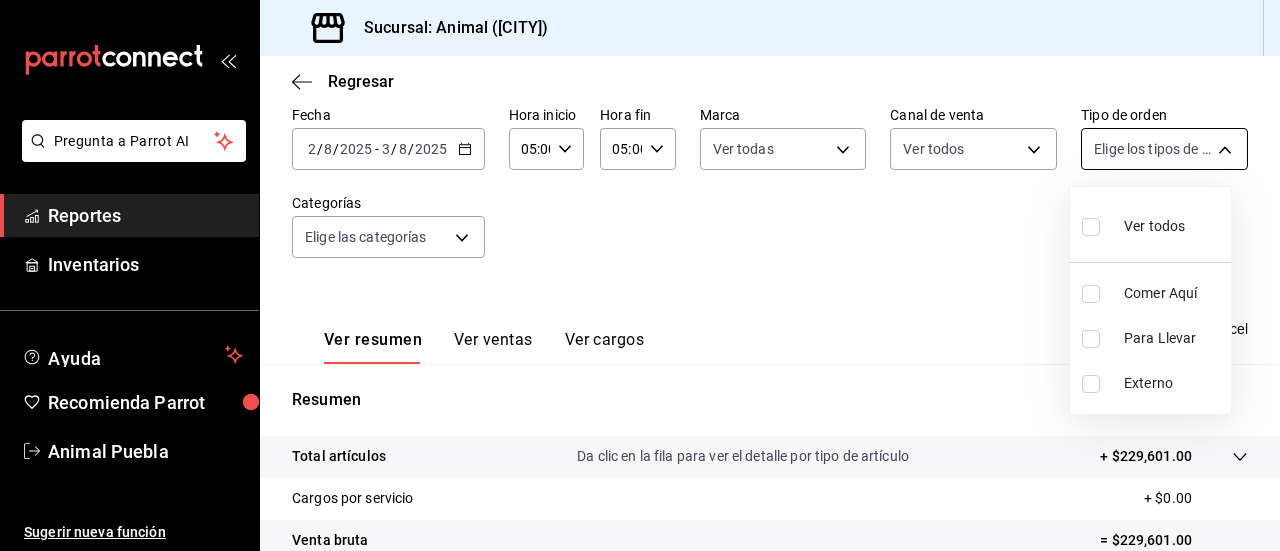 click on "Pregunta a Parrot AI Reportes   Inventarios   Ayuda Recomienda Parrot   Animal [CITY]   Sugerir nueva función   Sucursal: Animal ([CITY]) Regresar Ventas Los artículos listados no incluyen descuentos de orden y el filtro de fechas está limitado a un máximo de 31 días. Fecha 2025-08-02 2 / 8 / 2025 - 2025-08-03 3 / 8 / 2025 Hora inicio 05:00 Hora inicio Hora fin 05:00 Hora fin Marca Ver todas 96838179-8fbb-4073-aae3-1789726318c8 Canal de venta Ver todos PARROT,UBER_EATS,RAPPI,DIDI_FOOD,ONLINE Tipo de orden Elige los tipos de orden Categorías Elige las categorías Ver resumen Ver ventas Ver cargos Exportar a Excel Resumen Total artículos Da clic en la fila para ver el detalle por tipo de artículo + $229,601.00 Cargos por servicio + $0.00 Venta bruta = $229,601.00 Descuentos totales - $45.80 Certificados de regalo - $0.00 Venta total = $229,555.20 Impuestos - $31,662.79 Venta neta = $197,892.41 Pregunta a Parrot AI Reportes   Inventarios   Ayuda Recomienda Parrot   Animal [CITY]   Sugerir nueva función" at bounding box center [640, 275] 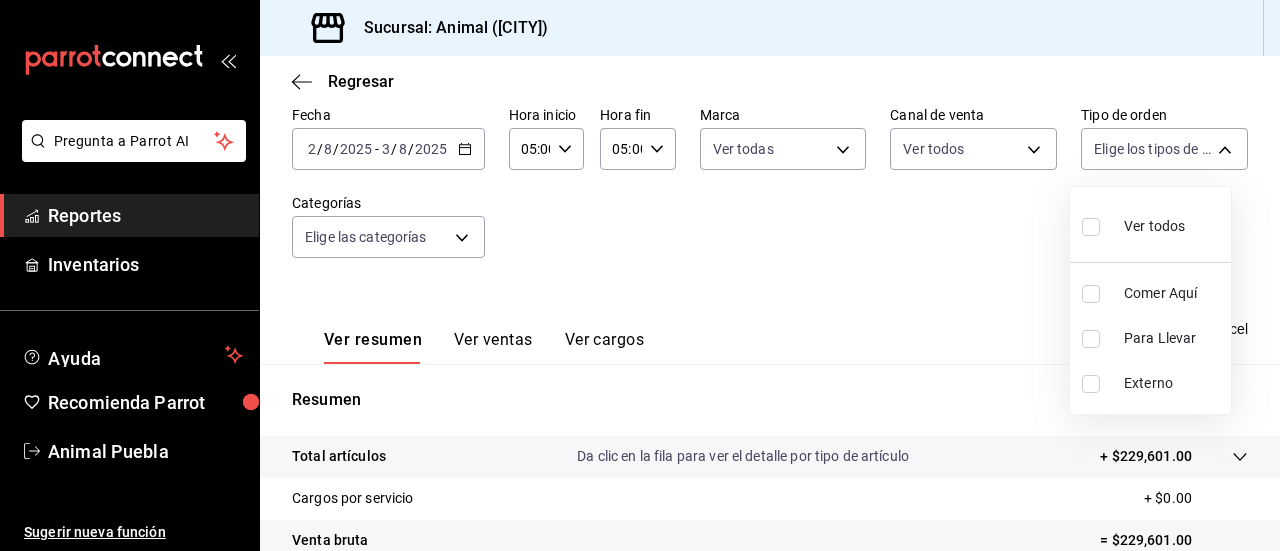 click at bounding box center (1091, 227) 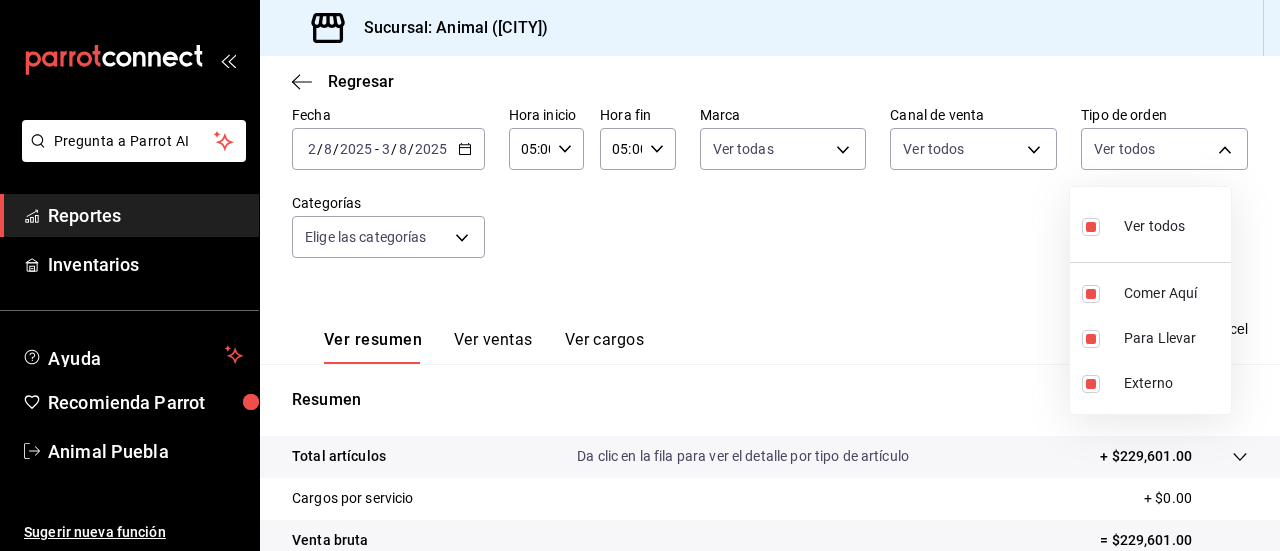 click at bounding box center (640, 275) 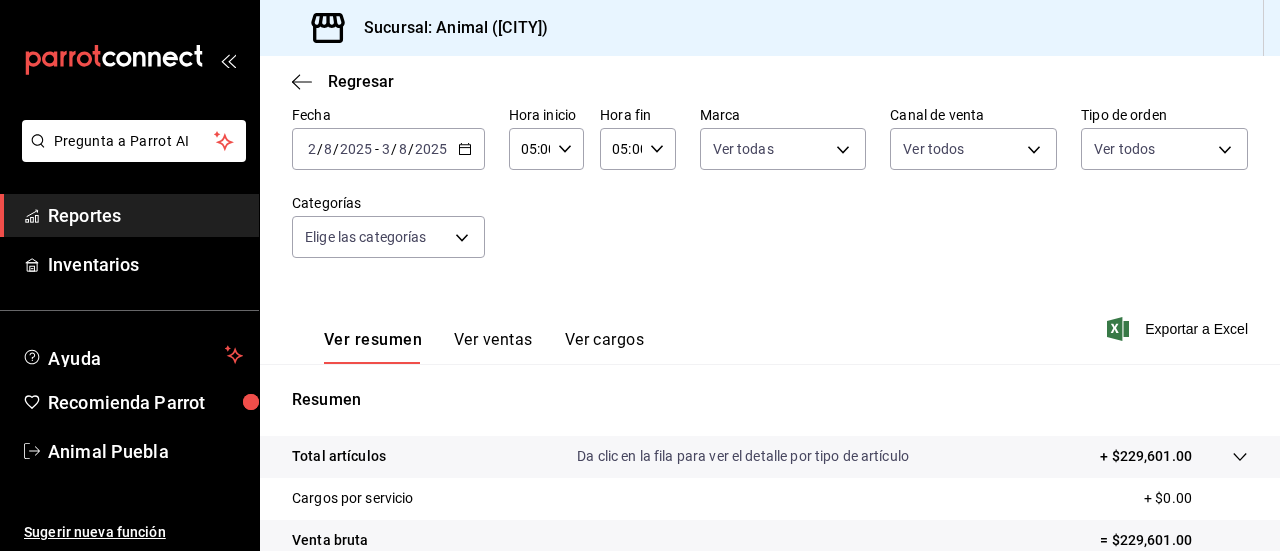 click on "Pregunta a Parrot AI Reportes   Inventarios   Ayuda Recomienda Parrot   Animal [CITY]   Sugerir nueva función   Sucursal: Animal ([CITY]) Regresar Ventas Los artículos listados no incluyen descuentos de orden y el filtro de fechas está limitado a un máximo de 31 días. Fecha 2025-08-02 2 / 8 / 2025 - 2025-08-03 3 / 8 / 2025 Hora inicio 05:00 Hora inicio Hora fin 05:00 Hora fin Marca Ver todas 96838179-8fbb-4073-aae3-1789726318c8 Canal de venta Ver todos PARROT,UBER_EATS,RAPPI,DIDI_FOOD,ONLINE Tipo de orden Ver todos 89cc3392-1a89-49ed-91c4-e66ea58282e1,025cf6ae-25b7-4698-bb98-3d77af74a196,EXTERNAL Categorías Elige las categorías Ver resumen Ver ventas Ver cargos Exportar a Excel Resumen Total artículos Da clic en la fila para ver el detalle por tipo de artículo + $229,601.00 Cargos por servicio + $0.00 Venta bruta = $229,601.00 Descuentos totales - $45.80 Certificados de regalo - $0.00 Venta total = $229,555.20 Impuestos - $31,662.79 Venta neta = $197,892.41 Pregunta a Parrot AI Reportes   Inventarios" at bounding box center (640, 275) 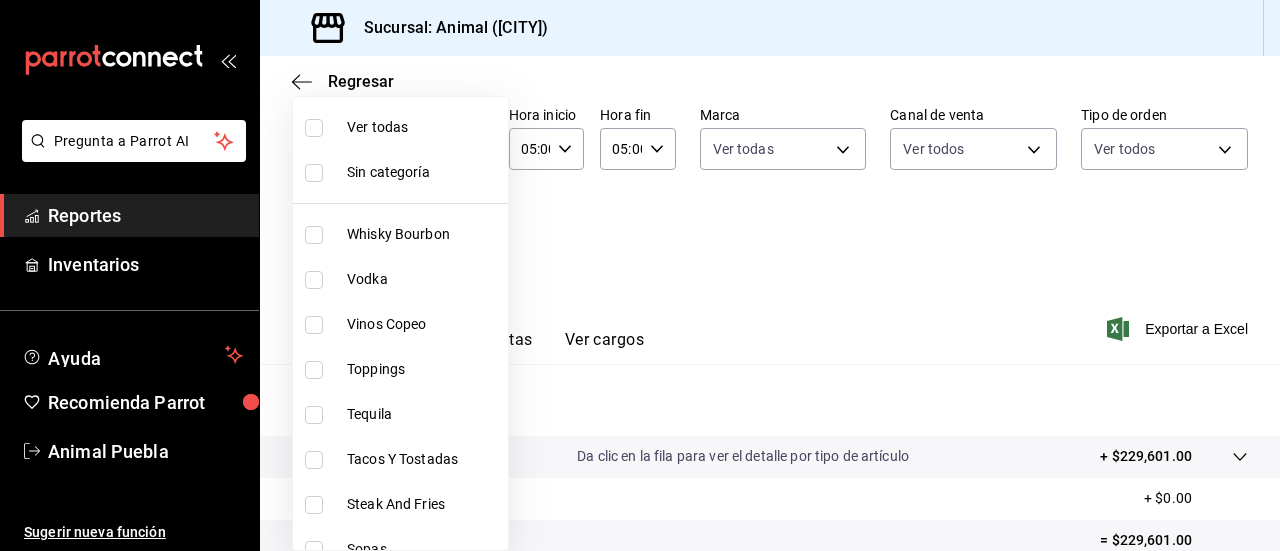 click at bounding box center (314, 128) 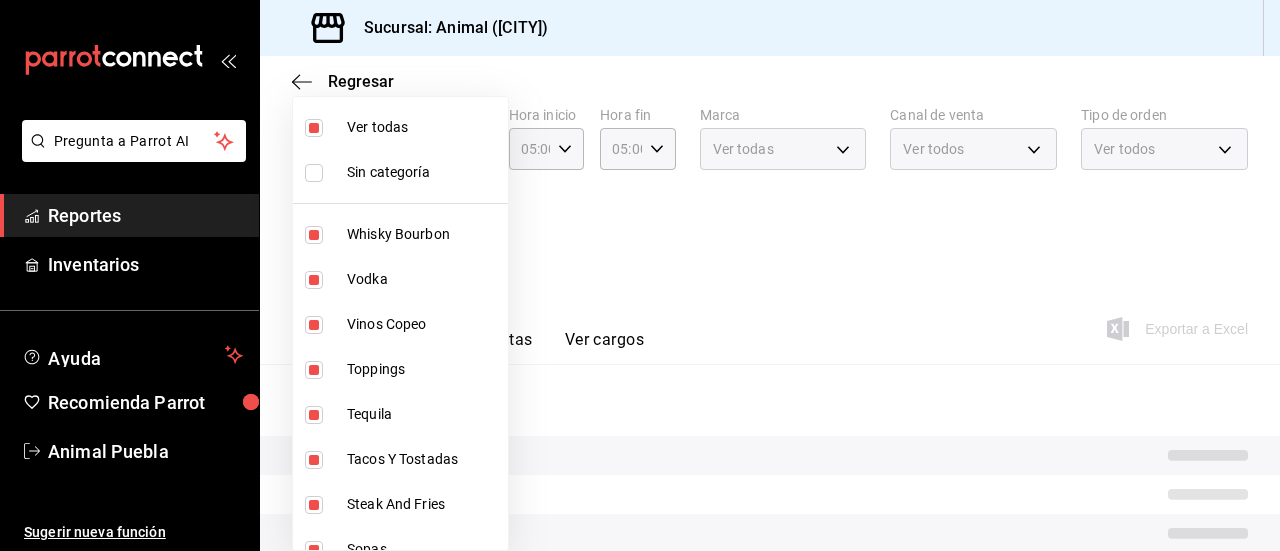 click at bounding box center [314, 173] 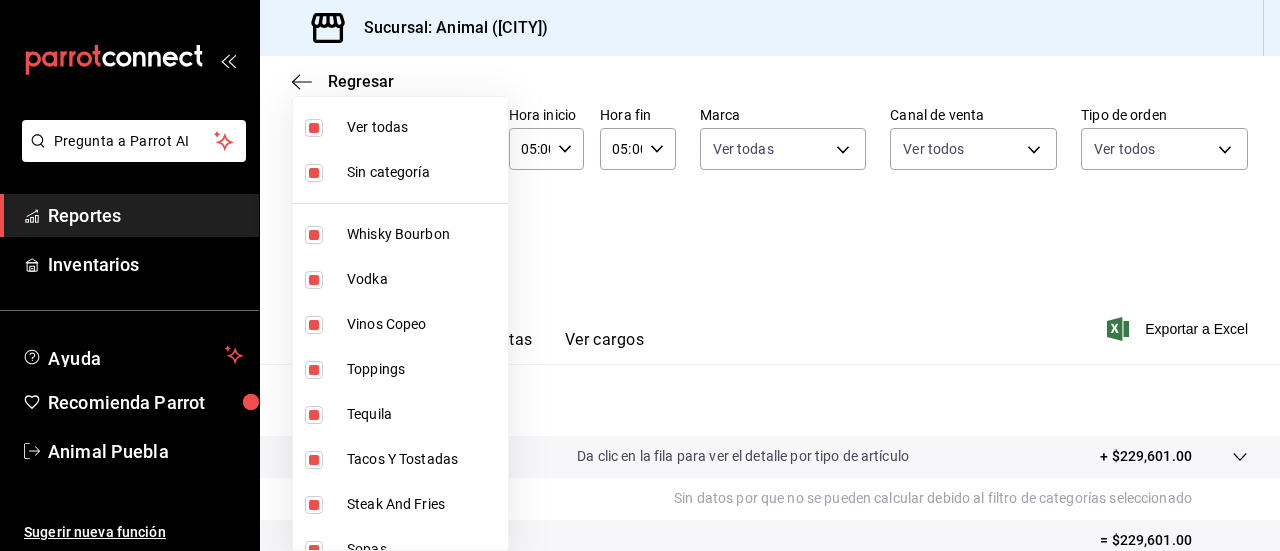 click at bounding box center (640, 275) 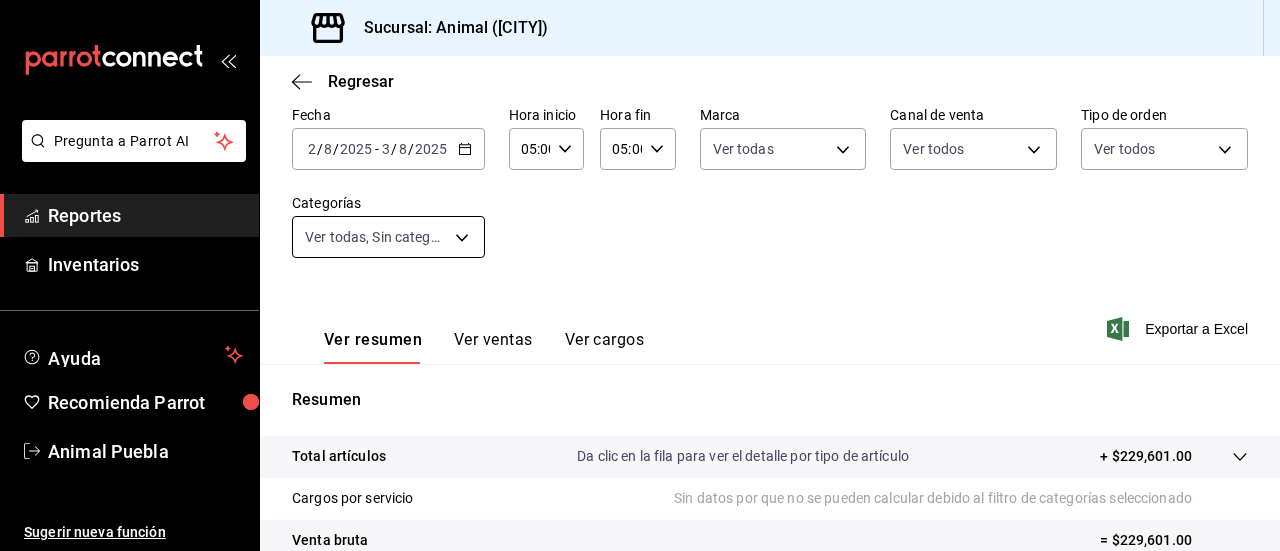 click on "Pregunta a Parrot AI Reportes   Inventarios   Ayuda Recomienda Parrot   Animal [CITY]   Sugerir nueva función   Sucursal: Animal ([CITY]) Regresar Ventas Los artículos listados no incluyen descuentos de orden y el filtro de fechas está limitado a un máximo de 31 días. Fecha 2025-08-02 2 / 8 / 2025 - 2025-08-03 3 / 8 / 2025 Hora inicio 05:00 Hora inicio Hora fin 05:00 Hora fin Marca Ver todas 96838179-8fbb-4073-aae3-1789726318c8 Canal de venta Ver todos PARROT,UBER_EATS,RAPPI,DIDI_FOOD,ONLINE Tipo de orden Ver todos 89cc3392-1a89-49ed-91c4-e66ea58282e1,025cf6ae-25b7-4698-bb98-3d77af74a196,EXTERNAL Categorías Ver todas, Sin categoría Ver resumen Ver ventas Ver cargos Exportar a Excel Resumen Total artículos Da clic en la fila para ver el detalle por tipo de artículo + $229,601.00 Cargos por servicio  Sin datos por que no se pueden calcular debido al filtro de categorías seleccionado Venta bruta = $229,601.00 Descuentos totales Certificados de regalo Venta total = $229,601.00 Impuestos - $31,662.79" at bounding box center [640, 275] 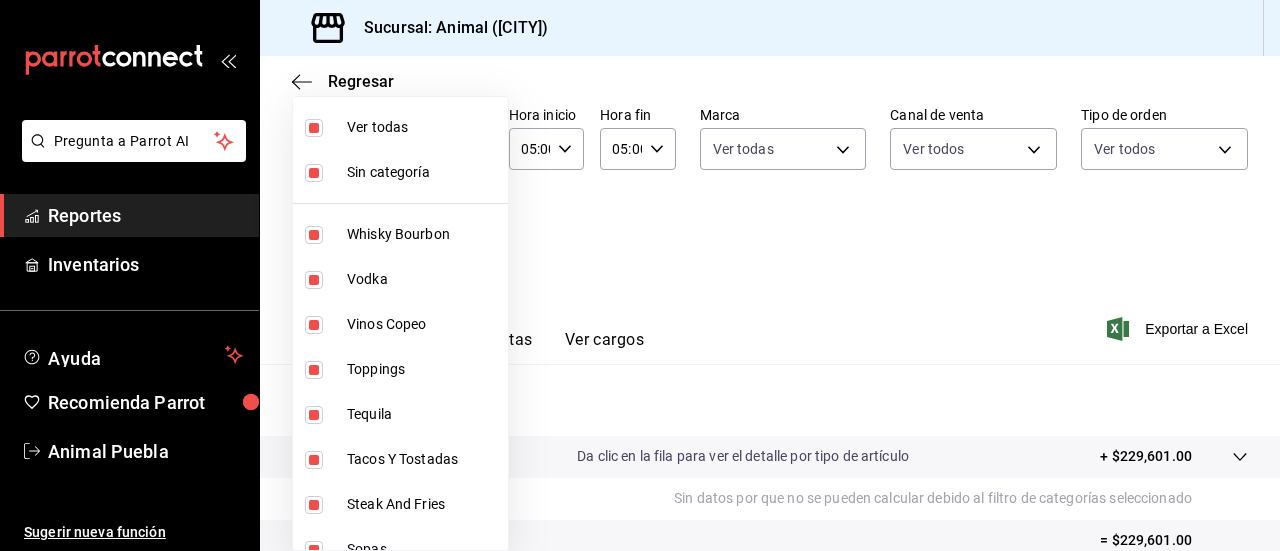 click at bounding box center (640, 275) 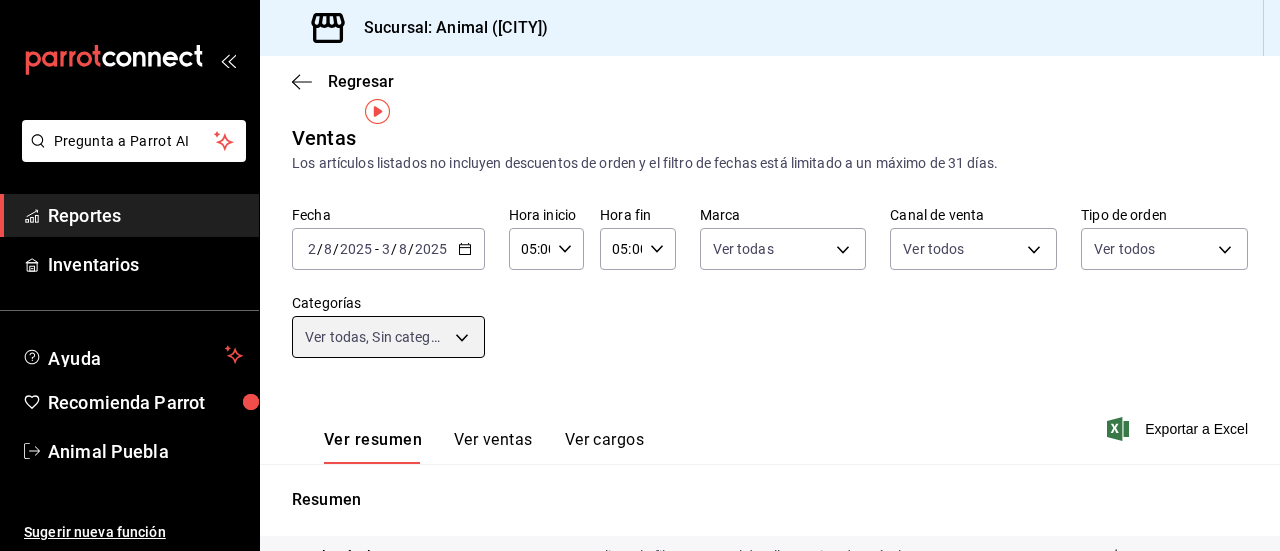 scroll, scrollTop: 100, scrollLeft: 0, axis: vertical 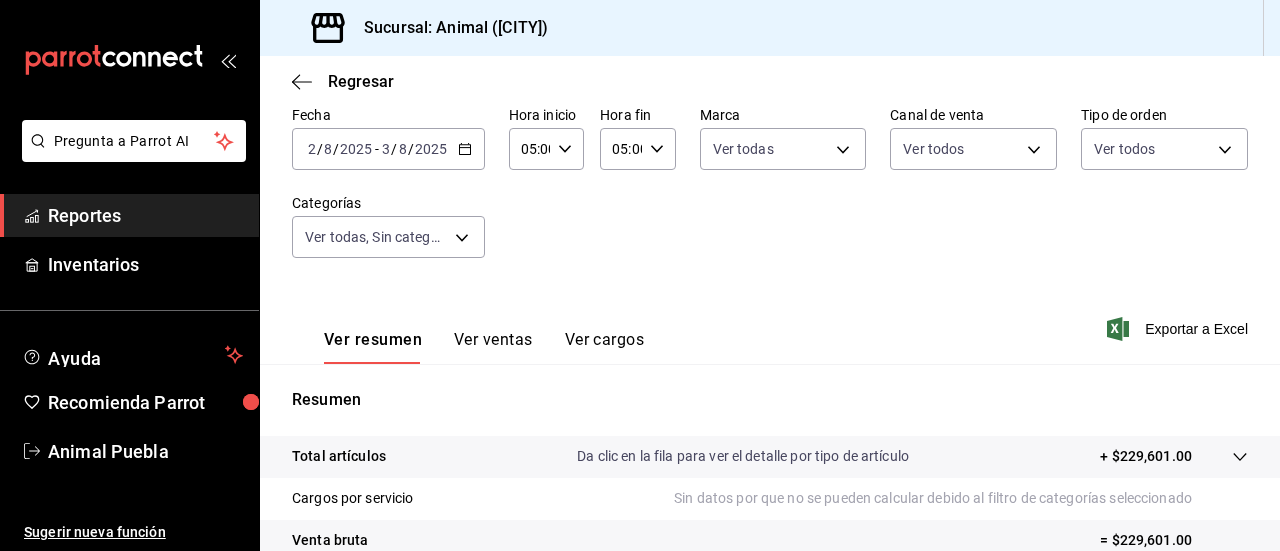 click 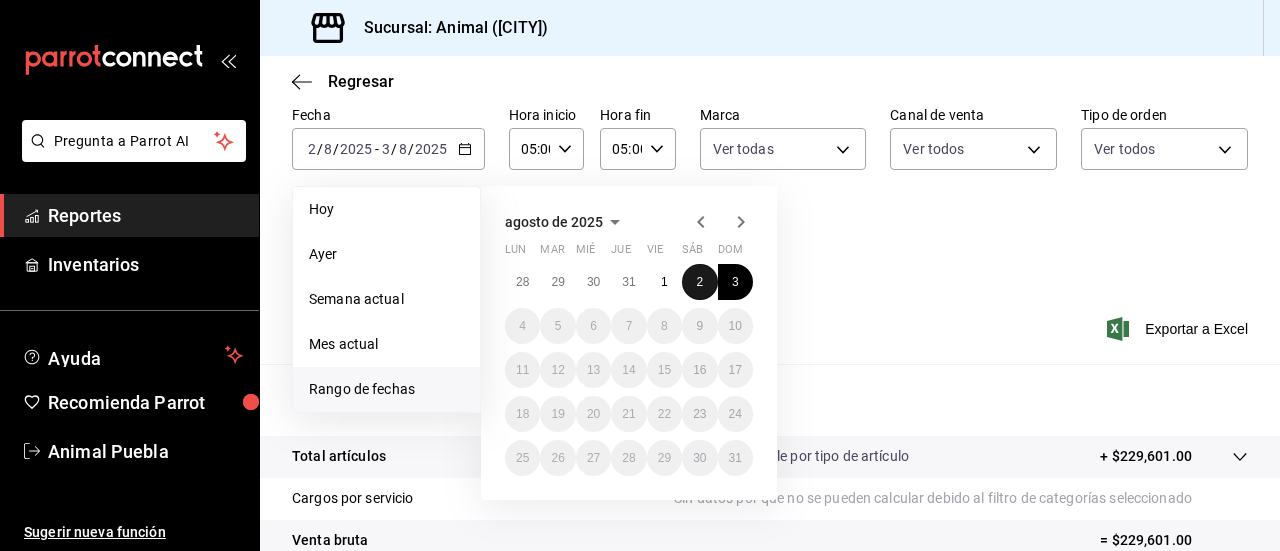 click on "2" at bounding box center [699, 282] 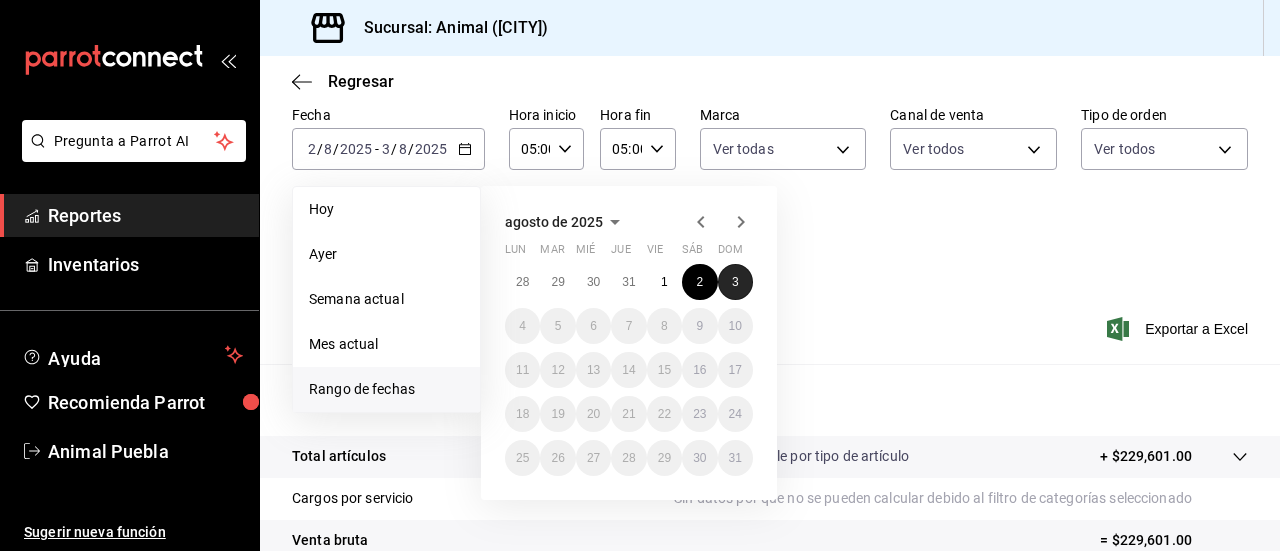 click on "3" at bounding box center [735, 282] 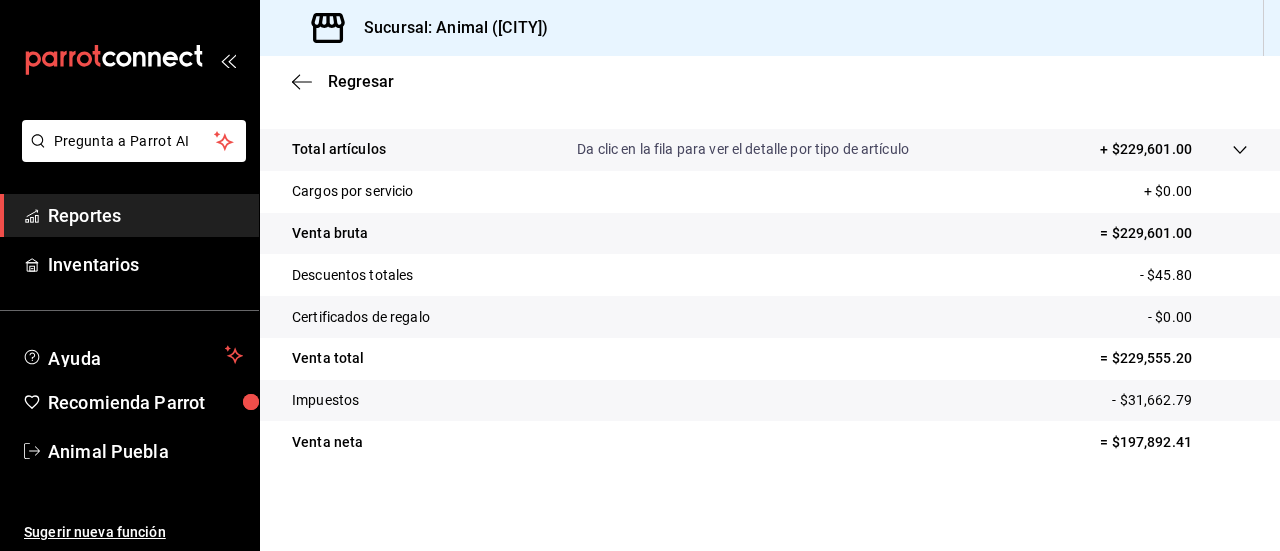 scroll, scrollTop: 307, scrollLeft: 0, axis: vertical 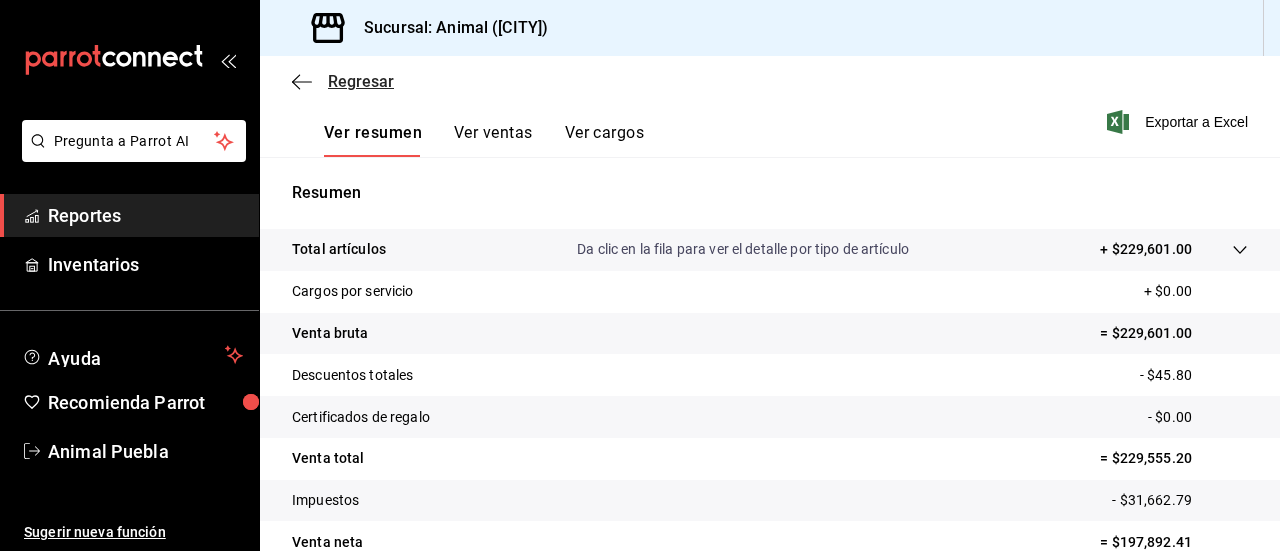 click on "Regresar" at bounding box center (361, 81) 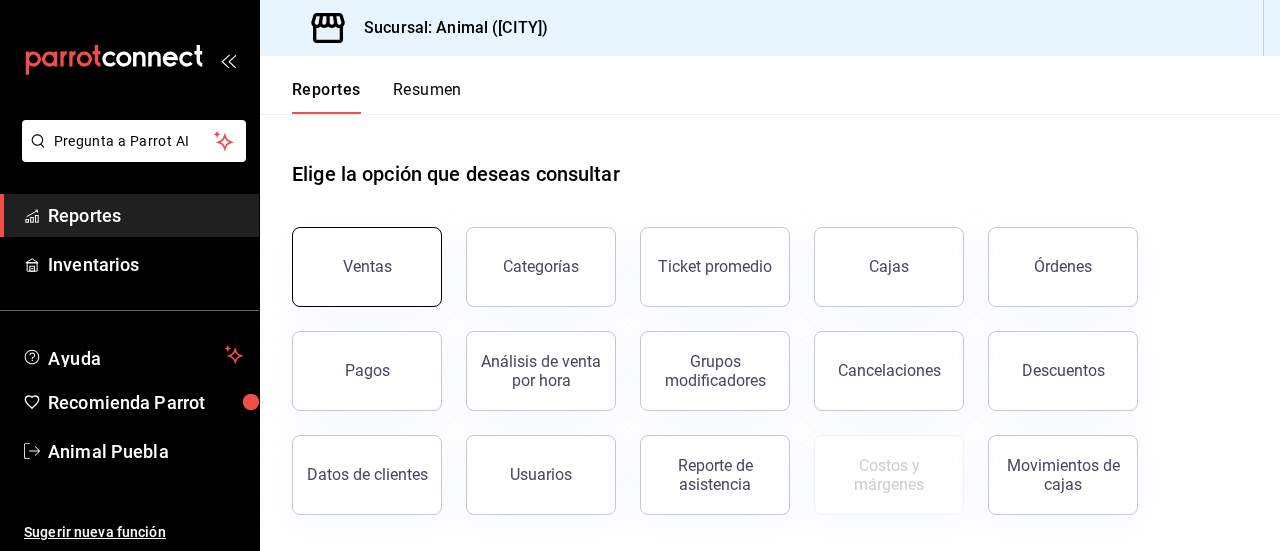 click on "Ventas" at bounding box center (367, 267) 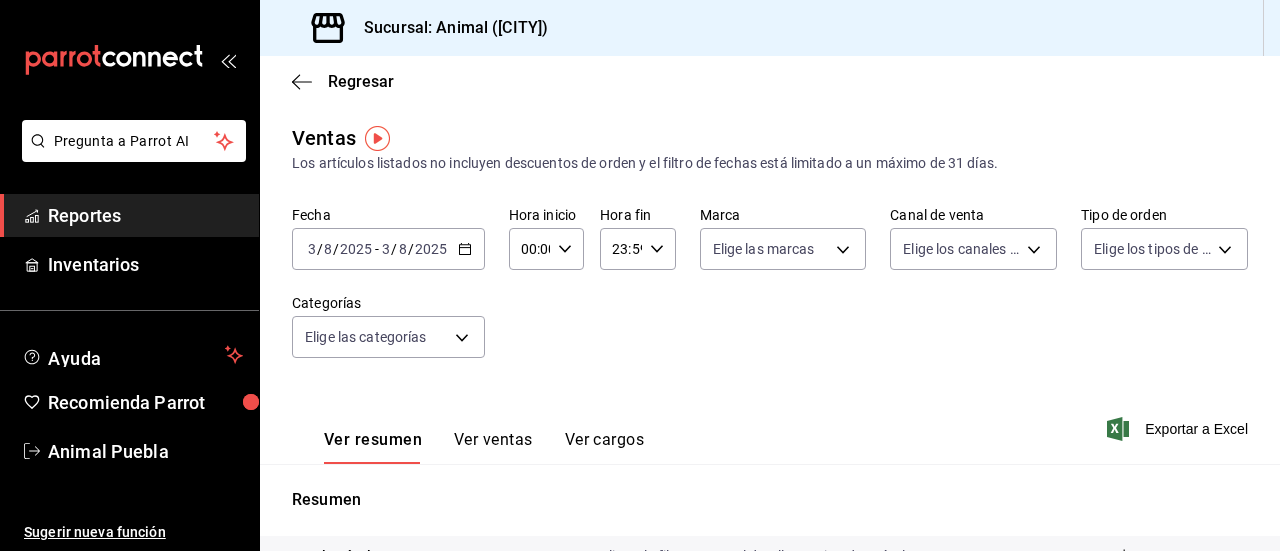 click 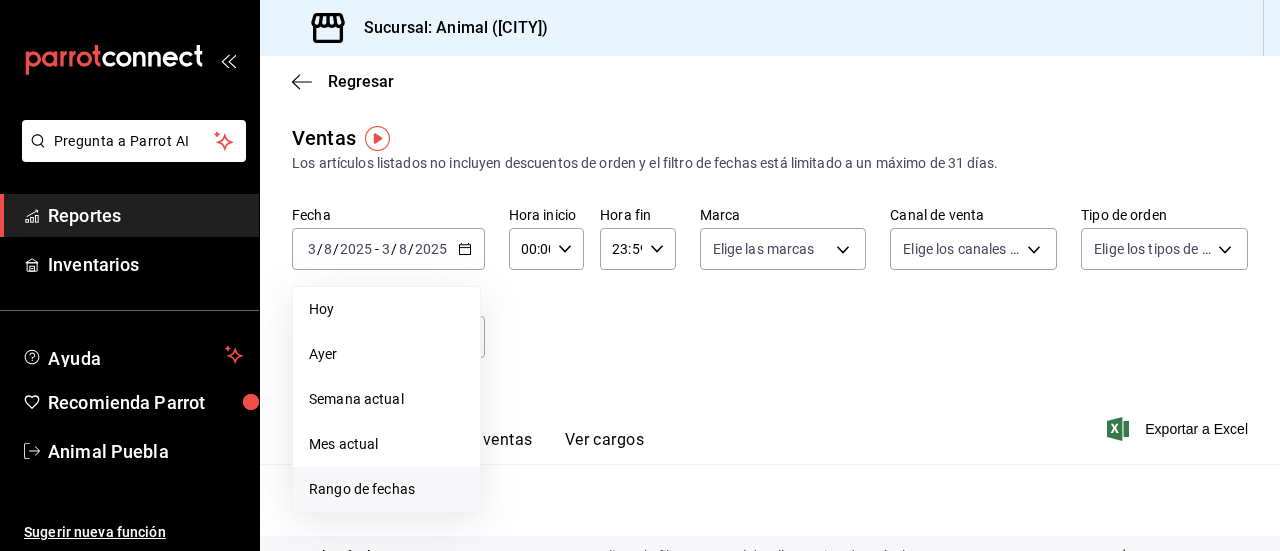 click on "Rango de fechas" at bounding box center [386, 489] 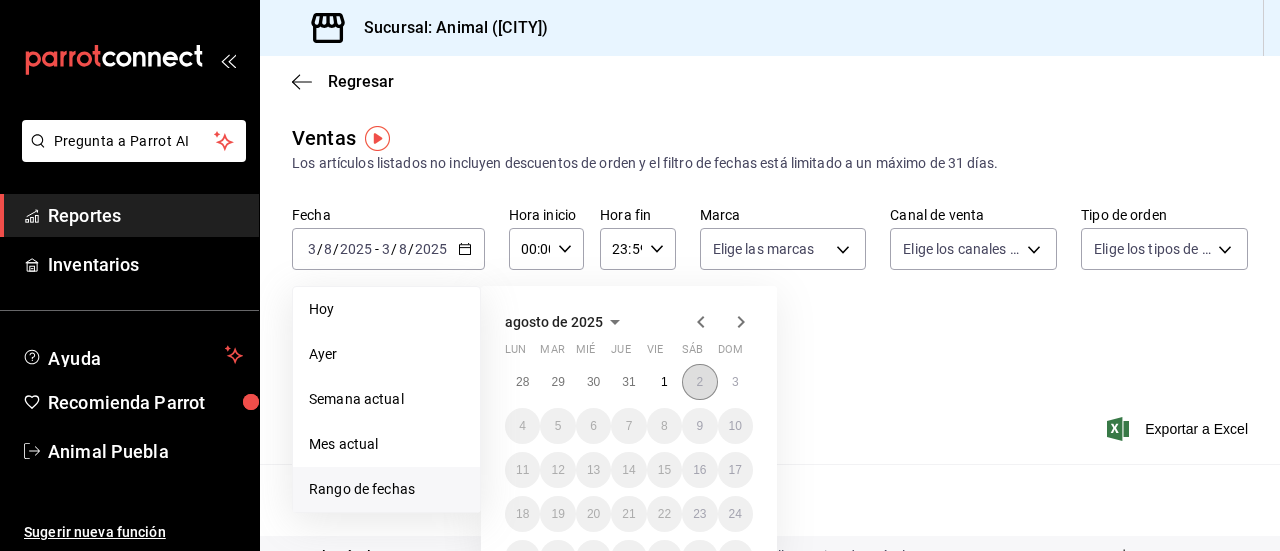 click on "2" at bounding box center [699, 382] 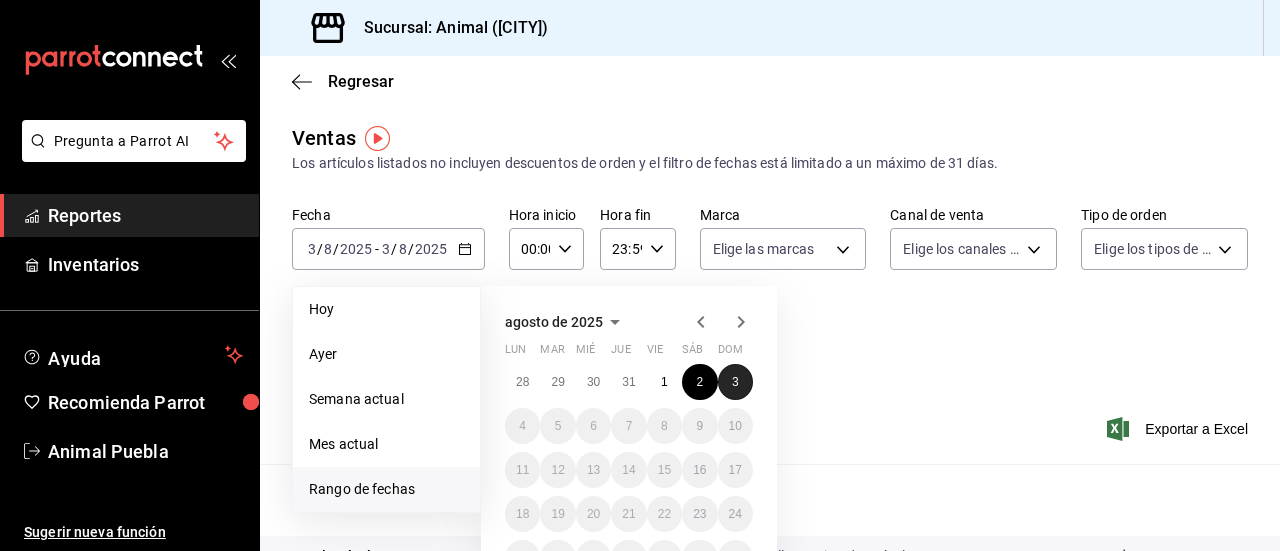 click on "3" at bounding box center [735, 382] 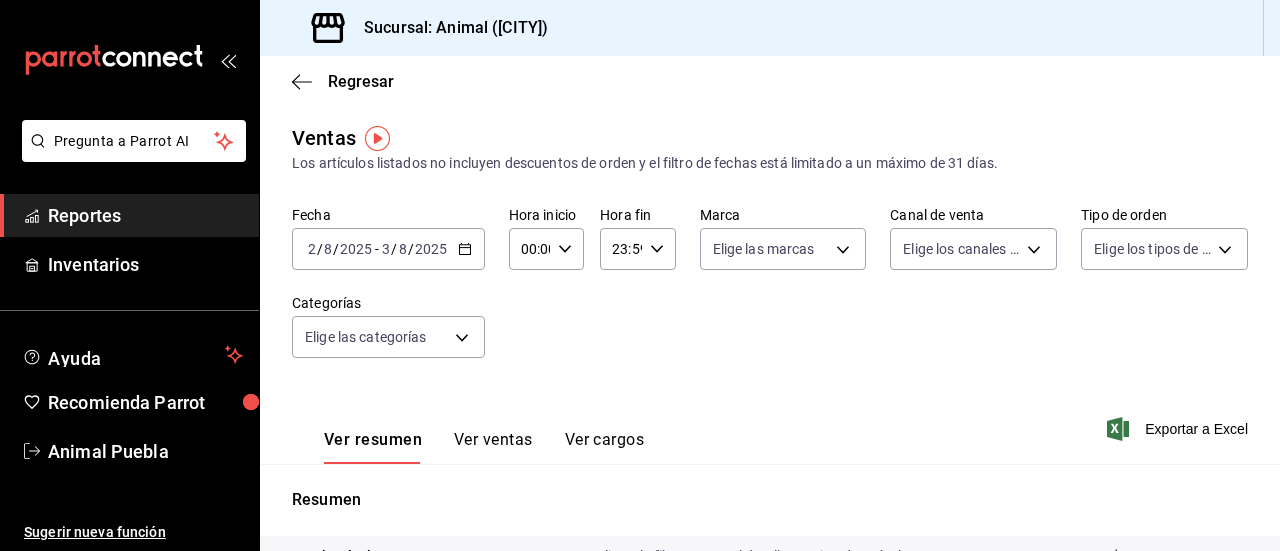 click 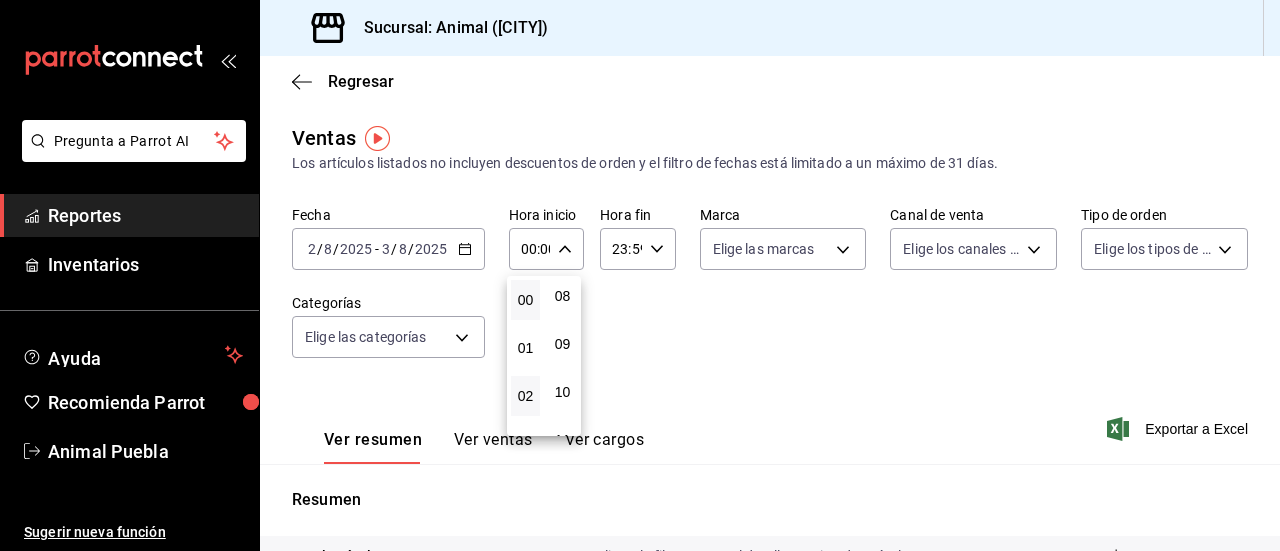 scroll, scrollTop: 400, scrollLeft: 0, axis: vertical 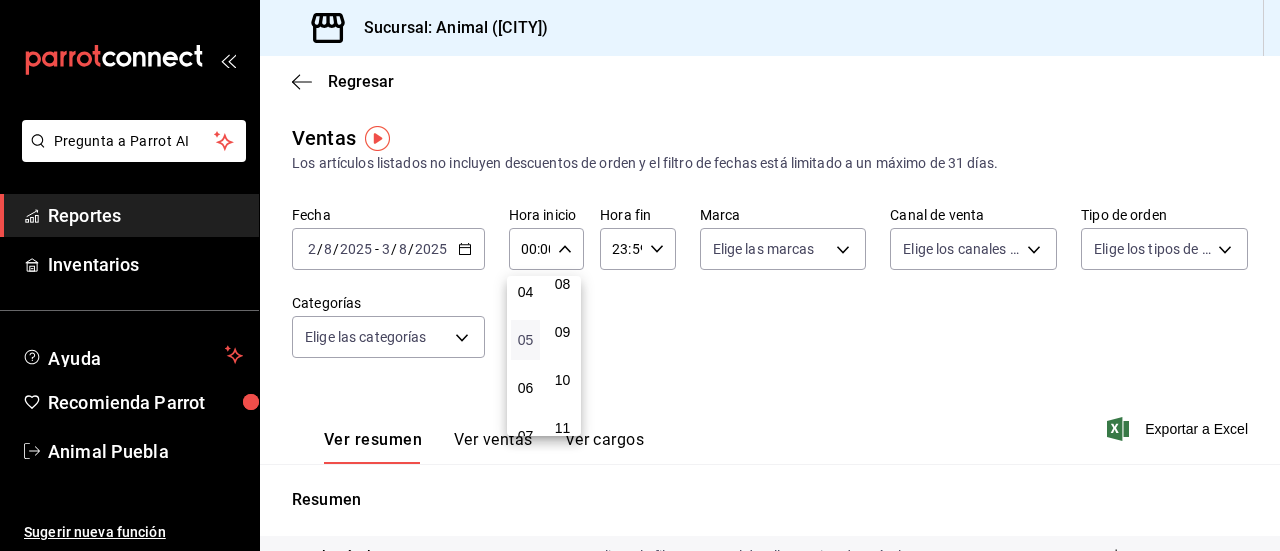 click on "05" at bounding box center [525, 340] 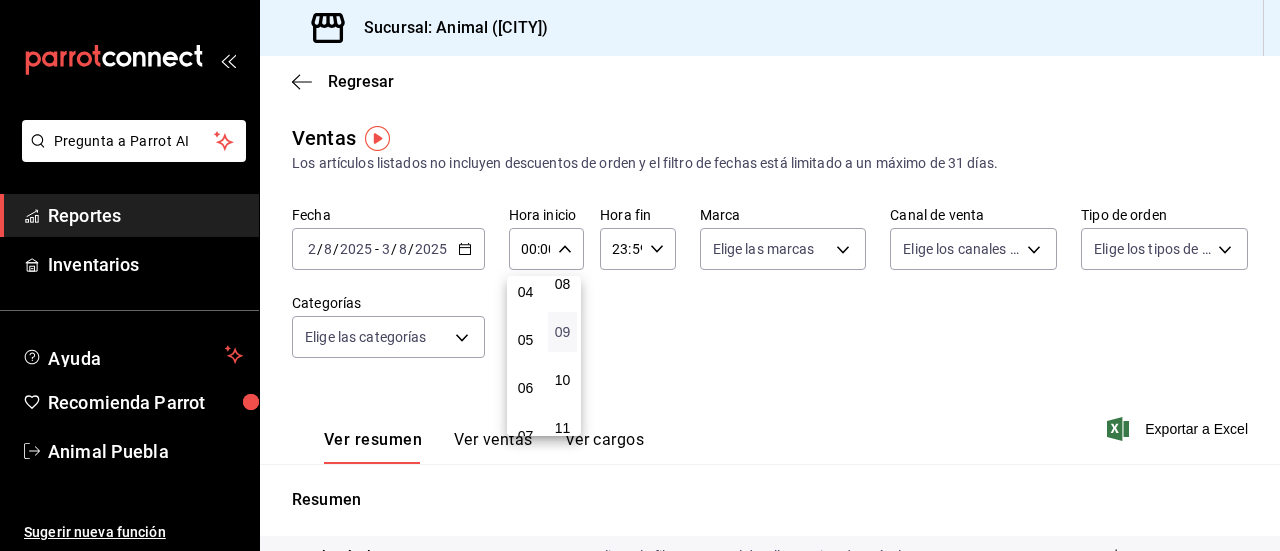 type on "05:00" 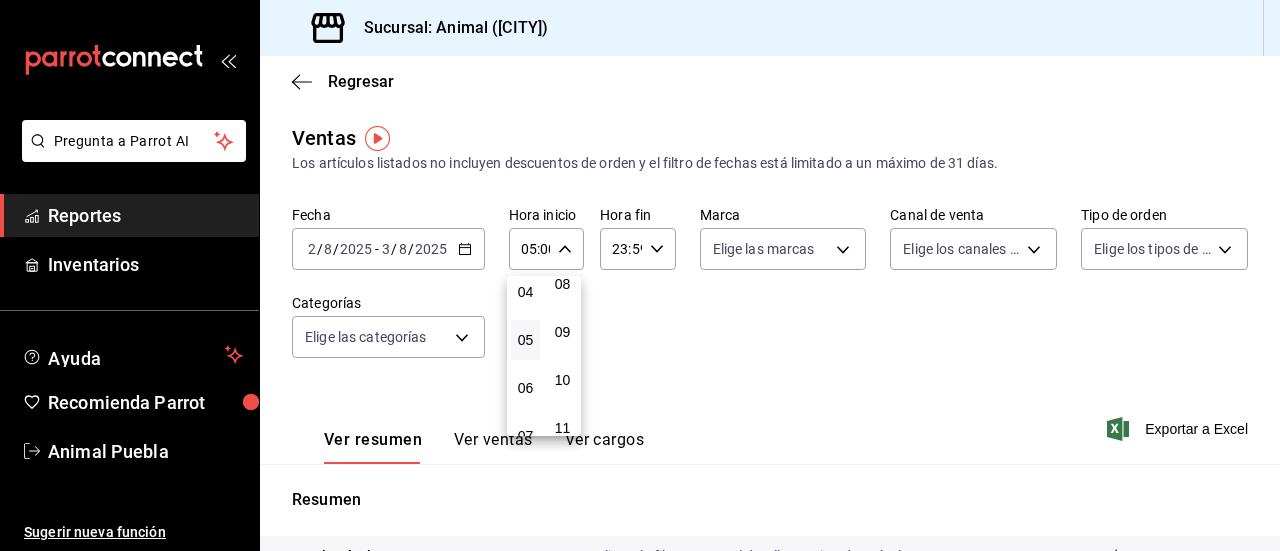 click at bounding box center [640, 275] 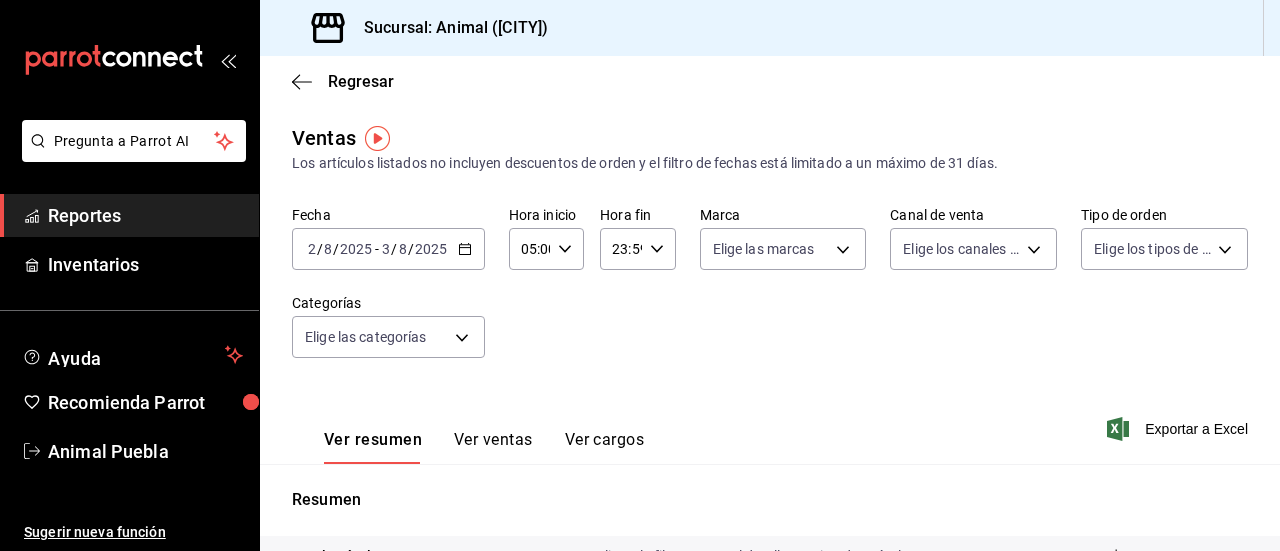 click 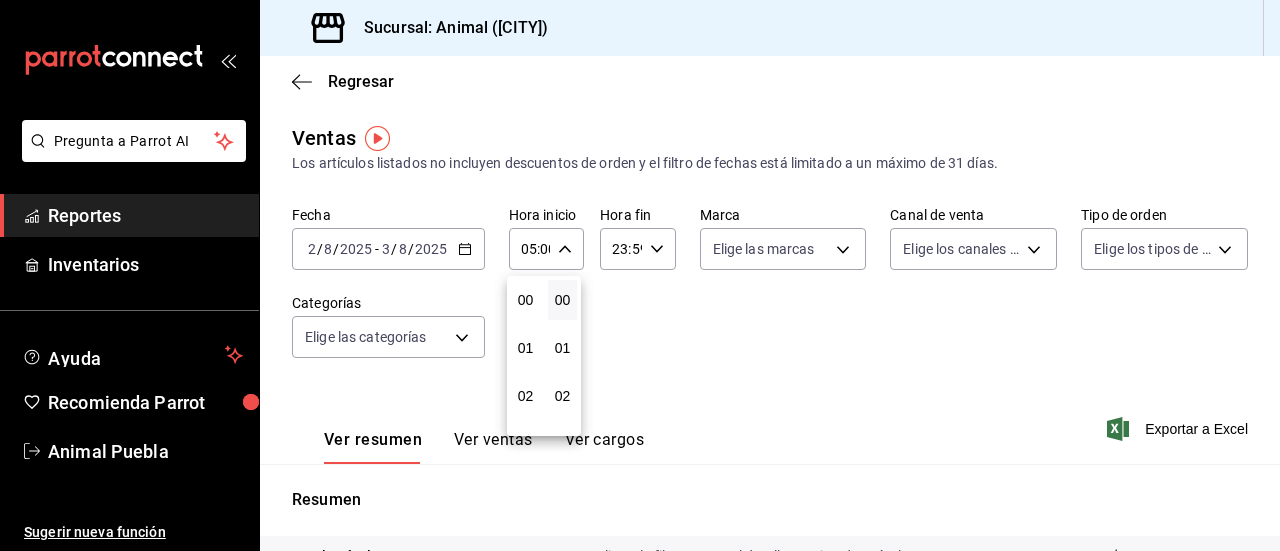 scroll, scrollTop: 240, scrollLeft: 0, axis: vertical 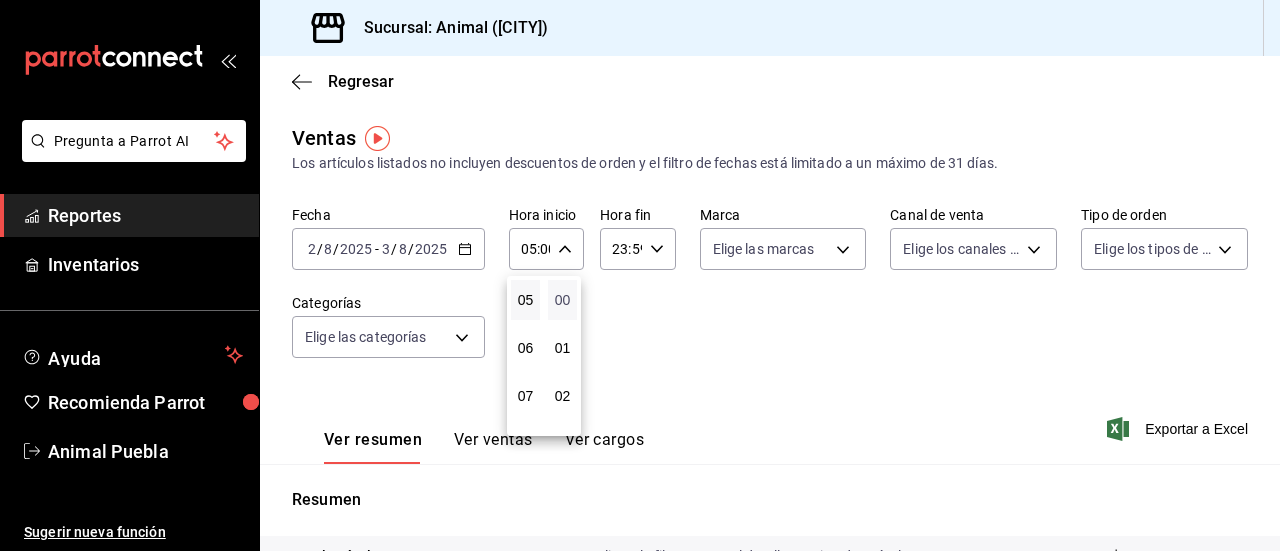 click on "00" at bounding box center (562, 300) 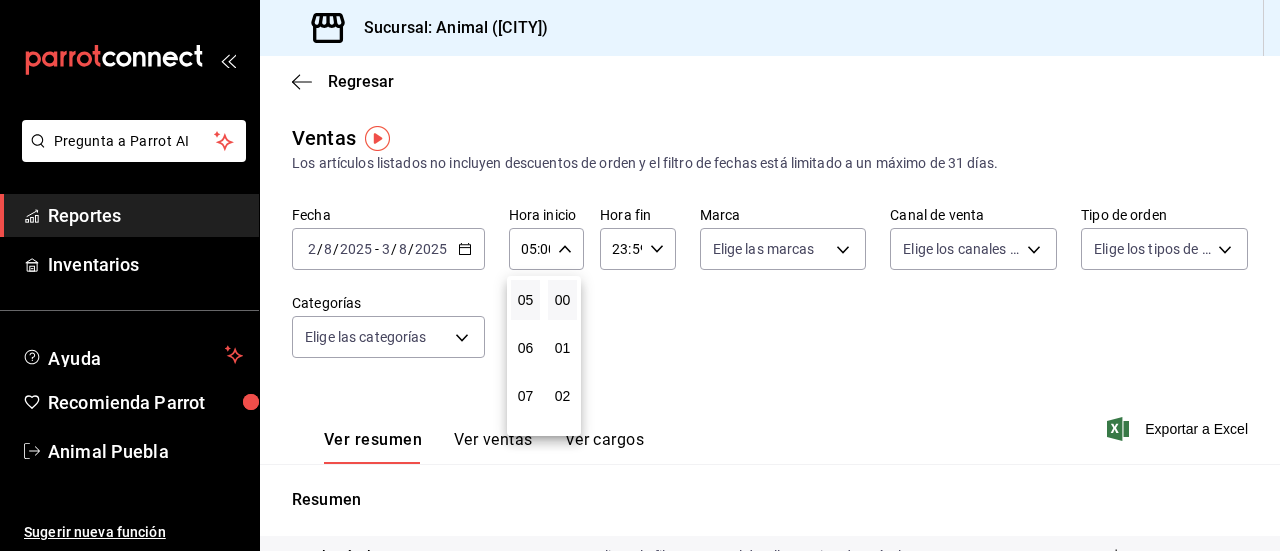click at bounding box center [640, 275] 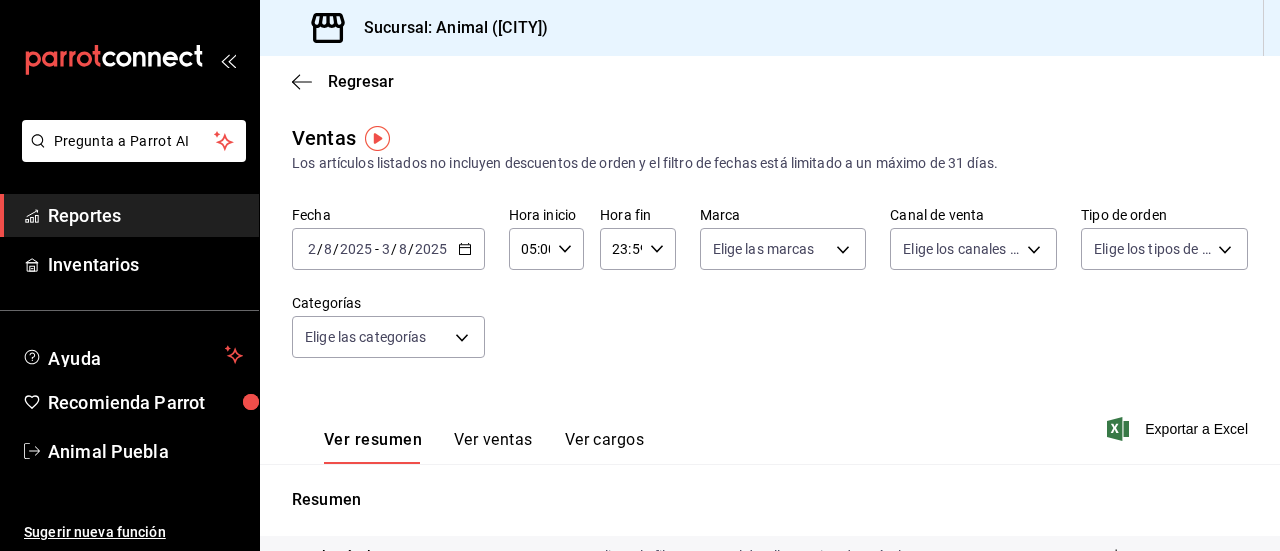 click 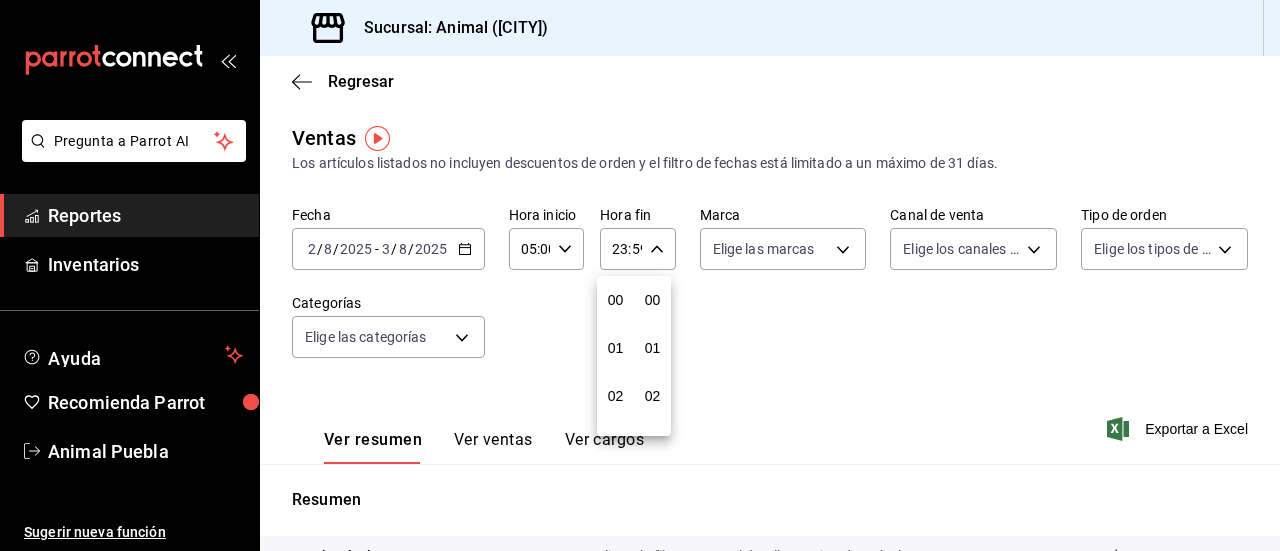 scroll, scrollTop: 992, scrollLeft: 0, axis: vertical 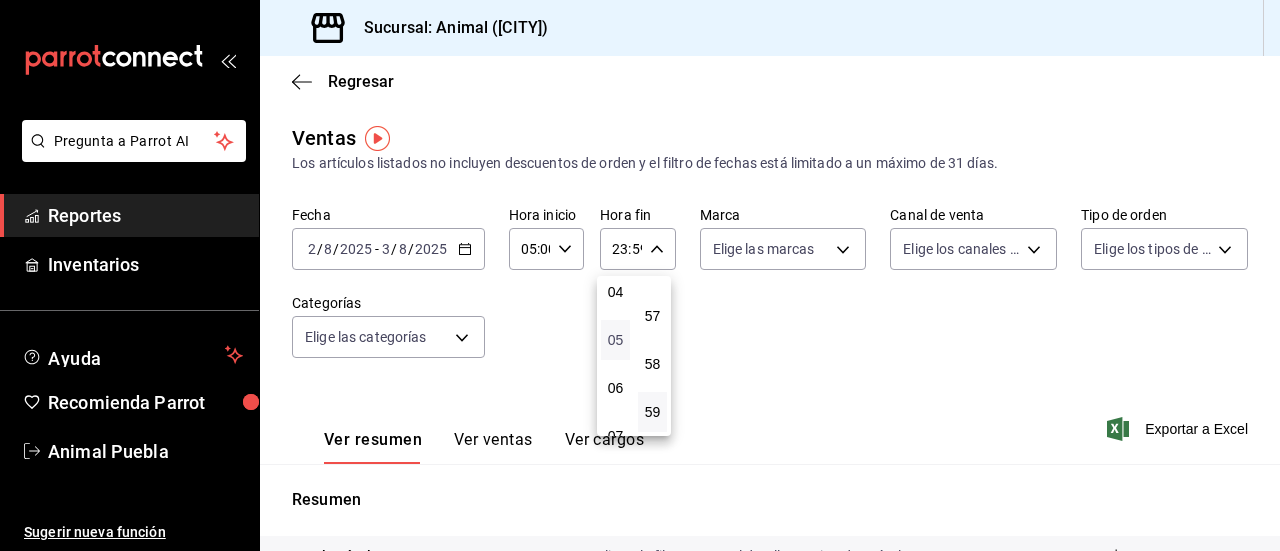 click on "05" at bounding box center [615, 340] 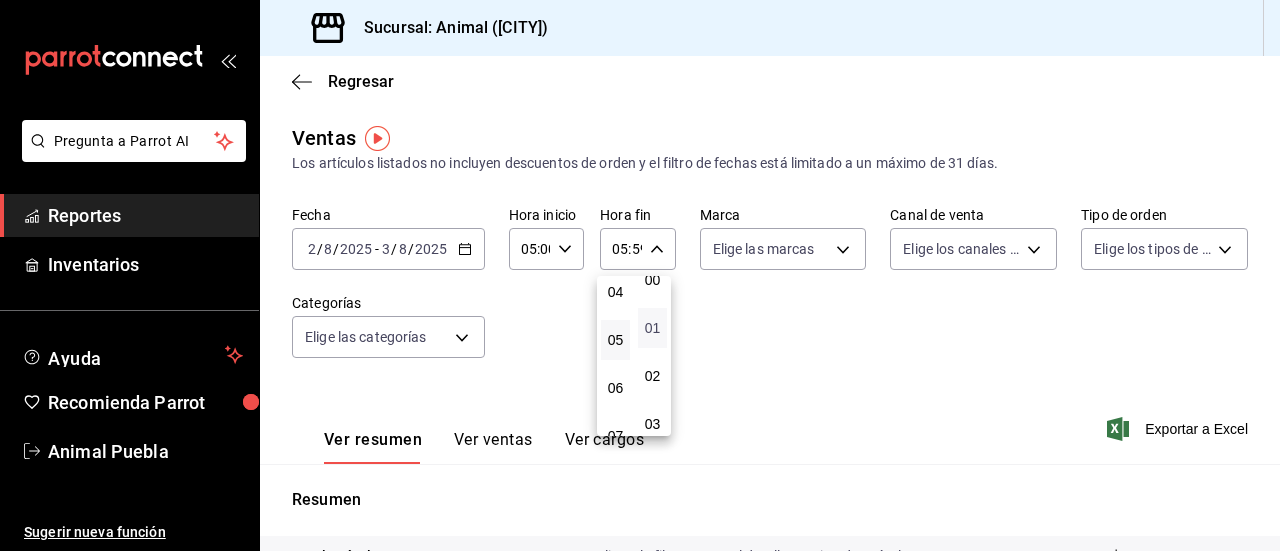 scroll, scrollTop: 0, scrollLeft: 0, axis: both 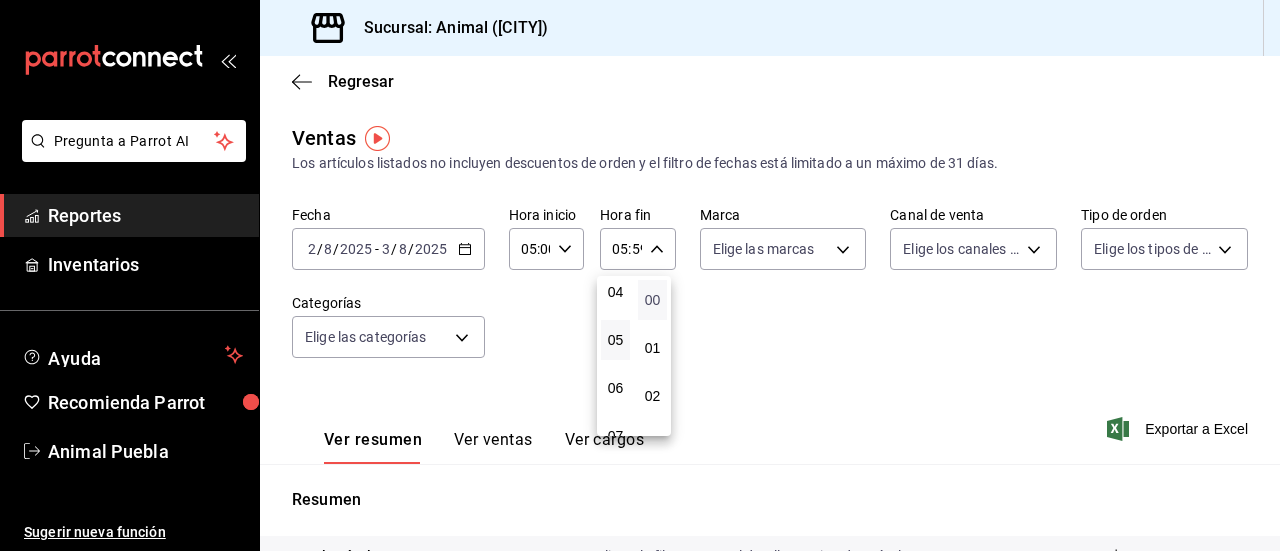 click on "00" at bounding box center [652, 300] 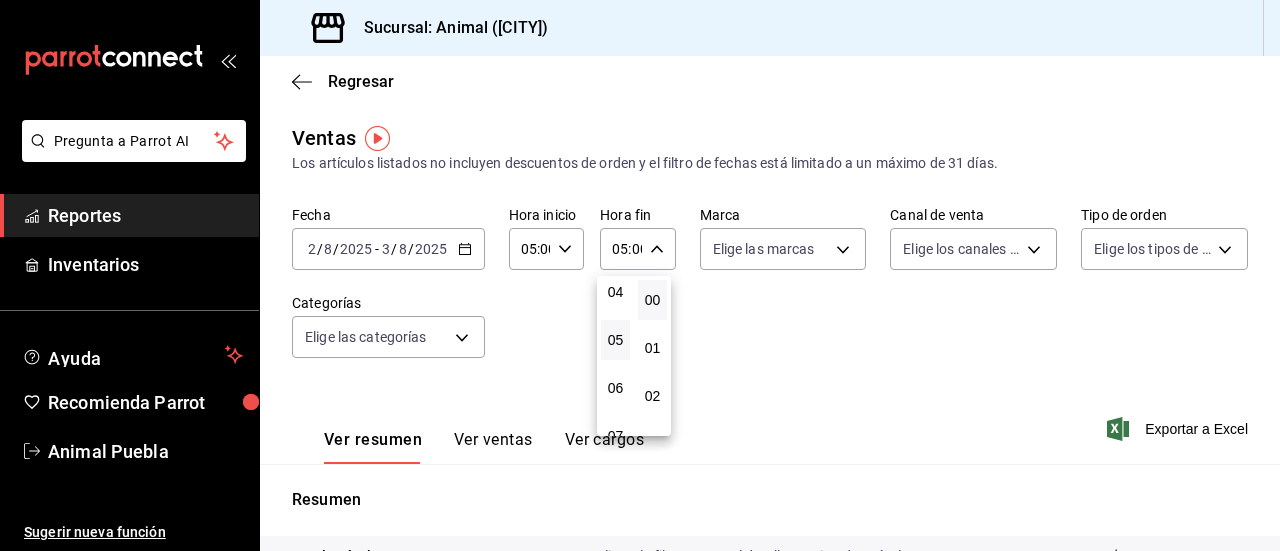 click at bounding box center [640, 275] 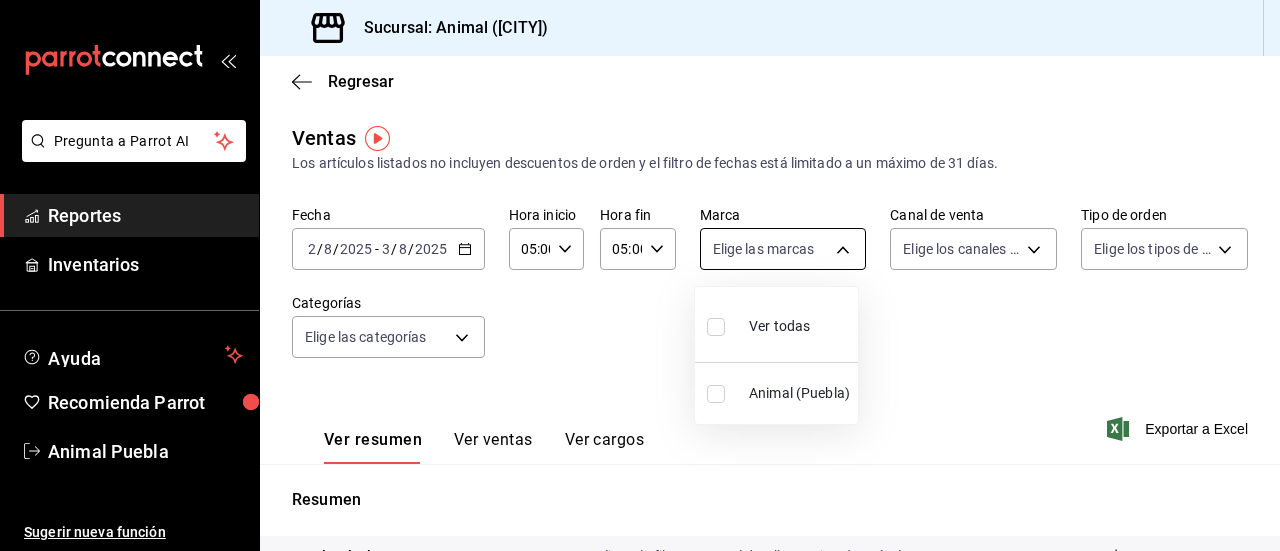 click on "Pregunta a Parrot AI Reportes   Inventarios   Ayuda Recomienda Parrot   Animal [CITY]   Sugerir nueva función   Sucursal: Animal ([CITY]) Regresar Ventas Los artículos listados no incluyen descuentos de orden y el filtro de fechas está limitado a un máximo de 31 días. Fecha 2025-08-02 2 / 8 / 2025 - 2025-08-03 3 / 8 / 2025 Hora inicio 05:00 Hora inicio Hora fin 05:00 Hora fin Marca Elige las marcas Canal de venta Elige los canales de venta Tipo de orden Elige los tipos de orden Categorías Elige las categorías Ver resumen Ver ventas Ver cargos Exportar a Excel Resumen Total artículos Da clic en la fila para ver el detalle por tipo de artículo + $229,601.00 Cargos por servicio + $0.00 Venta bruta = $229,601.00 Descuentos totales - $45.80 Certificados de regalo - $0.00 Venta total = $229,555.20 Impuestos - $31,662.79 Venta neta = $197,892.41 Pregunta a Parrot AI Reportes   Inventarios   Ayuda Recomienda Parrot   Animal [CITY]   Sugerir nueva función   GANA 1 MES GRATIS EN TU SUSCRIPCIÓN AQUÍ" at bounding box center [640, 275] 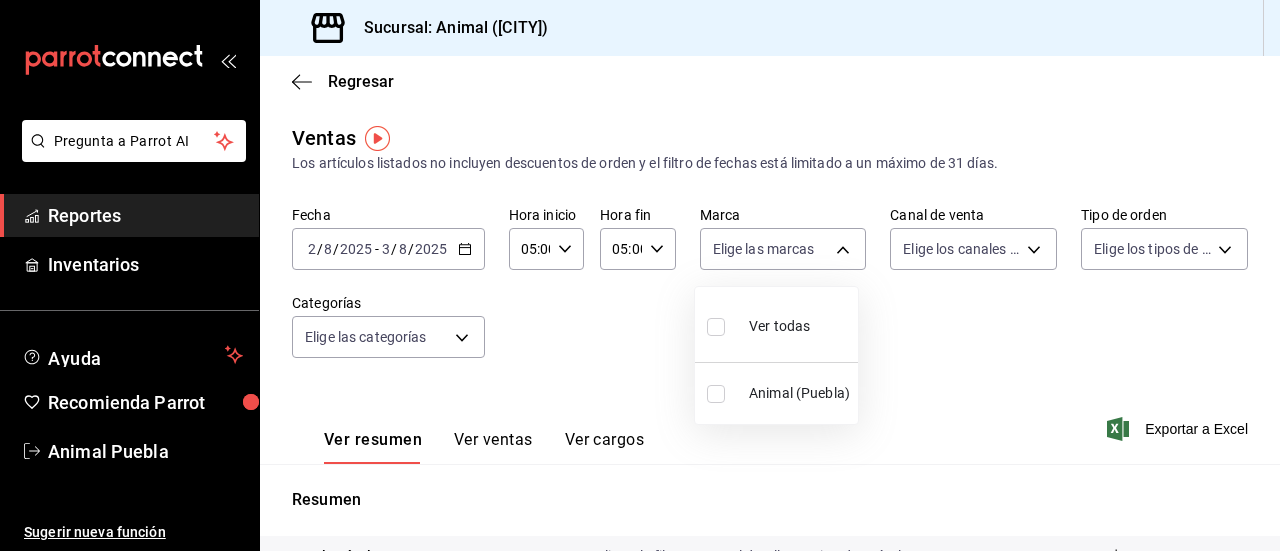 click at bounding box center (720, 326) 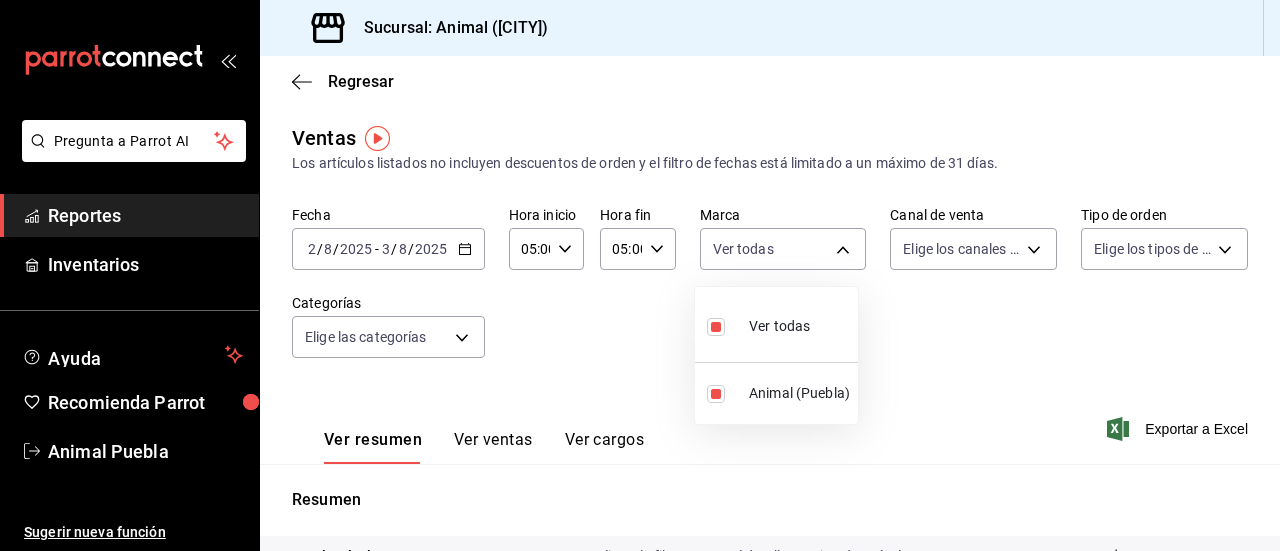 click at bounding box center (640, 275) 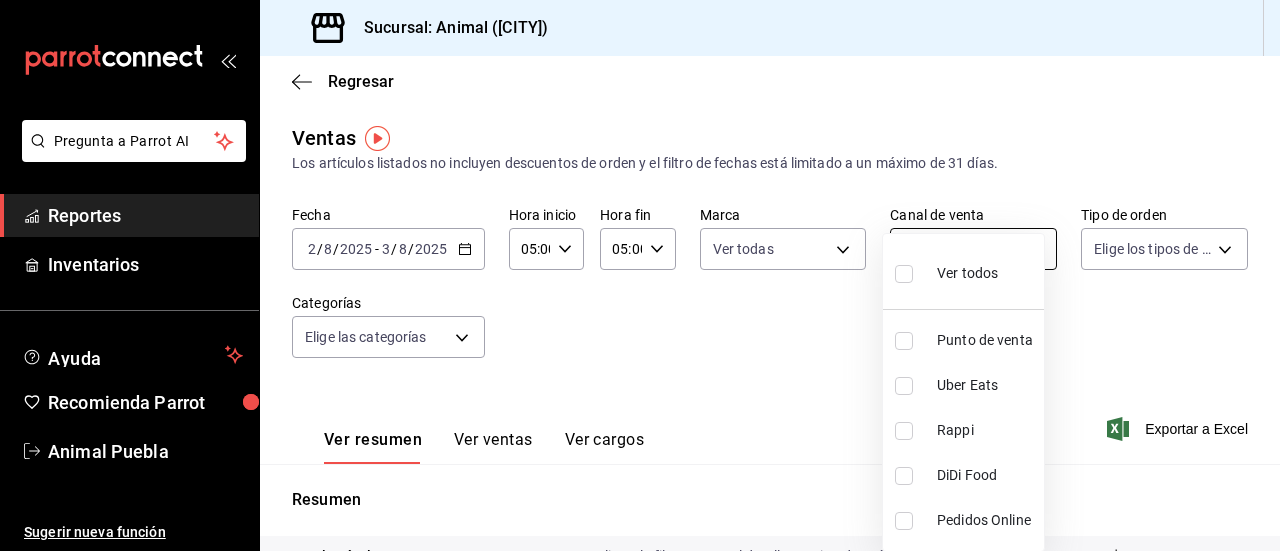 click on "Pregunta a Parrot AI Reportes   Inventarios   Ayuda Recomienda Parrot   Animal [CITY]   Sugerir nueva función   Sucursal: Animal ([CITY]) Regresar Ventas Los artículos listados no incluyen descuentos de orden y el filtro de fechas está limitado a un máximo de 31 días. Fecha 2025-08-02 2 / 8 / 2025 - 2025-08-03 3 / 8 / 2025 Hora inicio 05:00 Hora inicio Hora fin 05:00 Hora fin Marca Ver todas 96838179-8fbb-4073-aae3-1789726318c8 Canal de venta Elige los canales de venta Tipo de orden Elige los tipos de orden Categorías Elige las categorías Ver resumen Ver ventas Ver cargos Exportar a Excel Resumen Total artículos Da clic en la fila para ver el detalle por tipo de artículo + $229,601.00 Cargos por servicio + $0.00 Venta bruta = $229,601.00 Descuentos totales - $45.80 Certificados de regalo - $0.00 Venta total = $229,555.20 Impuestos - $31,662.79 Venta neta = $197,892.41 Pregunta a Parrot AI Reportes   Inventarios   Ayuda Recomienda Parrot   Animal [CITY]   Sugerir nueva función   Ver video tutorial" at bounding box center [640, 275] 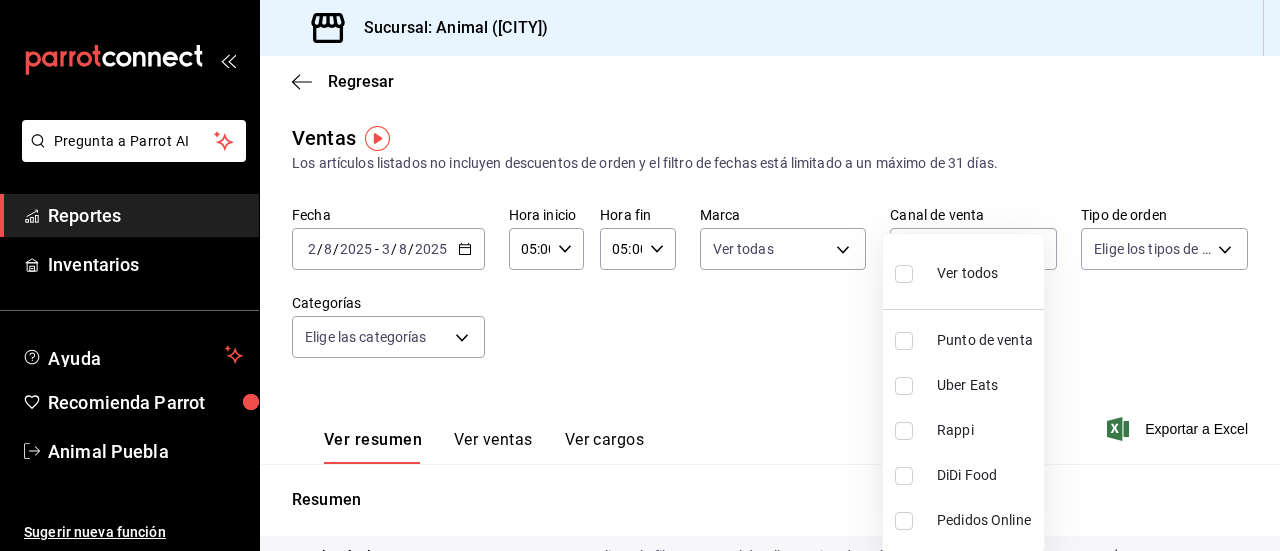 click at bounding box center [904, 274] 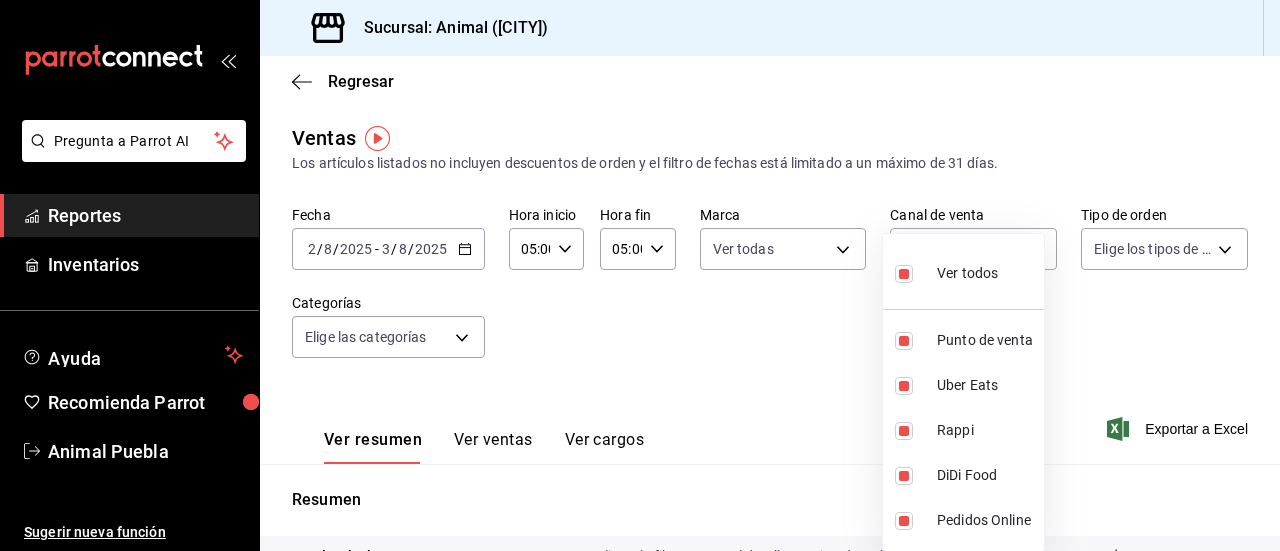 click at bounding box center (640, 275) 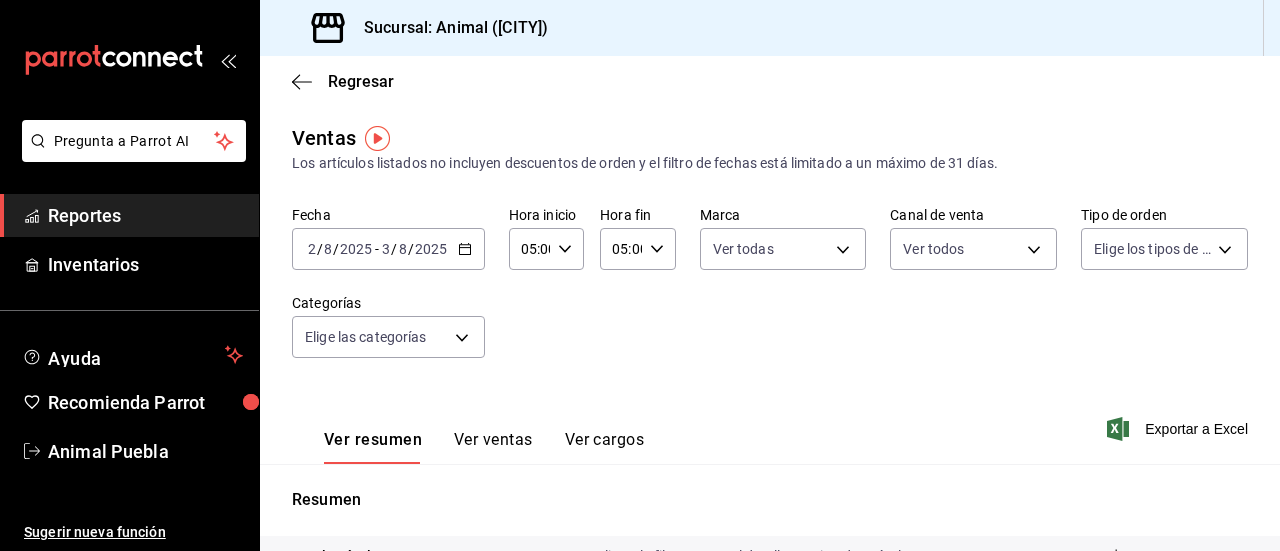 click on "Pregunta a Parrot AI Reportes   Inventarios   Ayuda Recomienda Parrot   Animal [CITY]   Sugerir nueva función   Sucursal: Animal ([CITY]) Regresar Ventas Los artículos listados no incluyen descuentos de orden y el filtro de fechas está limitado a un máximo de 31 días. Fecha 2025-08-02 2 / 8 / 2025 - 2025-08-03 3 / 8 / 2025 Hora inicio 05:00 Hora inicio Hora fin 05:00 Hora fin Marca Ver todas 96838179-8fbb-4073-aae3-1789726318c8 Canal de venta Ver todos PARROT,UBER_EATS,RAPPI,DIDI_FOOD,ONLINE Tipo de orden Elige los tipos de orden Categorías Elige las categorías Ver resumen Ver ventas Ver cargos Exportar a Excel Resumen Total artículos Da clic en la fila para ver el detalle por tipo de artículo + $229,601.00 Cargos por servicio + $0.00 Venta bruta = $229,601.00 Descuentos totales - $45.80 Certificados de regalo - $0.00 Venta total = $229,555.20 Impuestos - $31,662.79 Venta neta = $197,892.41 Pregunta a Parrot AI Reportes   Inventarios   Ayuda Recomienda Parrot   Animal [CITY]   Sugerir nueva función" at bounding box center (640, 275) 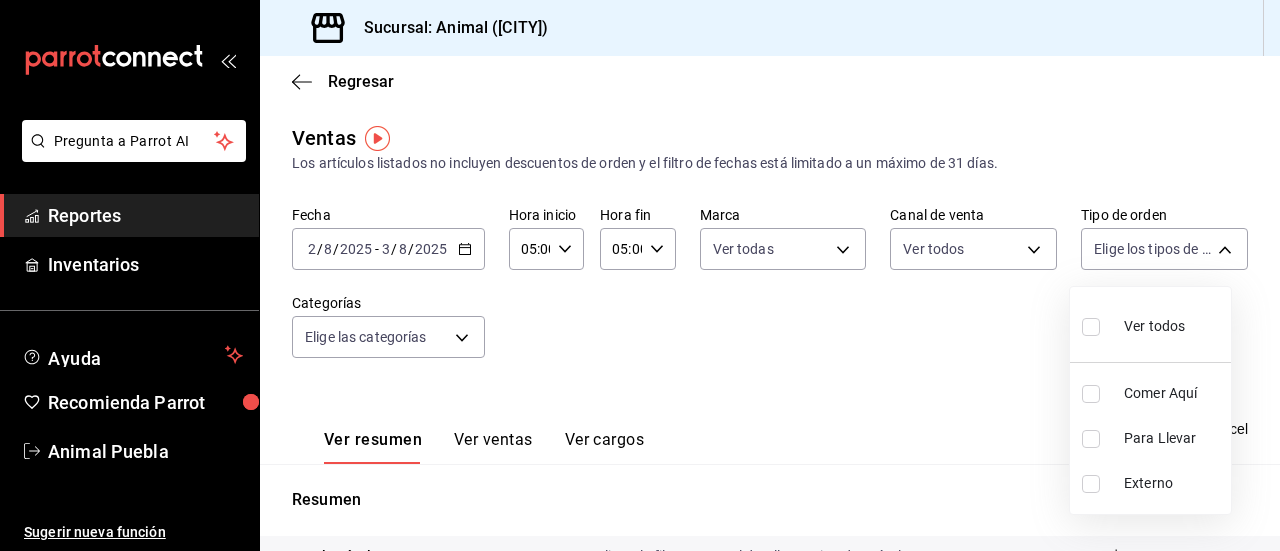 click at bounding box center (1091, 327) 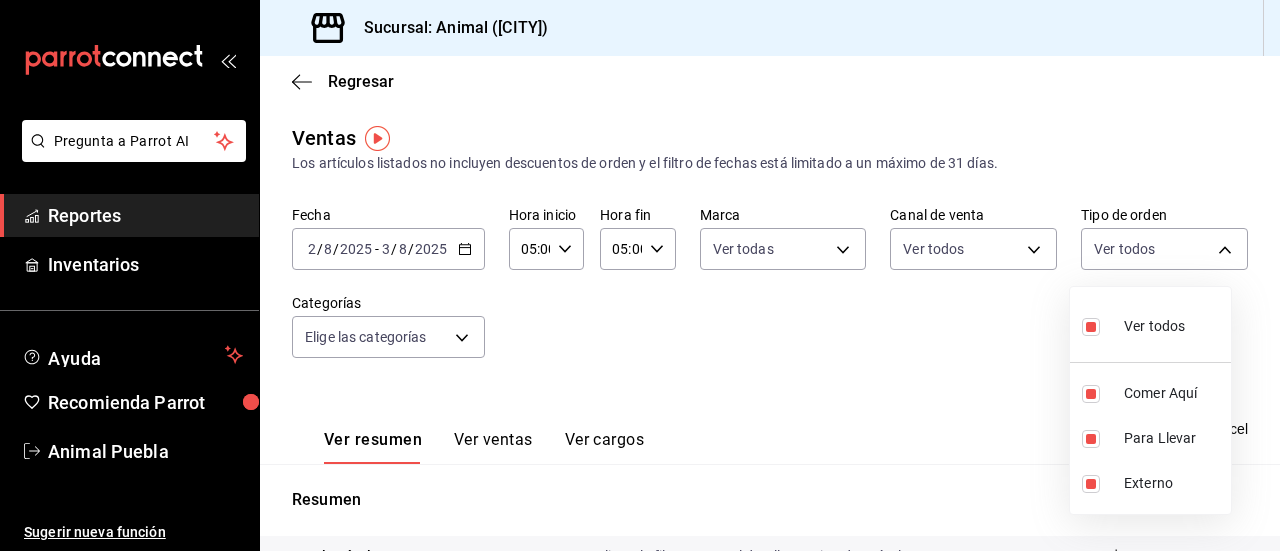 click at bounding box center [640, 275] 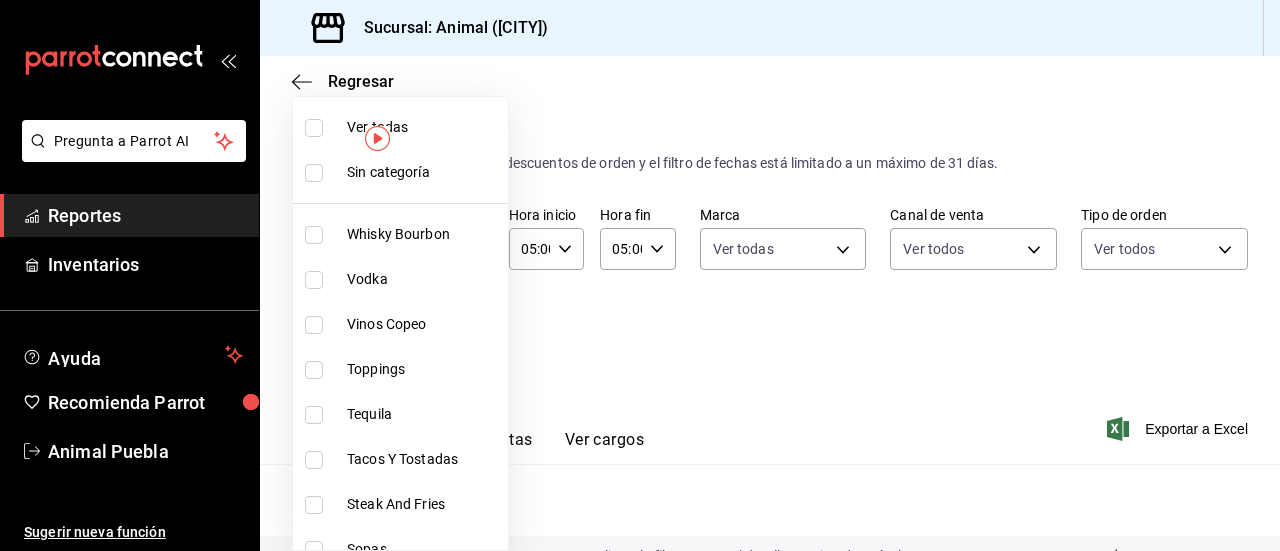 click on "Pregunta a Parrot AI Reportes   Inventarios   Ayuda Recomienda Parrot   Animal [CITY]   Sugerir nueva función   Sucursal: Animal ([CITY]) Regresar Ventas Los artículos listados no incluyen descuentos de orden y el filtro de fechas está limitado a un máximo de 31 días. Fecha 2025-08-02 2 / 8 / 2025 - 2025-08-03 3 / 8 / 2025 Hora inicio 05:00 Hora inicio Hora fin 05:00 Hora fin Marca Ver todas 96838179-8fbb-4073-aae3-1789726318c8 Canal de venta Ver todos PARROT,UBER_EATS,RAPPI,DIDI_FOOD,ONLINE Tipo de orden Ver todos 89cc3392-1a89-49ed-91c4-e66ea58282e1,025cf6ae-25b7-4698-bb98-3d77af74a196,EXTERNAL Categorías Elige las categorías Ver resumen Ver ventas Ver cargos Exportar a Excel Resumen Total artículos Da clic en la fila para ver el detalle por tipo de artículo + $229,601.00 Cargos por servicio + $0.00 Venta bruta = $229,601.00 Descuentos totales - $45.80 Certificados de regalo - $0.00 Venta total = $229,555.20 Impuestos - $31,662.79 Venta neta = $197,892.41 Pregunta a Parrot AI Reportes   Inventarios" at bounding box center [640, 275] 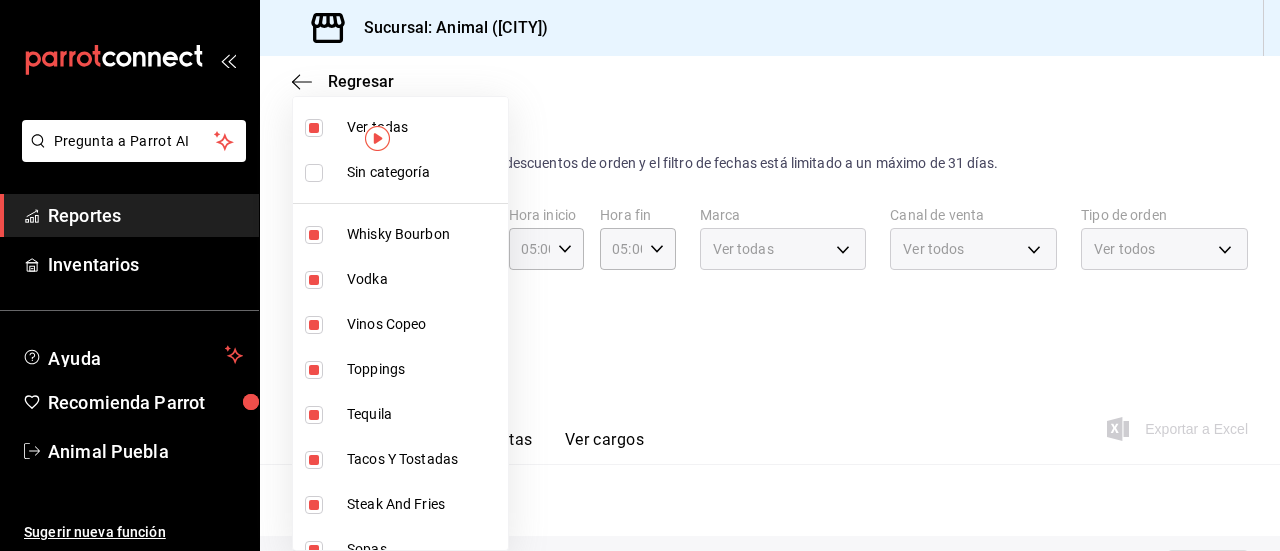 click at bounding box center [314, 173] 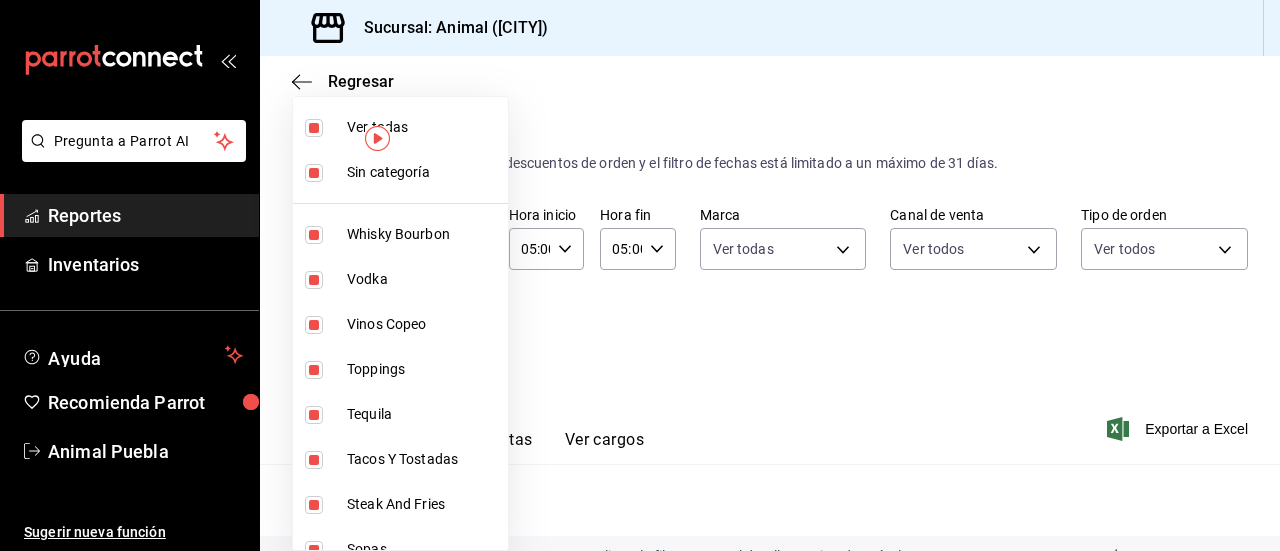 click at bounding box center (640, 275) 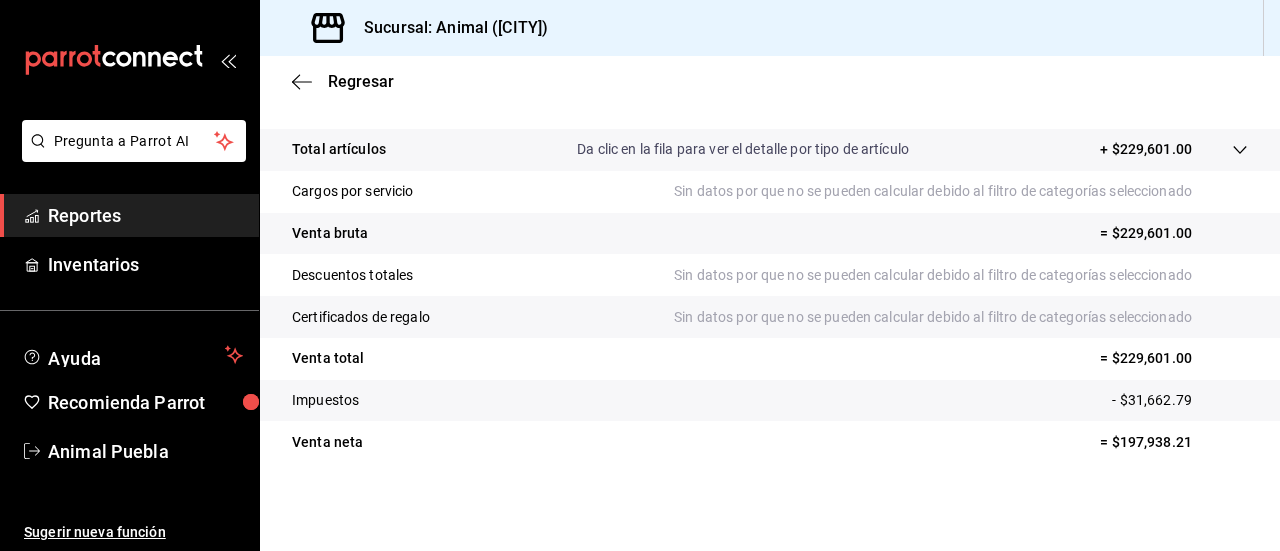 scroll, scrollTop: 307, scrollLeft: 0, axis: vertical 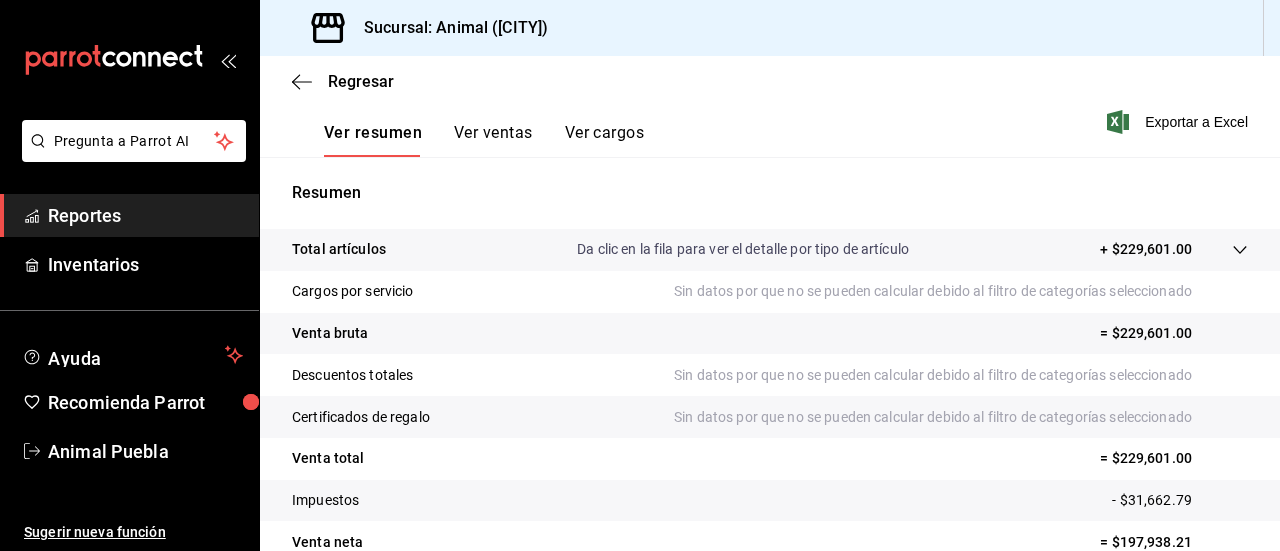 click at bounding box center [1220, 249] 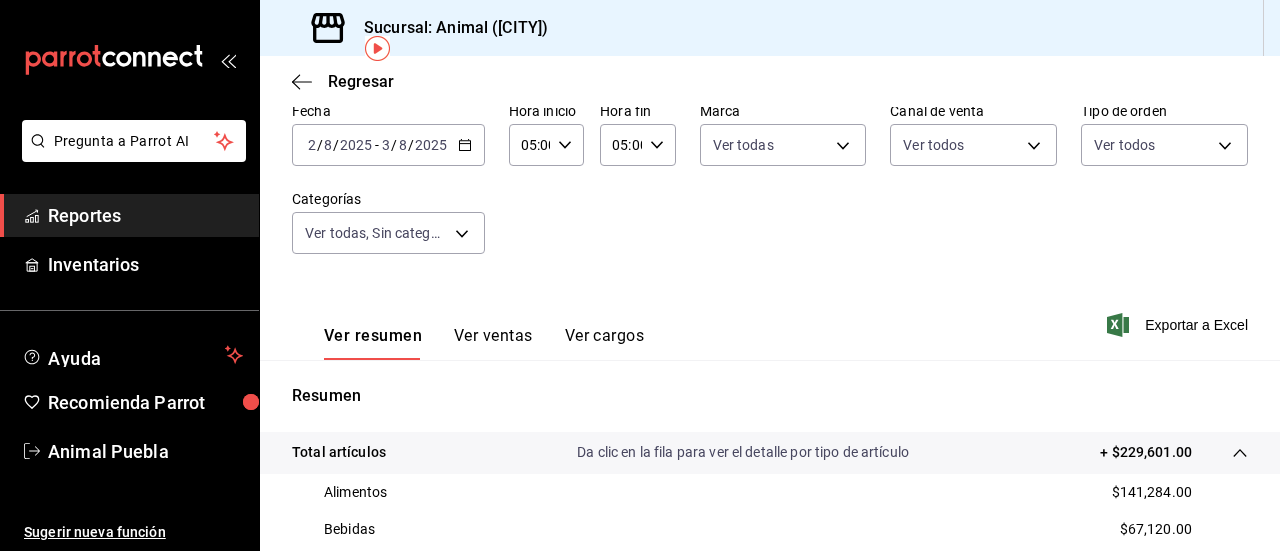 scroll, scrollTop: 55, scrollLeft: 0, axis: vertical 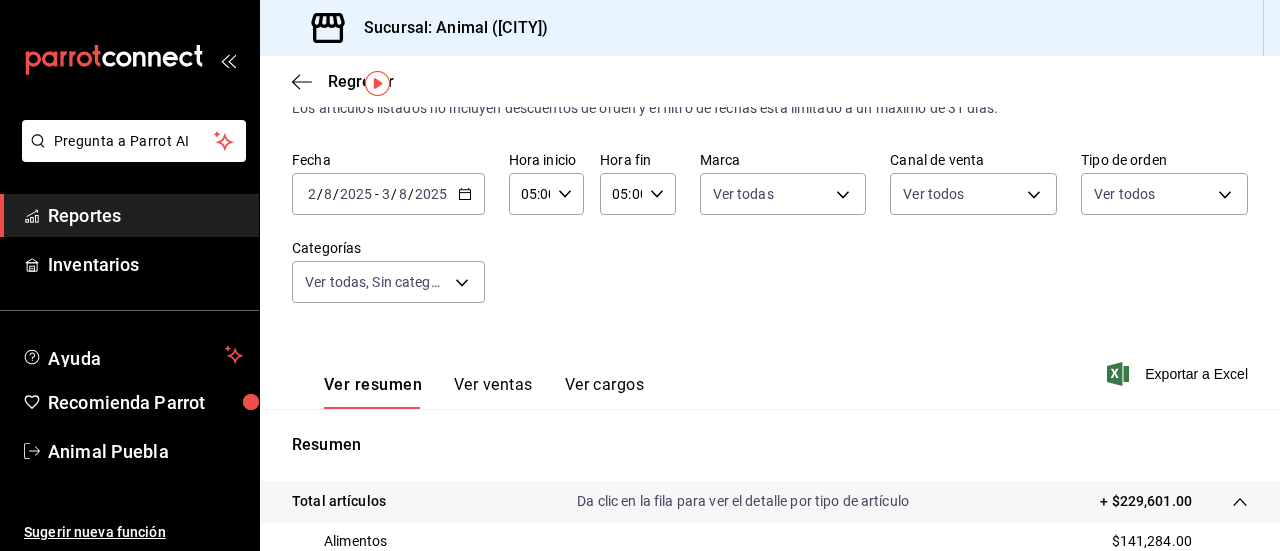 drag, startPoint x: 1158, startPoint y: 371, endPoint x: 1166, endPoint y: 378, distance: 10.630146 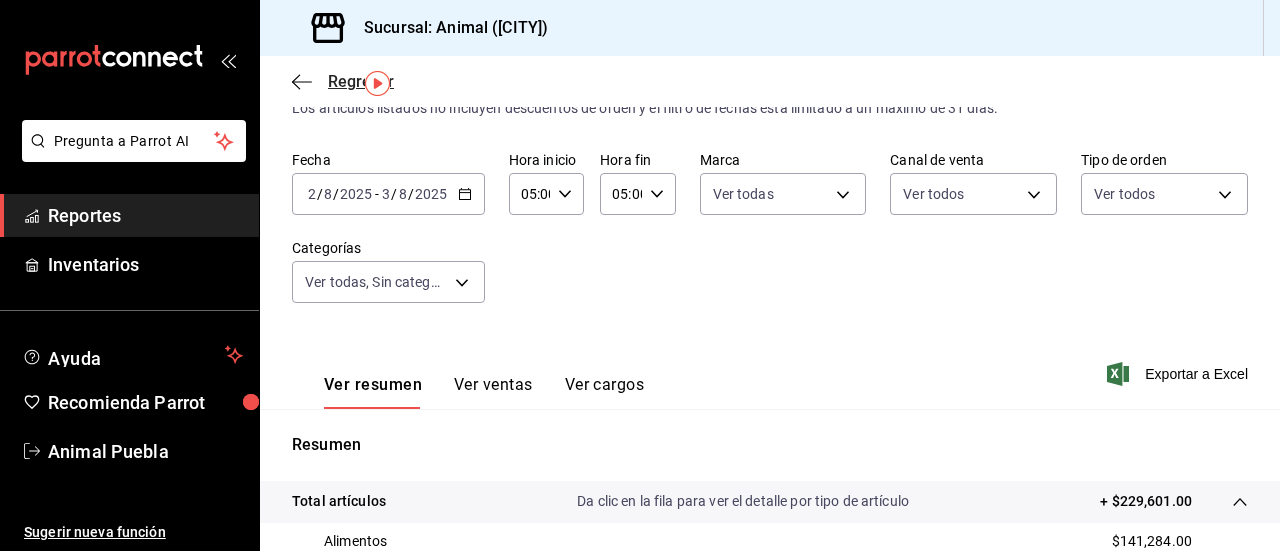 click on "Regresar" at bounding box center [361, 81] 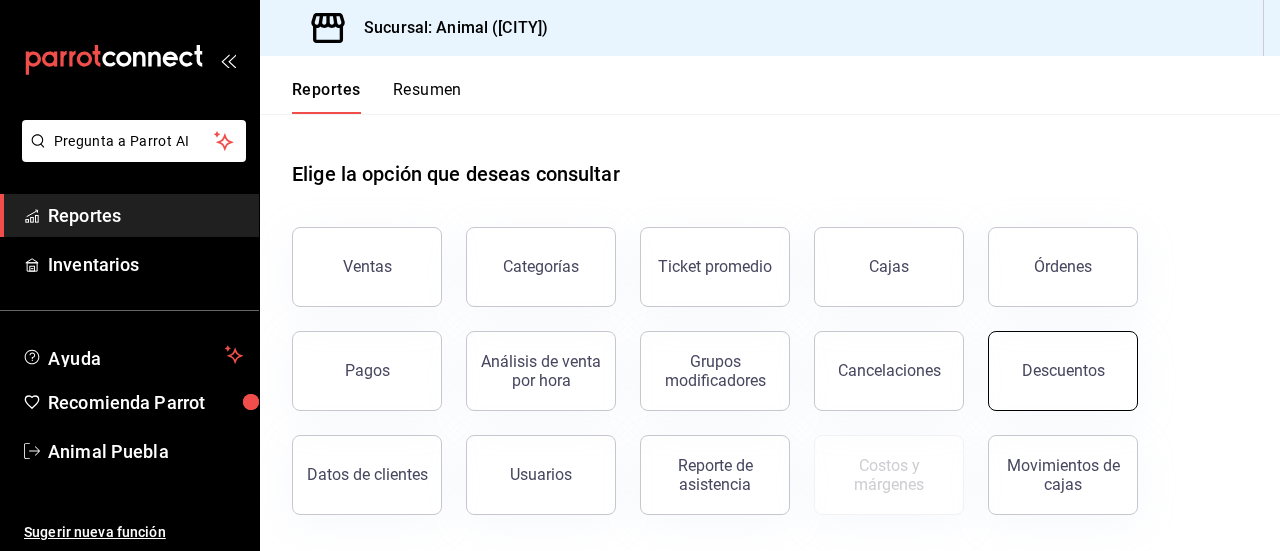 click on "Descuentos" at bounding box center (1063, 371) 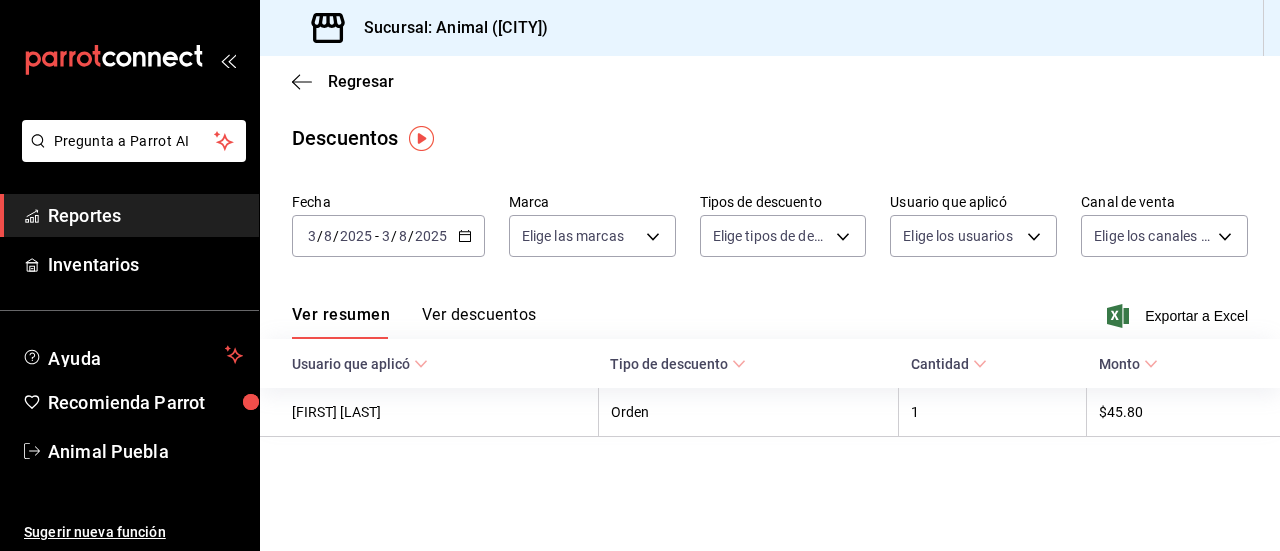 click 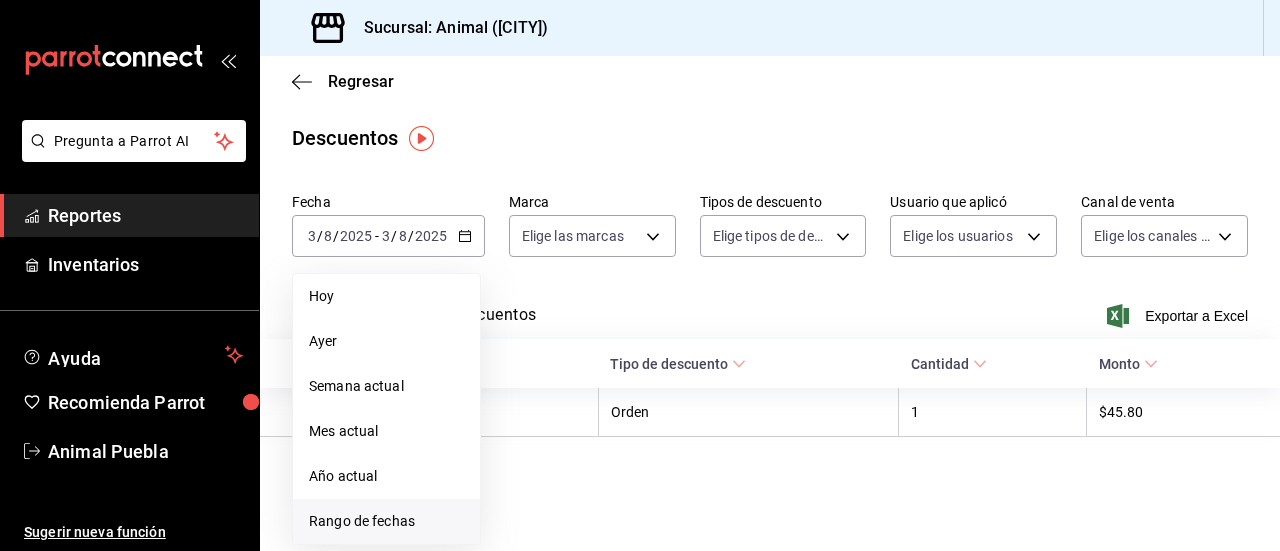 click on "Rango de fechas" at bounding box center [386, 521] 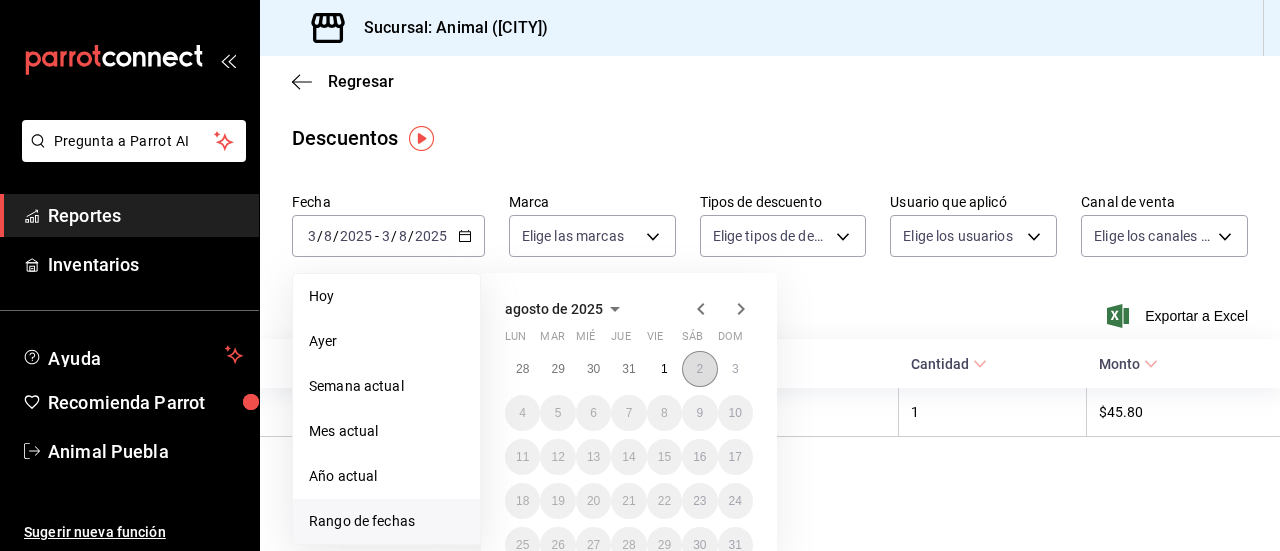click on "2" at bounding box center [699, 369] 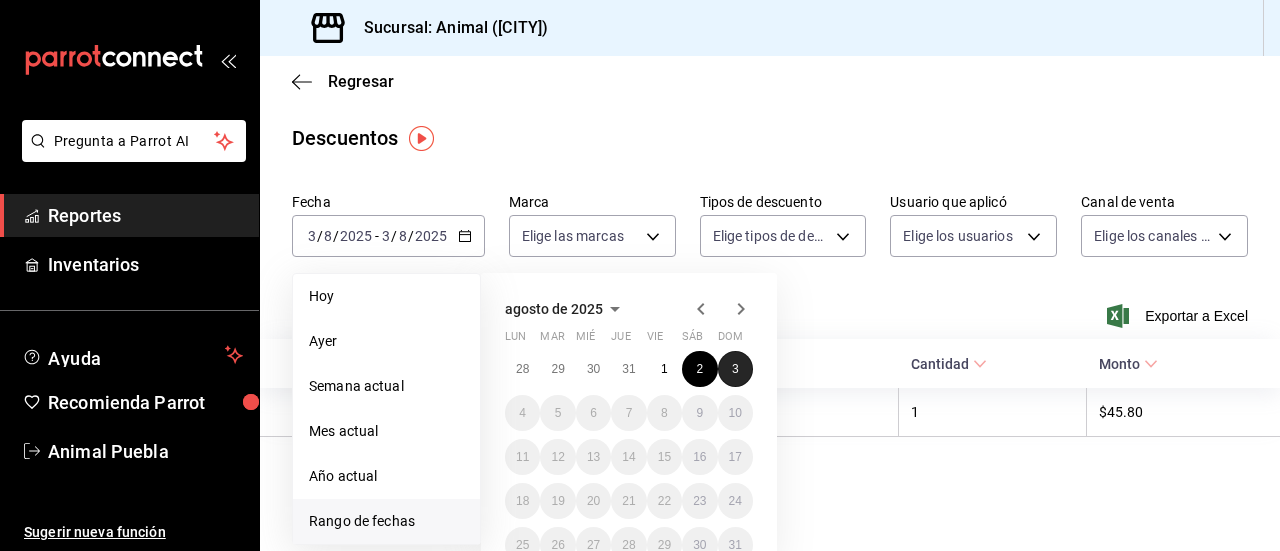 click on "3" at bounding box center (735, 369) 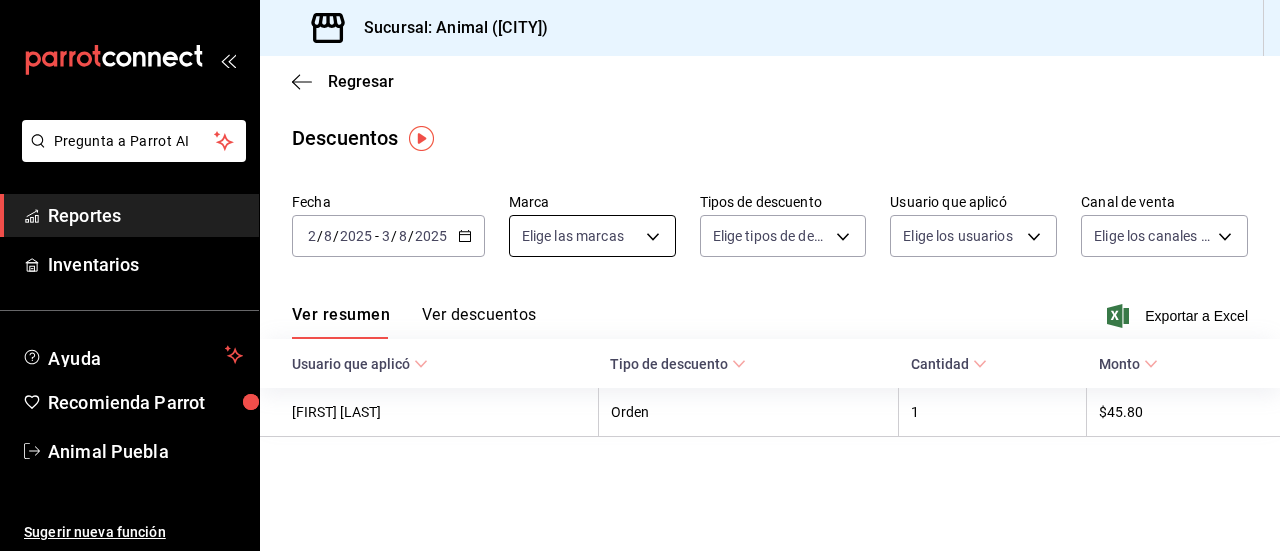 click on "Pregunta a Parrot AI Reportes   Inventarios   Ayuda Recomienda Parrot   Animal [CITY]   Sugerir nueva función   Sucursal: Animal ([CITY]) Regresar Descuentos Fecha 2025-08-02 2 / 8 / 2025 - 2025-08-03 3 / 8 / 2025 Marca Elige las marcas Tipos de descuento Elige tipos de descuento Usuario que aplicó Elige los usuarios Canal de venta Elige los canales de venta Ver resumen Ver descuentos Exportar a Excel Usuario que aplicó Tipo de descuento Cantidad Monto [FIRST] [LAST] Orden 1 $45.80 Pregunta a Parrot AI Reportes   Inventarios   Ayuda Recomienda Parrot   Animal [CITY]   Sugerir nueva función   GANA 1 MES GRATIS EN TU SUSCRIPCIÓN AQUÍ ¿Recuerdas cómo empezó tu restaurante?
Hoy puedes ayudar a un colega a tener el mismo cambio que tú viviste.
Recomienda Parrot directamente desde tu Portal Administrador.
Es fácil y rápido.
🎁 Por cada restaurante que se una, ganas 1 mes gratis. Ver video tutorial Ir a video Visitar centro de ayuda ([PHONE]) soporte@example.com ([PHONE])" at bounding box center [640, 275] 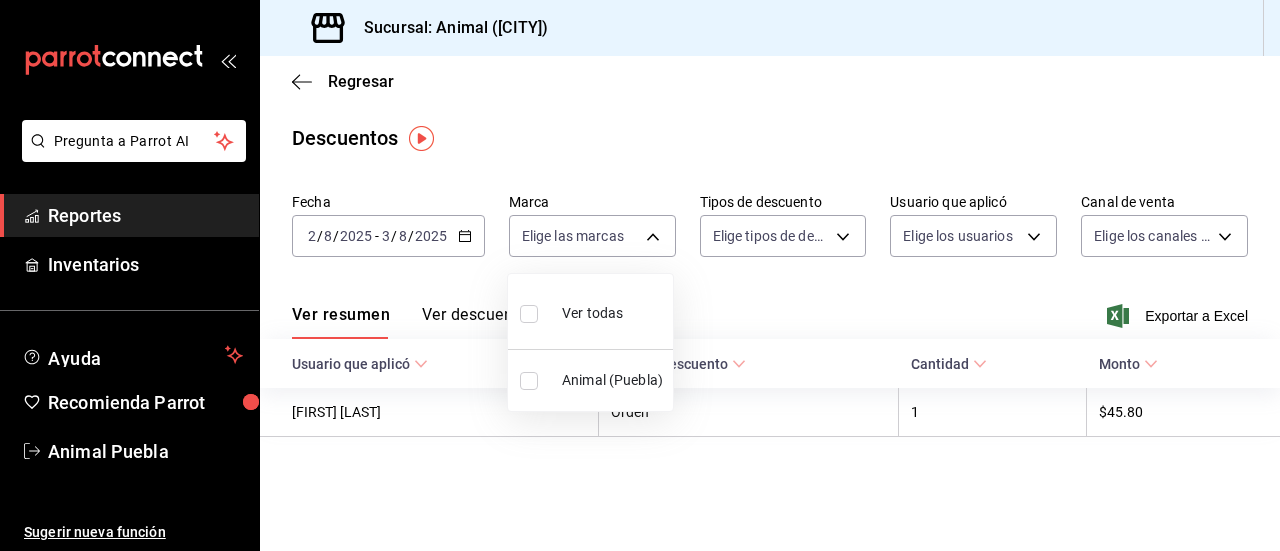 click at bounding box center (529, 314) 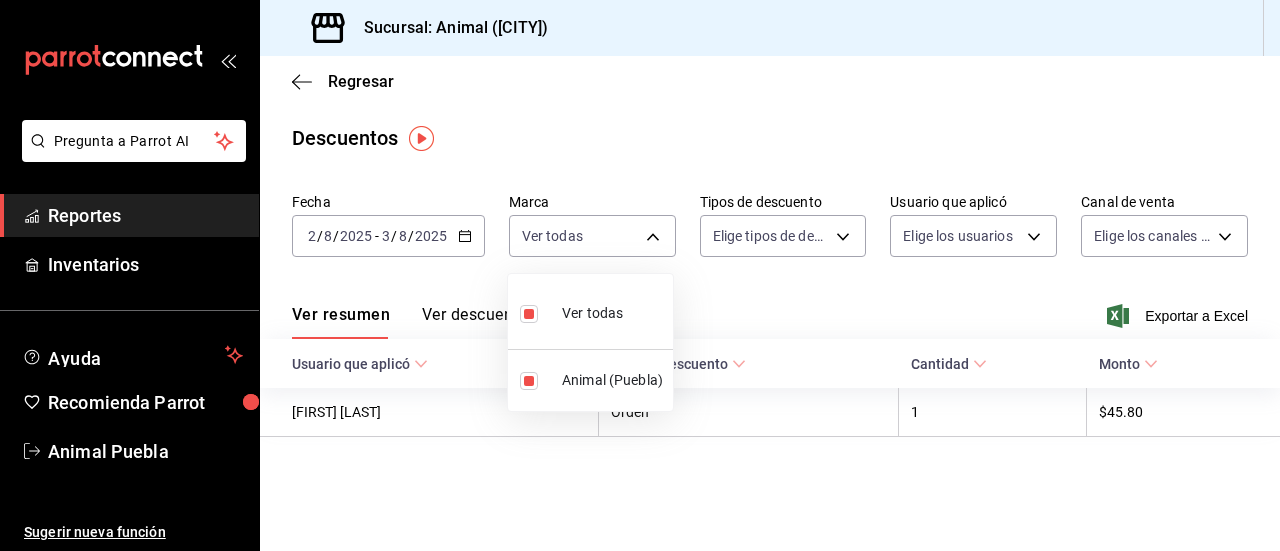 click at bounding box center [640, 275] 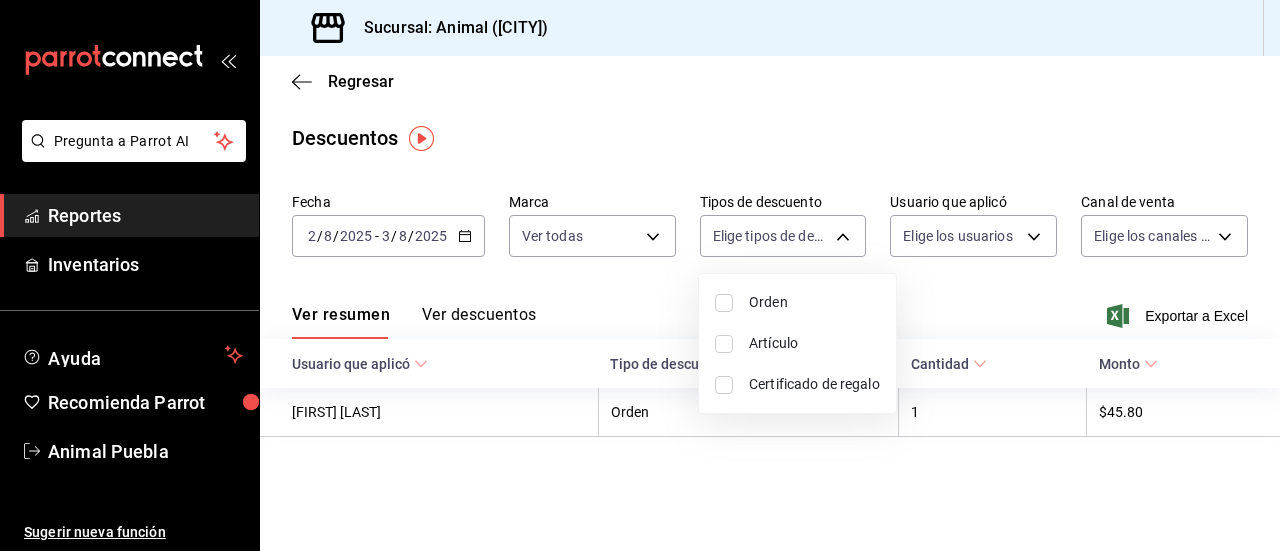 click on "Pregunta a Parrot AI Reportes   Inventarios   Ayuda Recomienda Parrot   Animal [CITY]   Sugerir nueva función   Sucursal: Animal ([CITY]) Regresar Descuentos Fecha 2025-08-02 2 / 8 / 2025 - 2025-08-03 3 / 8 / 2025 Marca Ver todas 96838179-8fbb-4073-aae3-1789726318c8 Tipos de descuento Elige tipos de descuento Usuario que aplicó Elige los usuarios Canal de venta Elige los canales de venta Ver resumen Ver descuentos Exportar a Excel Usuario que aplicó Tipo de descuento Cantidad Monto [FIRST] [LAST] Orden 1 $45.80 Pregunta a Parrot AI Reportes   Inventarios   Ayuda Recomienda Parrot   Animal [CITY]   Sugerir nueva función   GANA 1 MES GRATIS EN TU SUSCRIPCIÓN AQUÍ ¿Recuerdas cómo empezó tu restaurante?
Hoy puedes ayudar a un colega a tener el mismo cambio que tú viviste.
Recomienda Parrot directamente desde tu Portal Administrador.
Es fácil y rápido.
🎁 Por cada restaurante que se una, ganas 1 mes gratis. Ver video tutorial Ir a video Visitar centro de ayuda ([PHONE]) ([PHONE])" at bounding box center (640, 275) 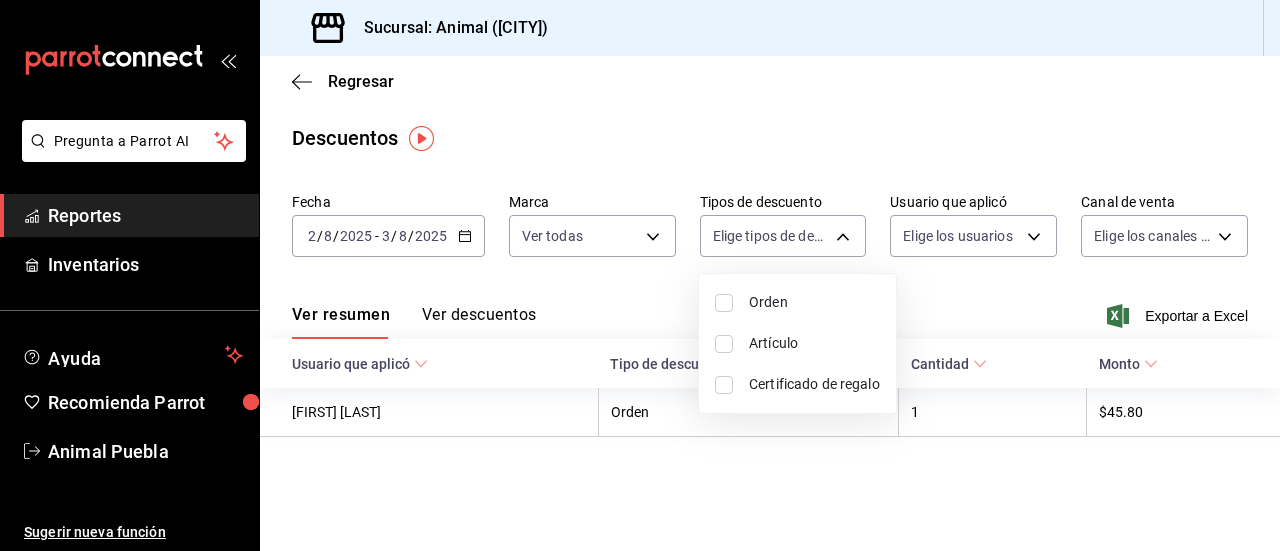 click at bounding box center (724, 303) 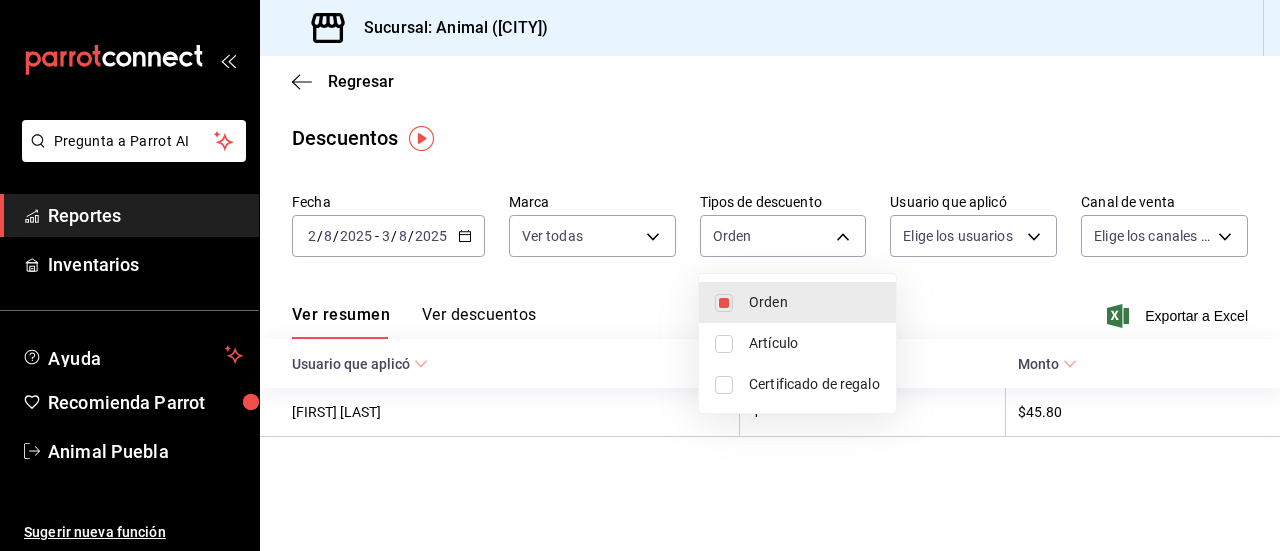 click at bounding box center [724, 344] 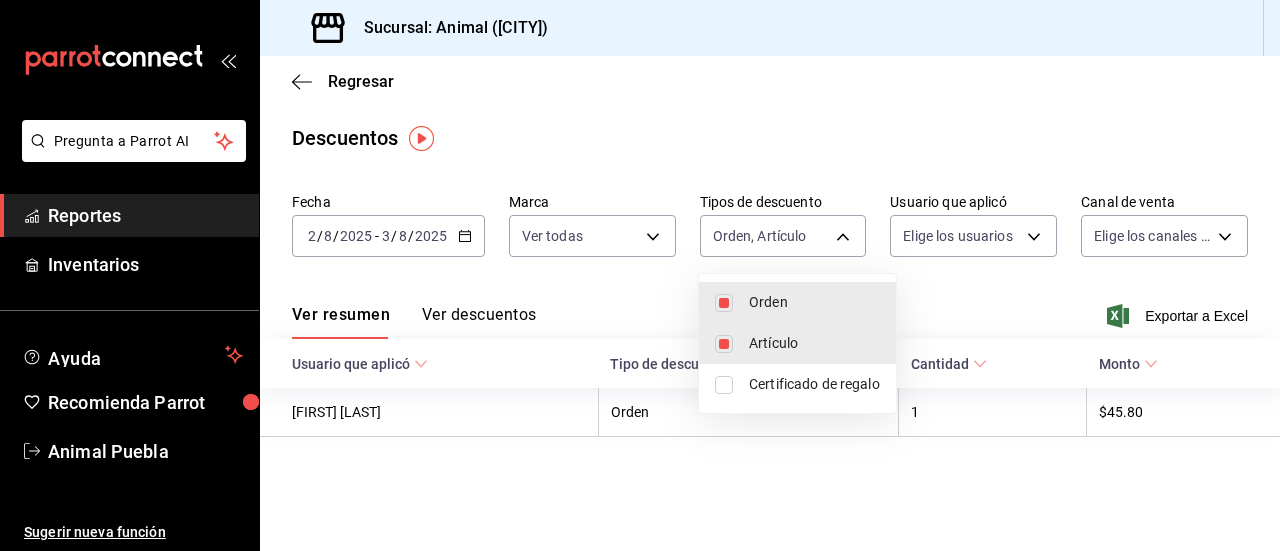 click at bounding box center (724, 385) 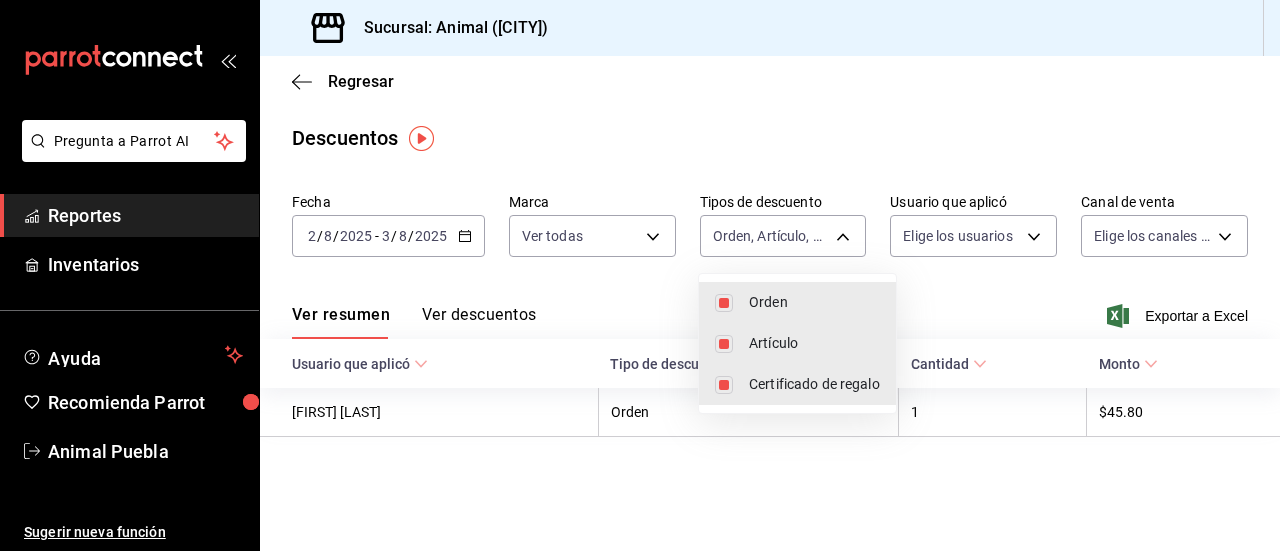 click at bounding box center (640, 275) 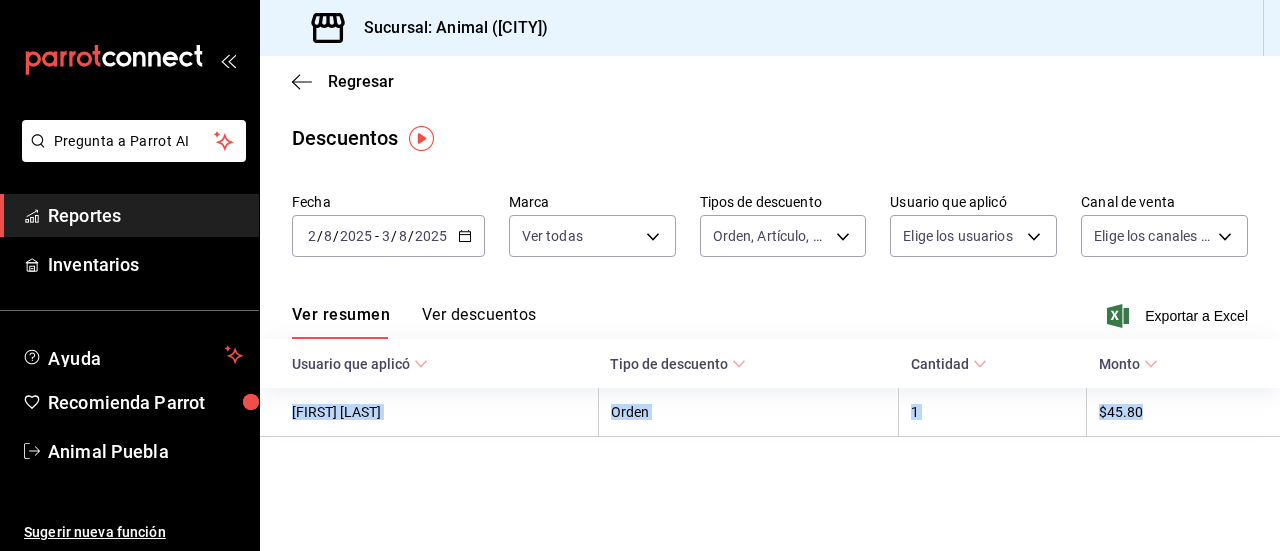 drag, startPoint x: 1171, startPoint y: 423, endPoint x: 386, endPoint y: 527, distance: 791.8592 